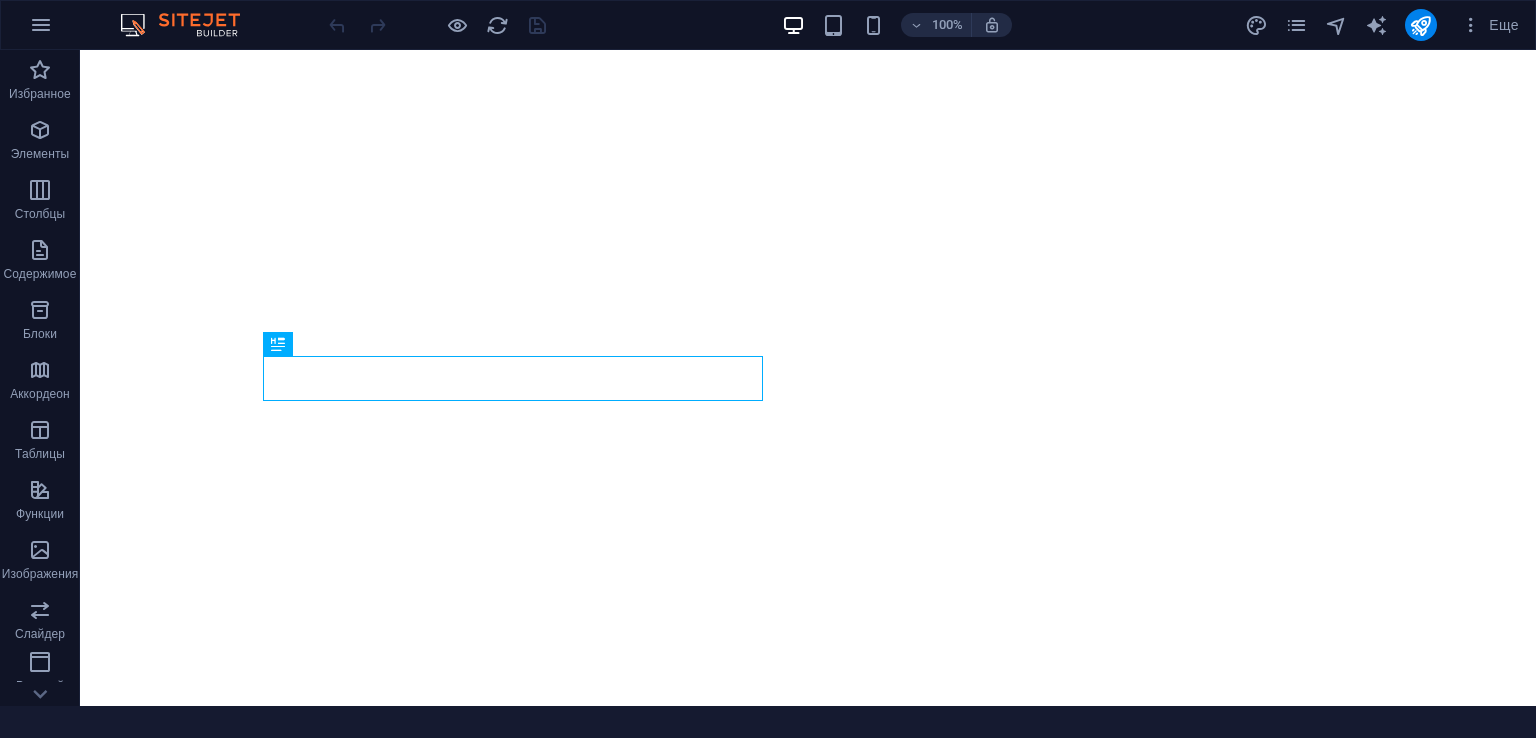 scroll, scrollTop: 0, scrollLeft: 0, axis: both 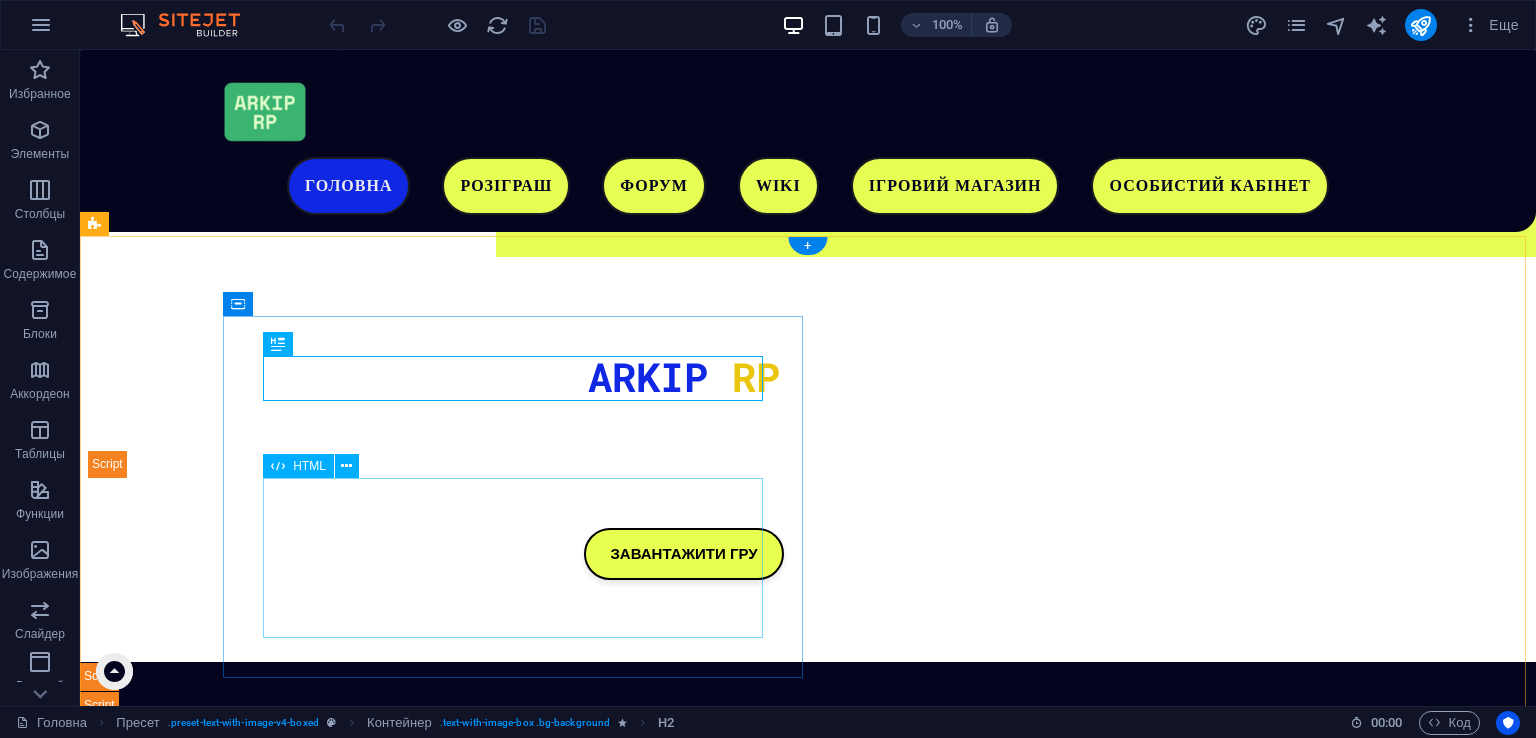 click on "Завантаження..." at bounding box center [684, 1398] 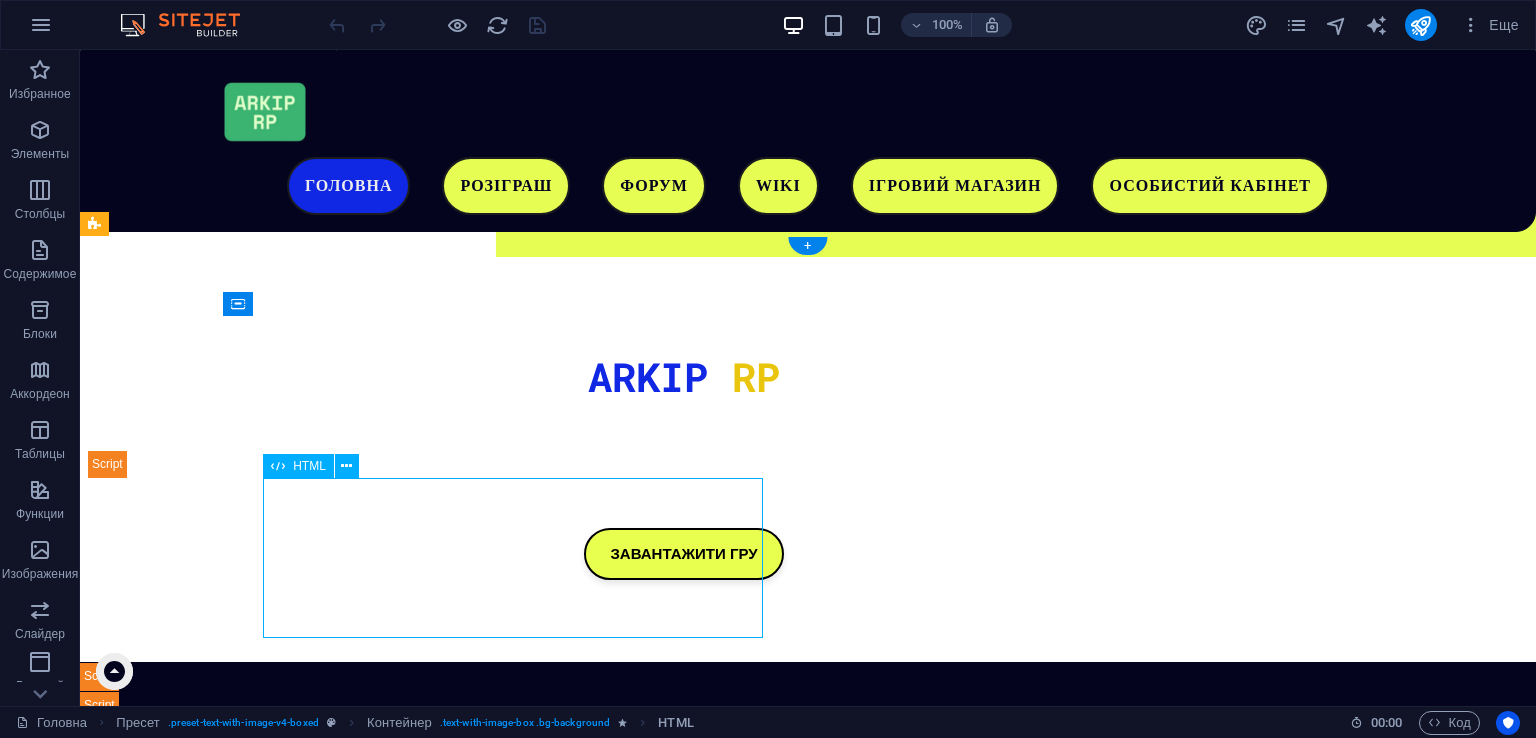 click on "Завантаження..." at bounding box center (684, 1398) 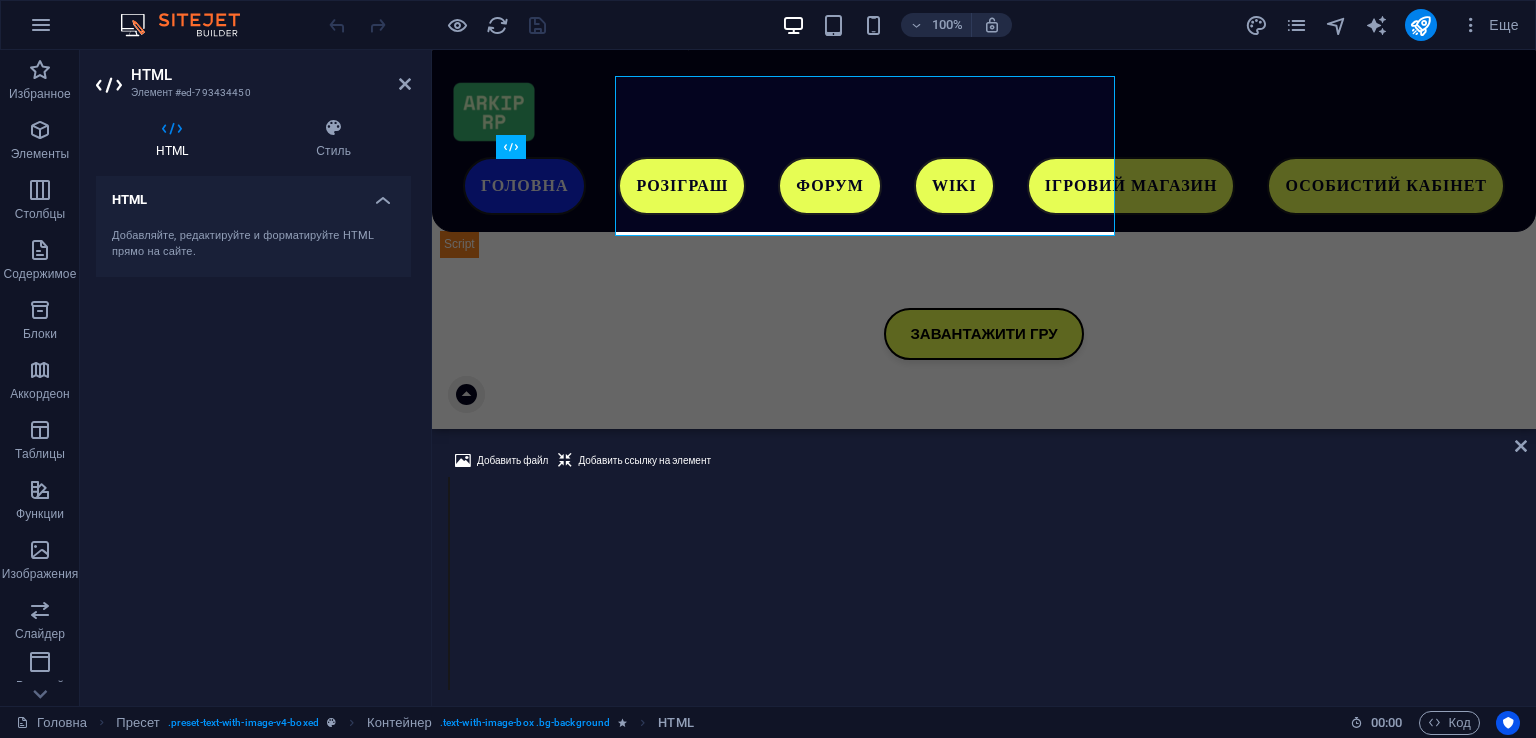 scroll, scrollTop: 975, scrollLeft: 0, axis: vertical 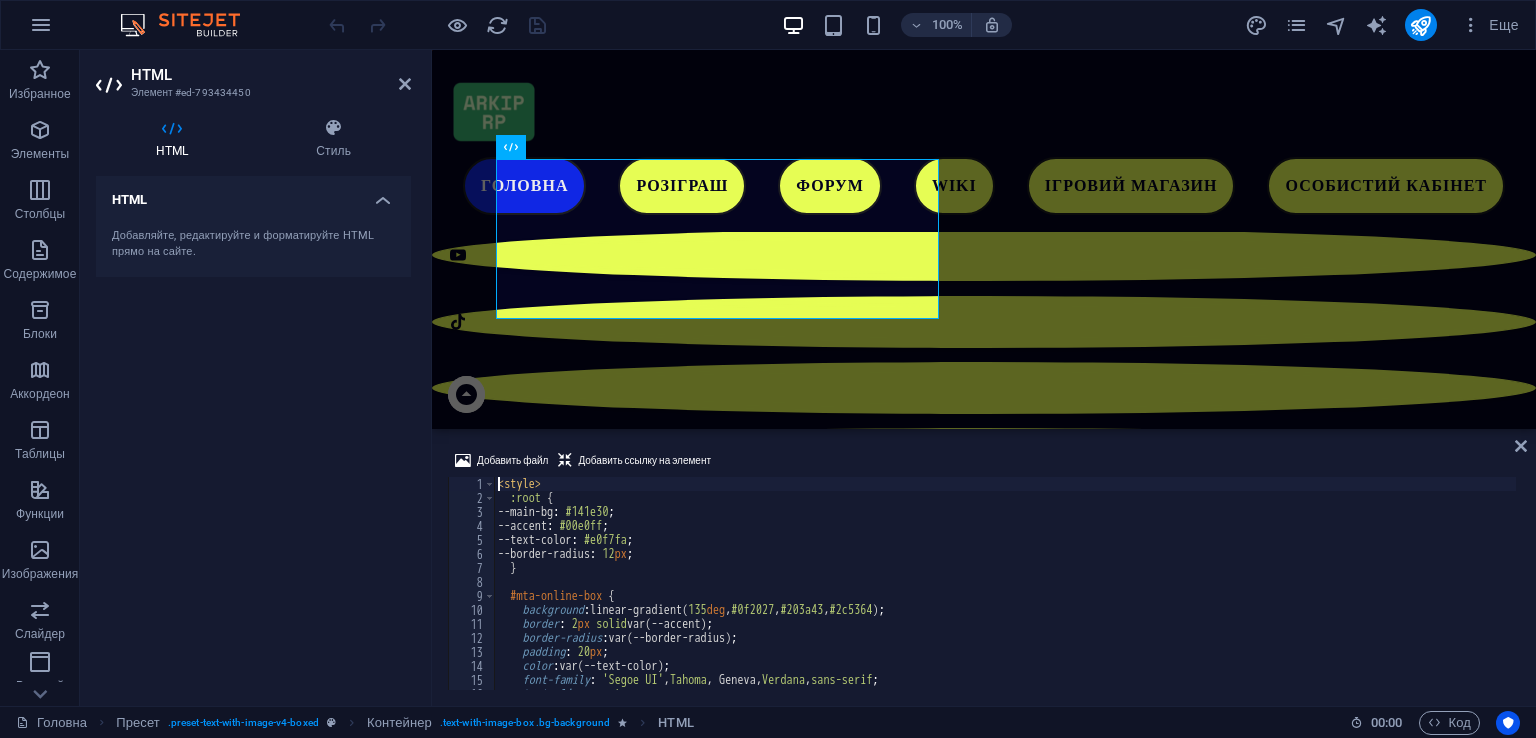 click on "< style >    :root   {     --main-bg :   #141e30 ;     --accent :   #00e0ff ;     --text-color :   #e0f7fa ;     --border-radius :   12 px ;    }    #mta-online-box   {      background :  linear-gradient( 135 deg ,  #0f2027 ,  #203a43 ,  #2c5364 ) ;      border :   2 px   solid  var(--accent) ;      border-radius :  var(--border-radius) ;      padding :   20 px ;      color :  var(--text-color) ;      font-family :   ' Segoe UI ' ,  Tahoma , Geneva,  Verdana ,  sans-serif ;      text-align :   center ;      max-width :   350 px ;" at bounding box center (1005, 597) 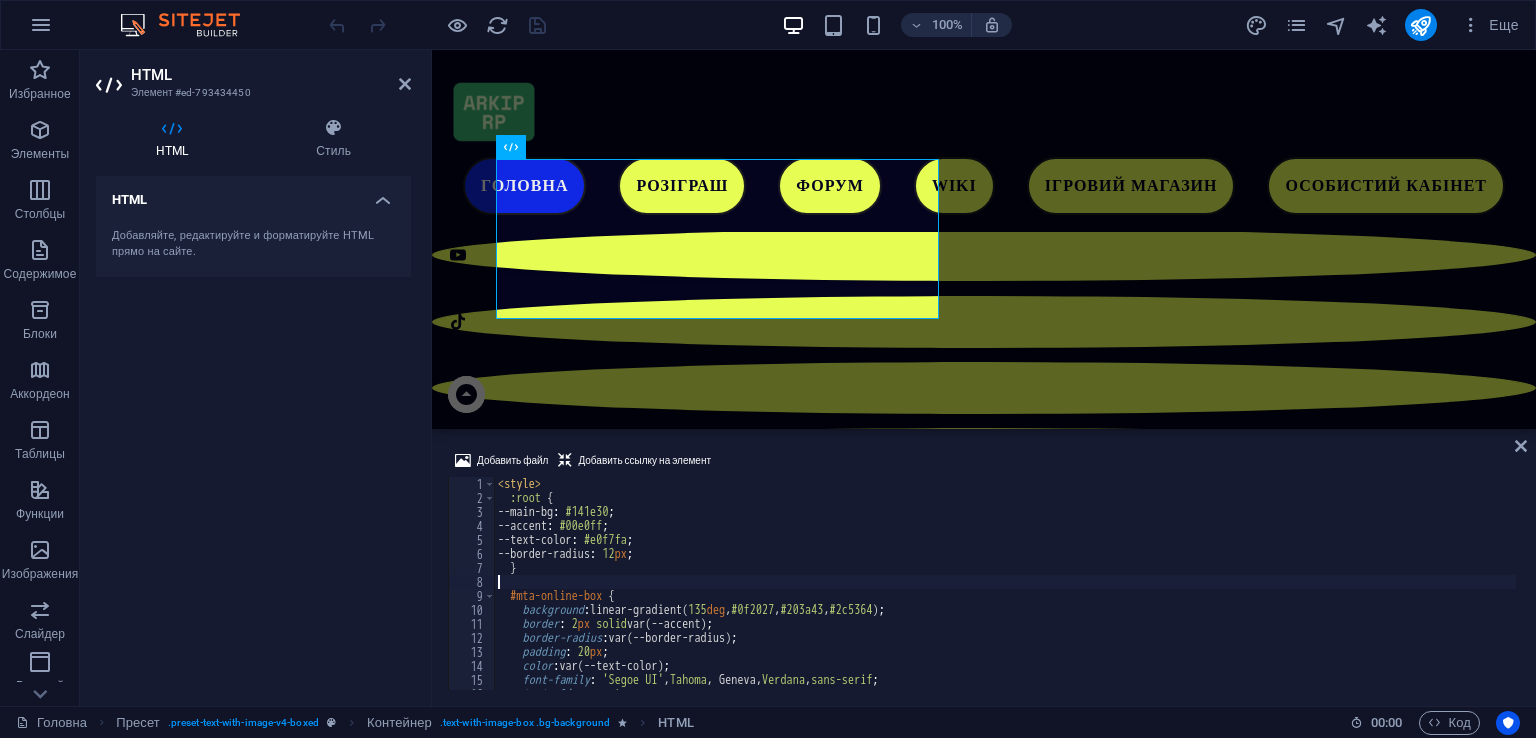 click on "< style >    :root   {     --main-bg :   #141e30 ;     --accent :   #00e0ff ;     --text-color :   #e0f7fa ;     --border-radius :   12 px ;    }    #mta-online-box   {      background :  linear-gradient( 135 deg ,  #0f2027 ,  #203a43 ,  #2c5364 ) ;      border :   2 px   solid  var(--accent) ;      border-radius :  var(--border-radius) ;      padding :   20 px ;      color :  var(--text-color) ;      font-family :   ' Segoe UI ' ,  Tahoma , Geneva,  Verdana ,  sans-serif ;      text-align :   center ;      max-width :   350 px ;" at bounding box center [1005, 597] 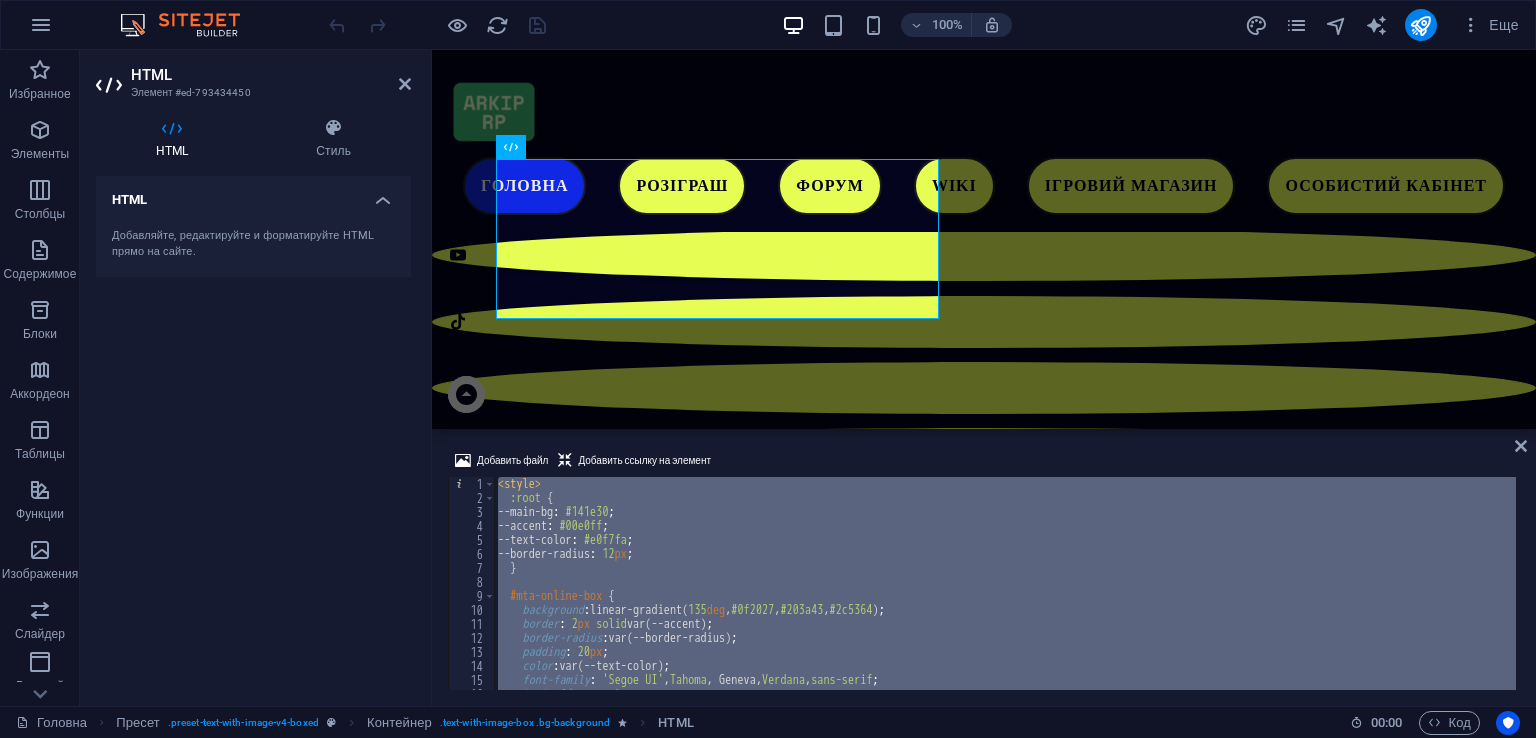 click on "< style >    :root   {     --main-bg :   #141e30 ;     --accent :   #00e0ff ;     --text-color :   #e0f7fa ;     --border-radius :   12 px ;    }    #mta-online-box   {      background :  linear-gradient( 135 deg ,  #0f2027 ,  #203a43 ,  #2c5364 ) ;      border :   2 px   solid  var(--accent) ;      border-radius :  var(--border-radius) ;      padding :   20 px ;      color :  var(--text-color) ;      font-family :   ' Segoe UI ' ,  Tahoma , Geneva,  Verdana ,  sans-serif ;      text-align :   center ;      max-width :   350 px ;" at bounding box center (1005, 597) 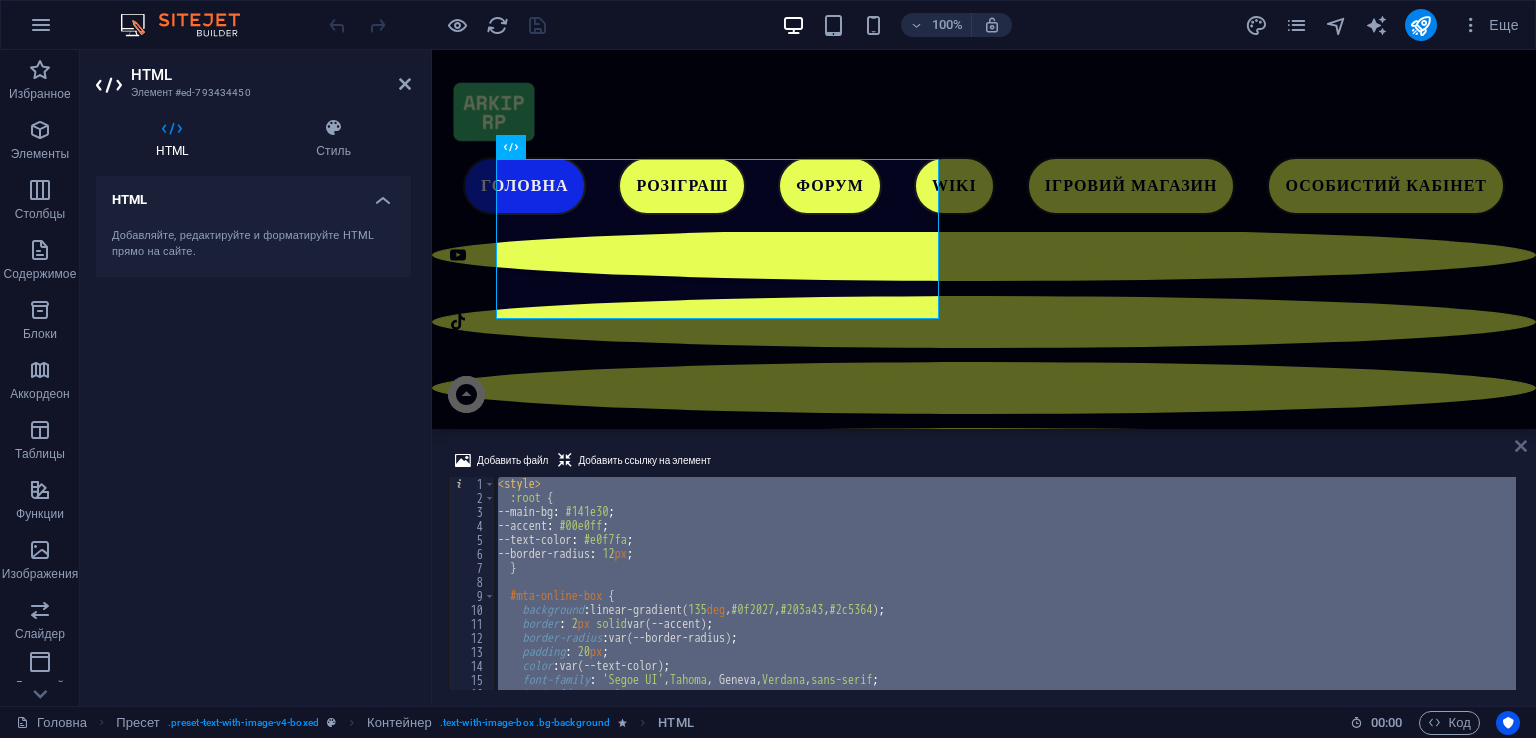 click at bounding box center (1521, 446) 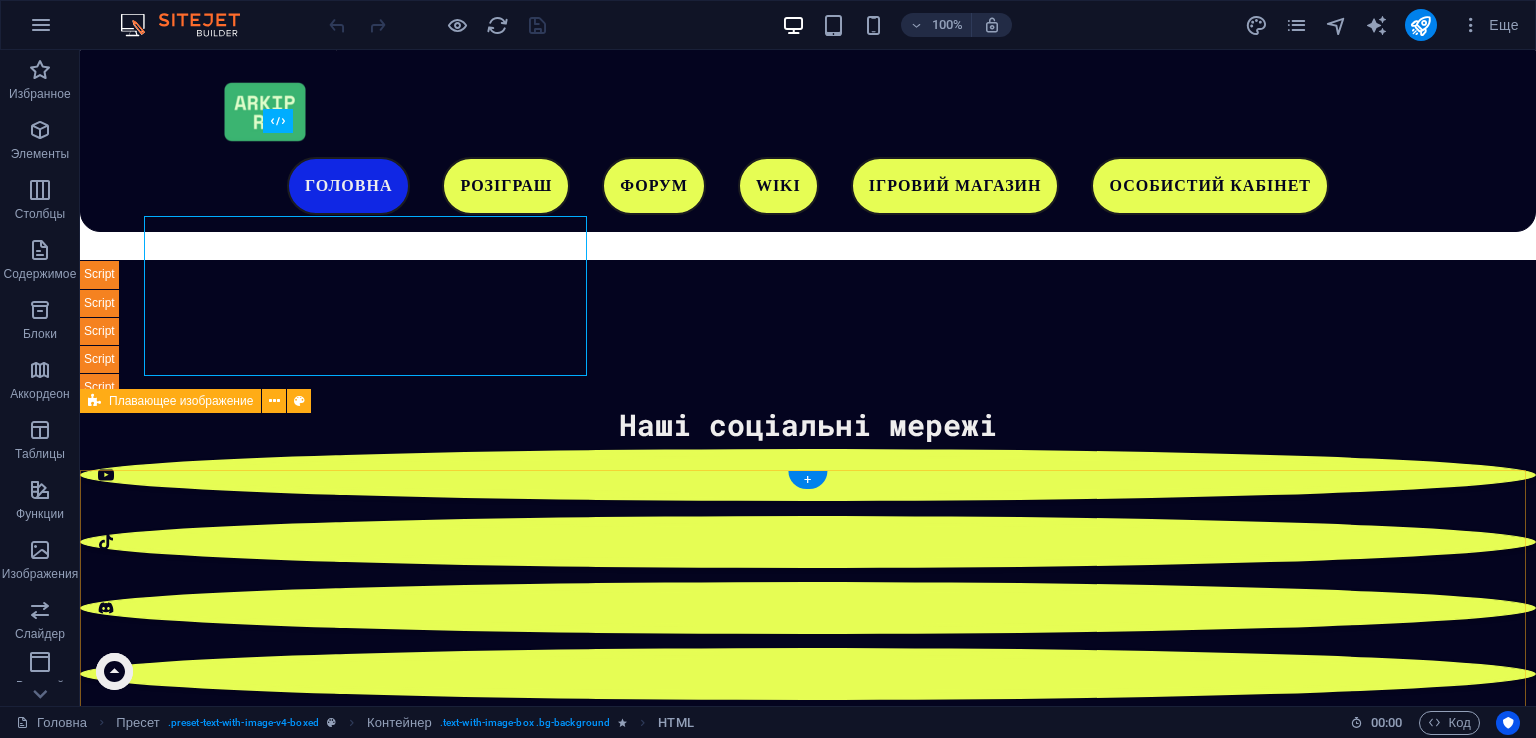 scroll, scrollTop: 918, scrollLeft: 0, axis: vertical 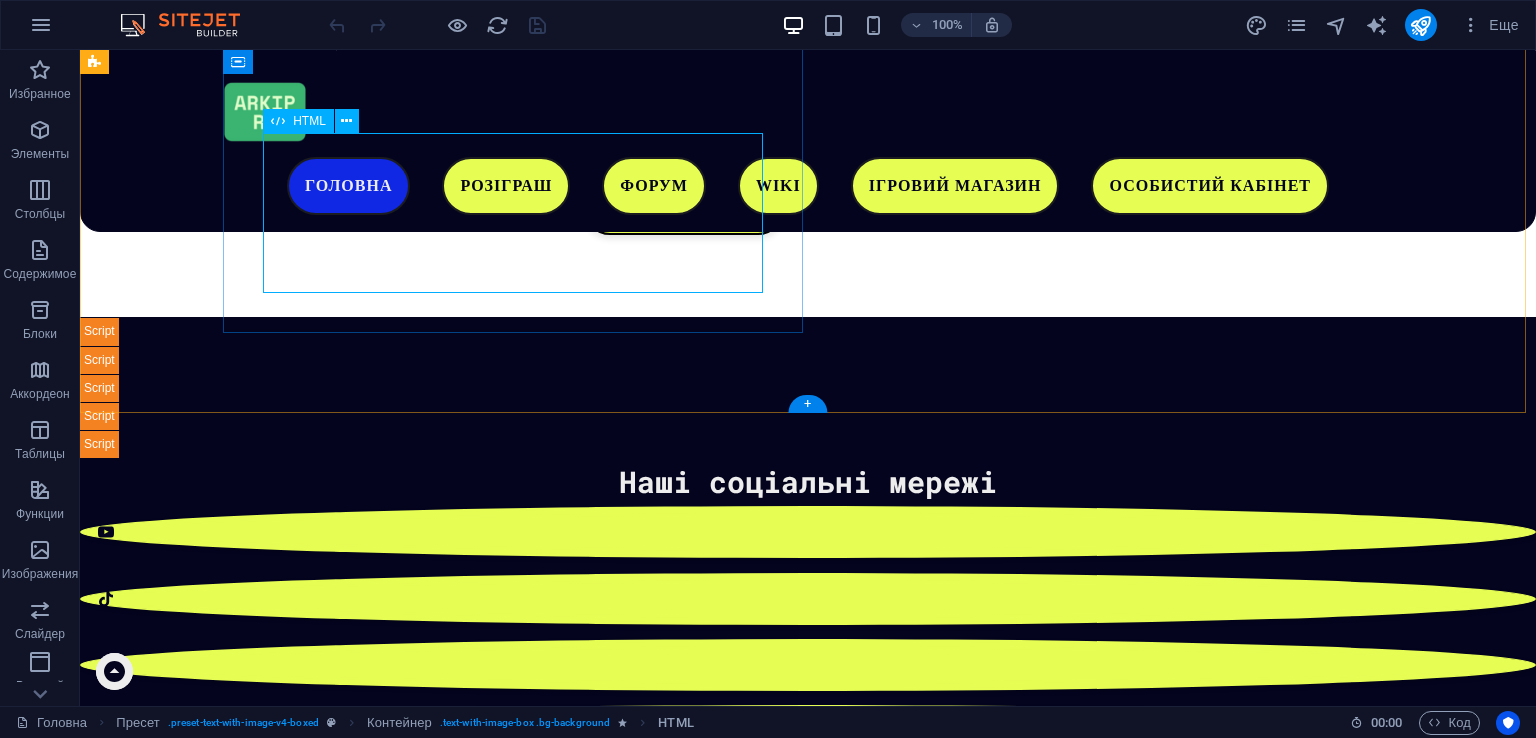 click on "Завантаження..." at bounding box center (684, 1053) 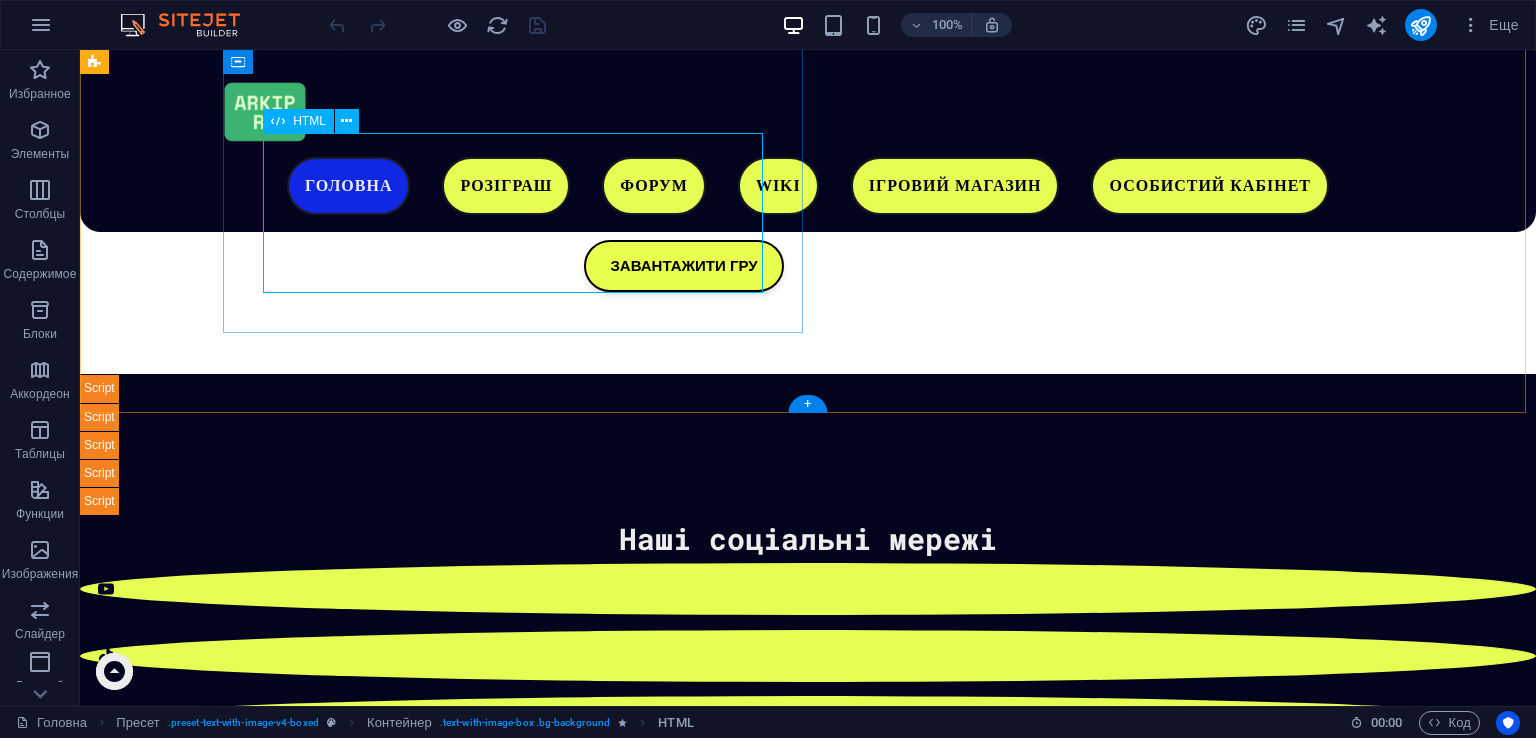 scroll, scrollTop: 975, scrollLeft: 0, axis: vertical 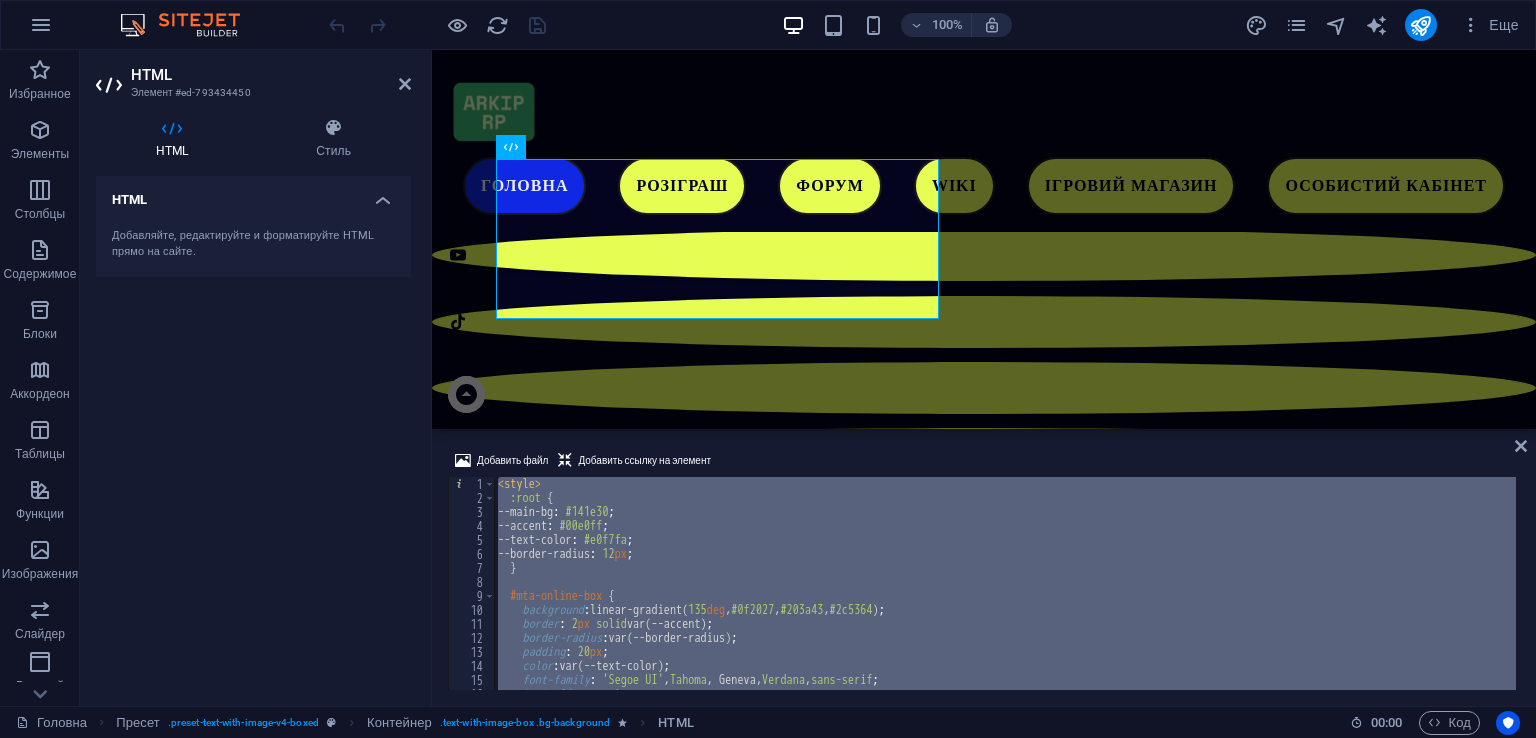 click on "< style >    :root   {     --main-bg :   #141e30 ;     --accent :   #00e0ff ;     --text-color :   #e0f7fa ;     --border-radius :   12 px ;    }    #mta-online-box   {      background :  linear-gradient( 135 deg ,  #0f2027 ,  #203a43 ,  #2c5364 ) ;      border :   2 px   solid  var(--accent) ;      border-radius :  var(--border-radius) ;      padding :   20 px ;      color :  var(--text-color) ;      font-family :   ' Segoe UI ' ,  Tahoma , Geneva,  Verdana ,  sans-serif ;      text-align :   center ;      max-width :   350 px ;" at bounding box center [1005, 583] 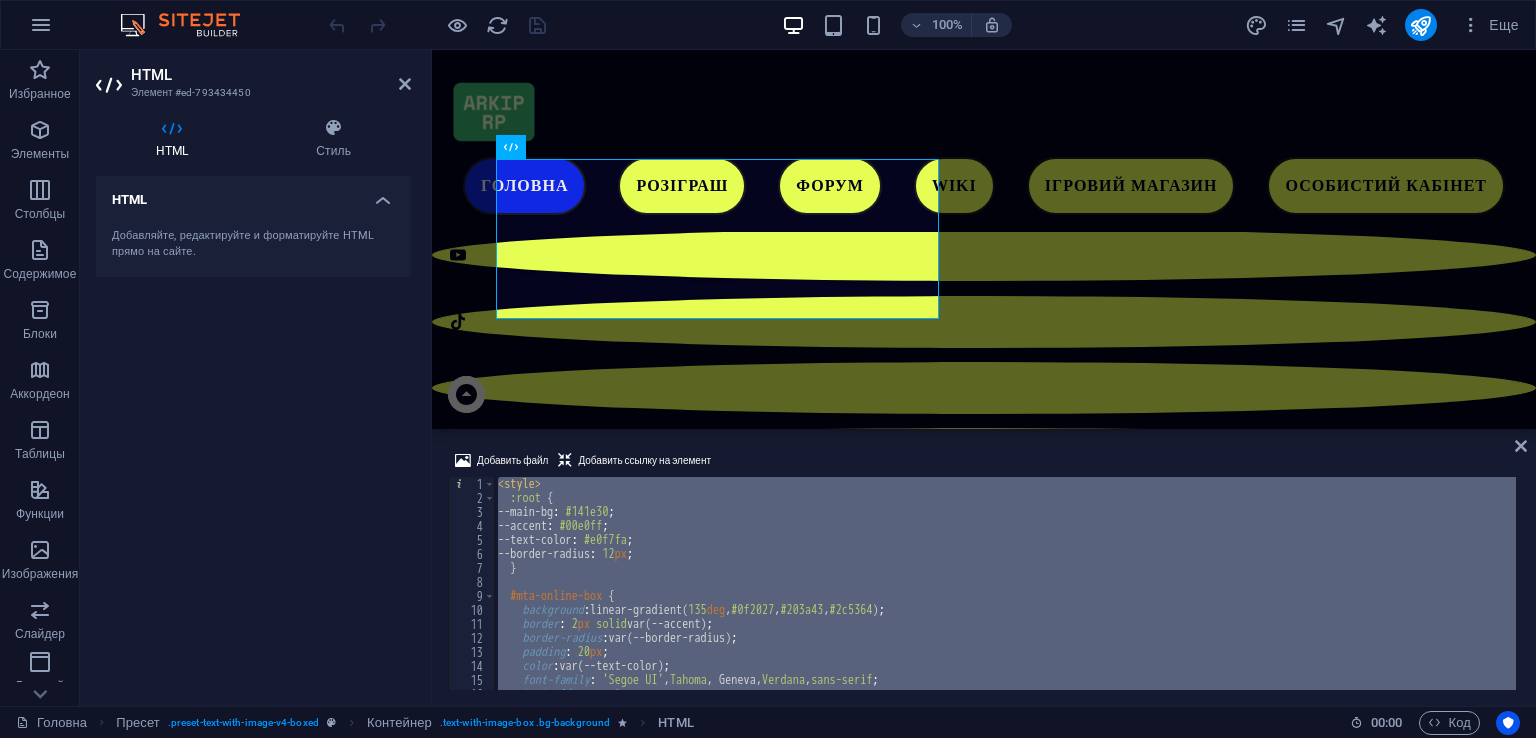 type on "--accent: #00e0ff;" 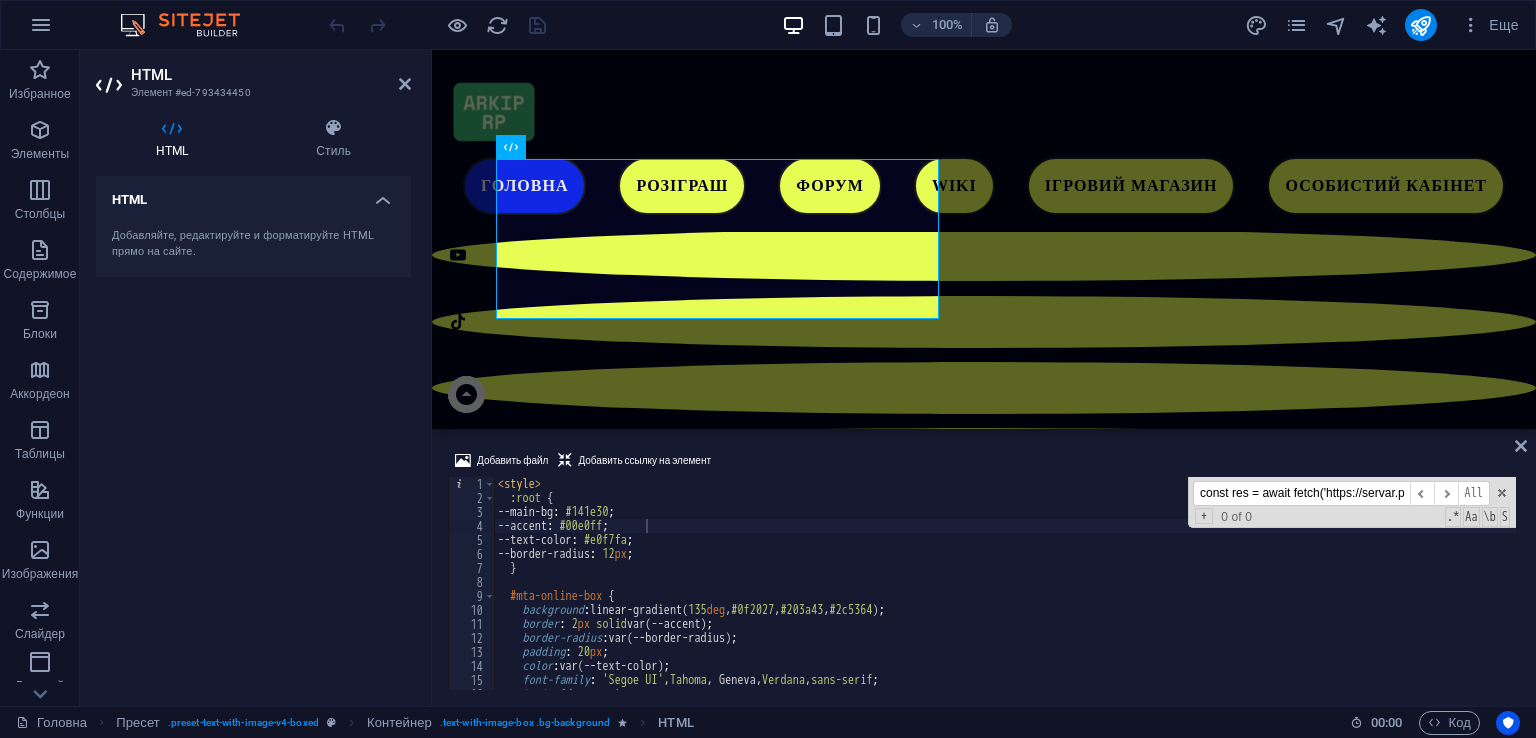scroll, scrollTop: 0, scrollLeft: 290, axis: horizontal 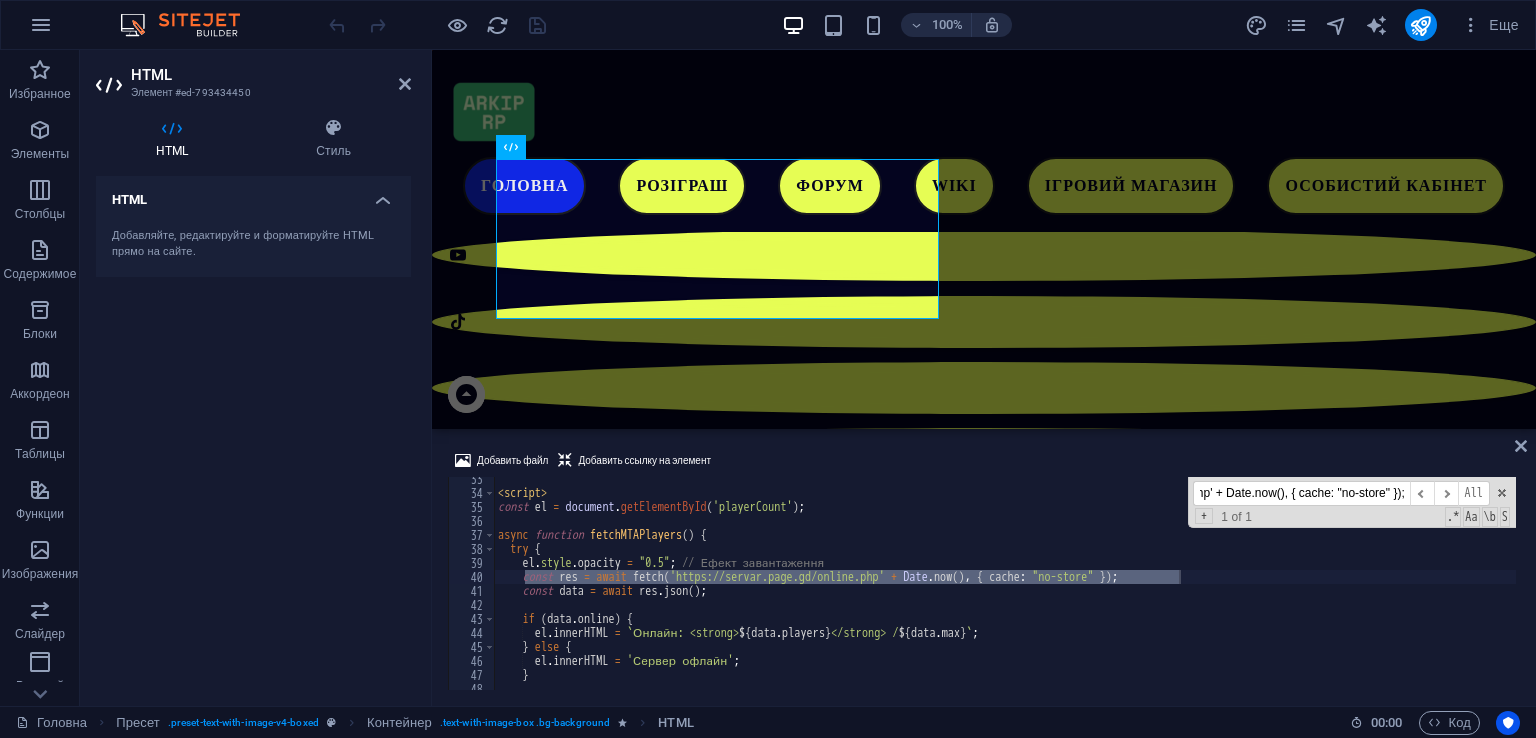 type on "const res = await fetch('https://servar.page.gd/online.php' + Date.now(), { cache: "no-store" });" 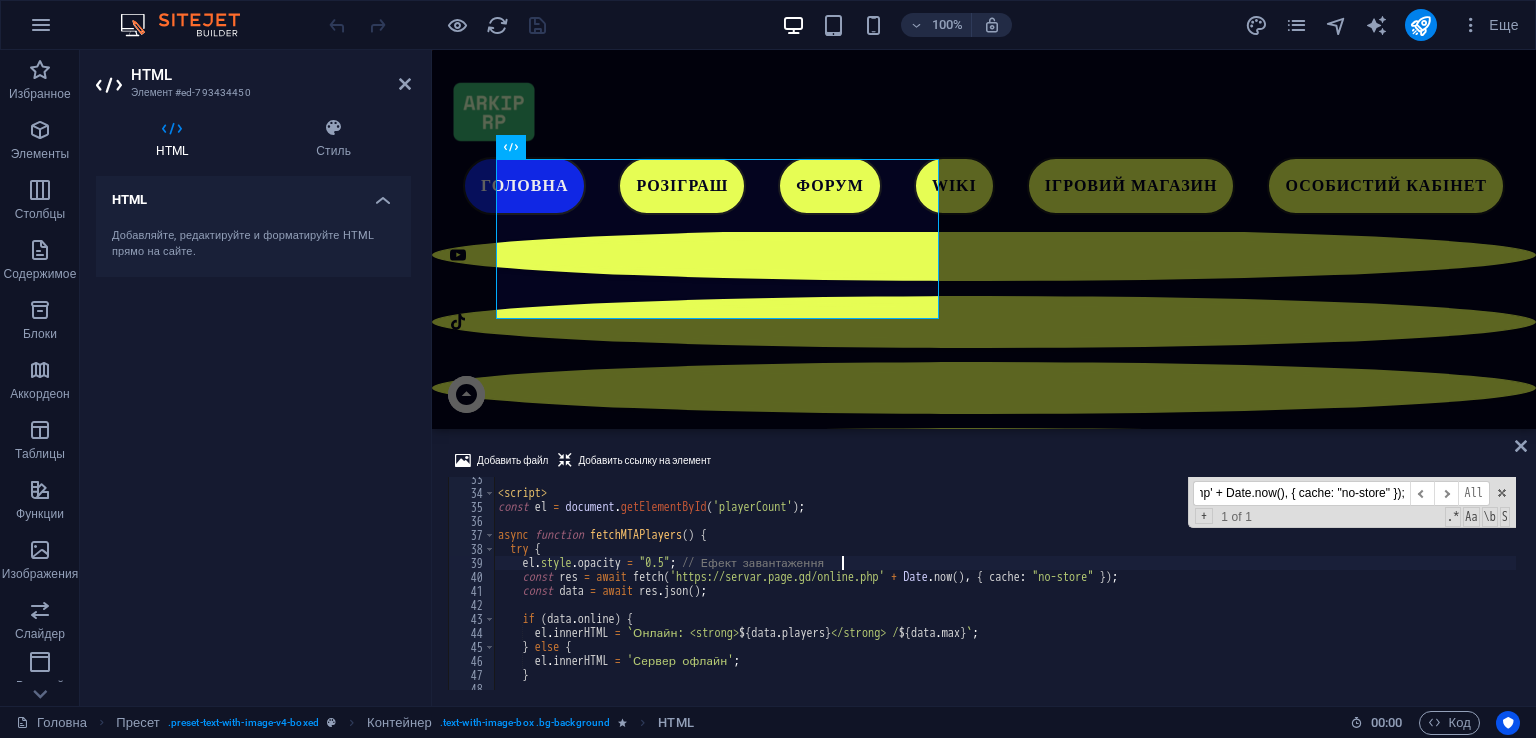 click on "< script > const   el   =   document . getElementById ( 'playerCount' ) ; async   function   fetchMTAPlayers ( )   {    try   {      el . style . opacity   =   "0.5" ;   // Ефект завантаження      const   res   =   await   fetch ( 'https://servar.page.gd/online.php'   +   Date . now ( ) ,   {   cache :   "no-store"   }) ;      const   data   =   await   res . json ( ) ;      if   ( data . online )   {         el . innerHTML   =   ` Онлайн: <strong> ${ data . players } </strong> /  ${ data . max } ` ;      }   else   {         el . innerHTML   =   'Сервер офлайн' ;      }      el . style . opacity   =   "1" ;   // Плавна поява" at bounding box center [1005, 592] 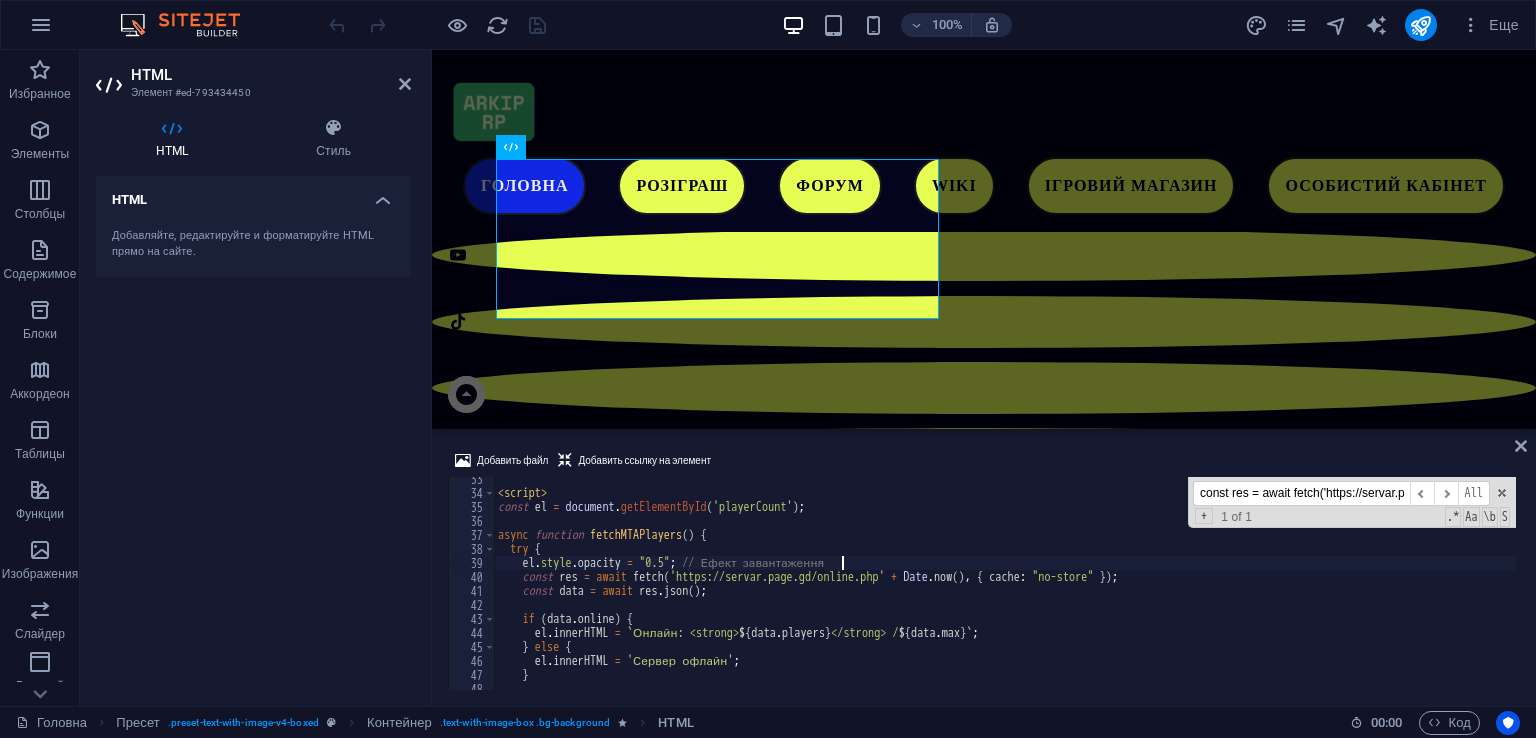 click on "< script > const   el   =   document . getElementById ( 'playerCount' ) ; async   function   fetchMTAPlayers ( )   {    try   {      el . style . opacity   =   "0.5" ;   // Ефект завантаження      const   res   =   await   fetch ( 'https://servar.page.gd/online.php'   +   Date . now ( ) ,   {   cache :   "no-store"   }) ;      const   data   =   await   res . json ( ) ;      if   ( data . online )   {         el . innerHTML   =   ` Онлайн: <strong> ${ data . players } </strong> /  ${ data . max } ` ;      }   else   {         el . innerHTML   =   'Сервер офлайн' ;      }      el . style . opacity   =   "1" ;   // Плавна поява" at bounding box center [1005, 592] 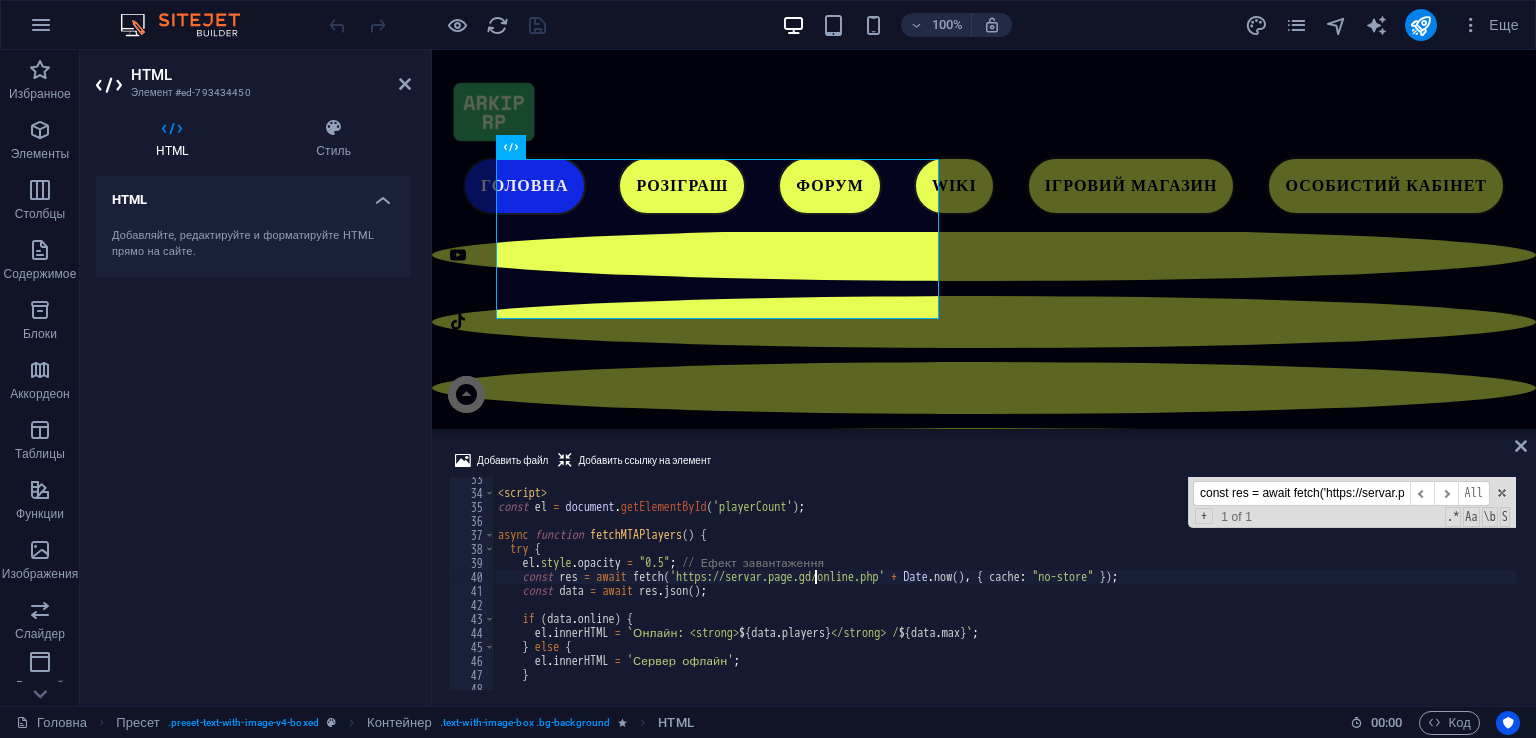 click on "< script > const   el   =   document . getElementById ( 'playerCount' ) ; async   function   fetchMTAPlayers ( )   {    try   {      el . style . opacity   =   "0.5" ;   // Ефект завантаження      const   res   =   await   fetch ( 'https://servar.page.gd/online.php'   +   Date . now ( ) ,   {   cache :   "no-store"   }) ;      const   data   =   await   res . json ( ) ;      if   ( data . online )   {         el . innerHTML   =   ` Онлайн: <strong> ${ data . players } </strong> /  ${ data . max } ` ;      }   else   {         el . innerHTML   =   'Сервер офлайн' ;      }      el . style . opacity   =   "1" ;   // Плавна поява" at bounding box center (1005, 592) 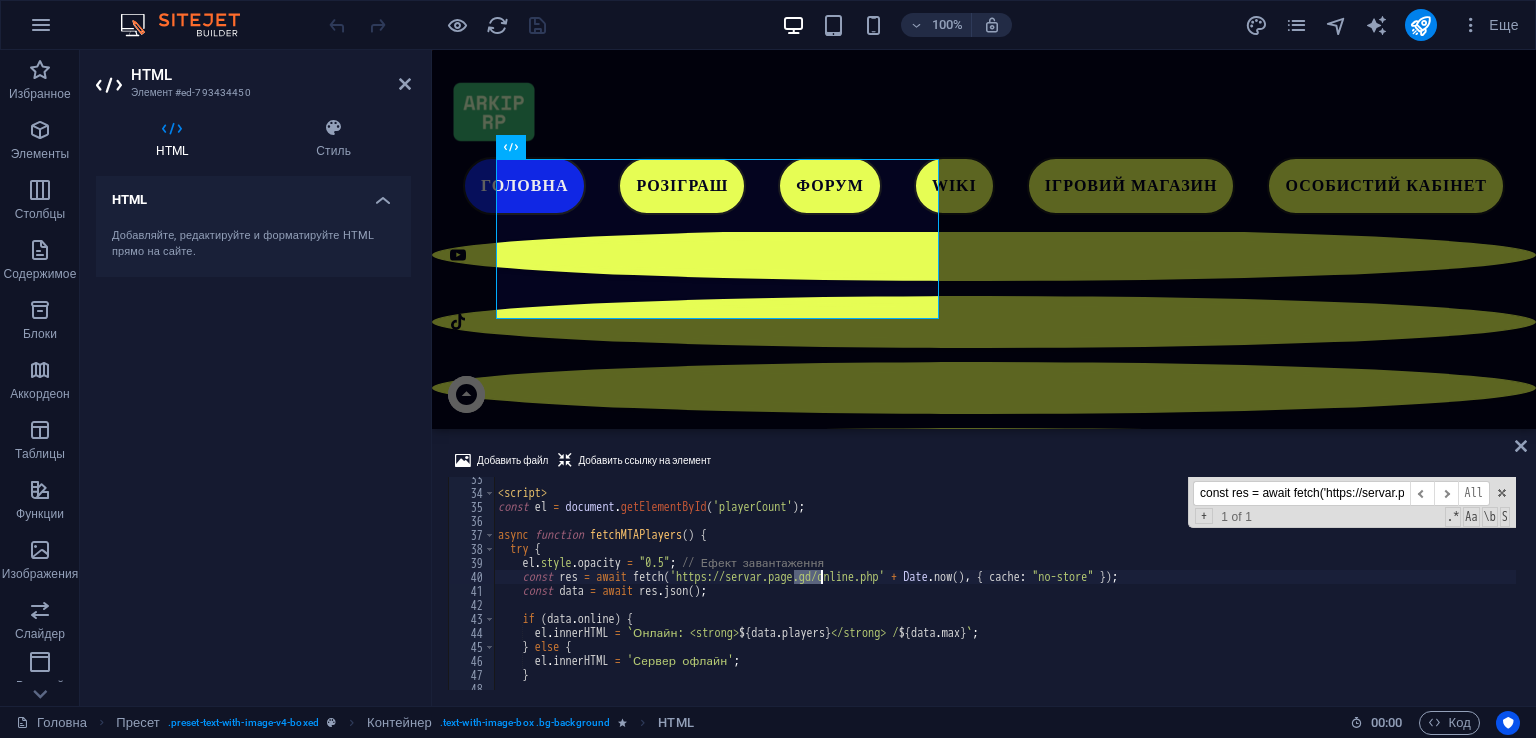 click on "< script > const   el   =   document . getElementById ( 'playerCount' ) ; async   function   fetchMTAPlayers ( )   {    try   {      el . style . opacity   =   "0.5" ;   // Ефект завантаження      const   res   =   await   fetch ( 'https://servar.page.gd/online.php'   +   Date . now ( ) ,   {   cache :   "no-store"   }) ;      const   data   =   await   res . json ( ) ;      if   ( data . online )   {         el . innerHTML   =   ` Онлайн: <strong> ${ data . players } </strong> /  ${ data . max } ` ;      }   else   {         el . innerHTML   =   'Сервер офлайн' ;      }      el . style . opacity   =   "1" ;   // Плавна поява" at bounding box center (1005, 592) 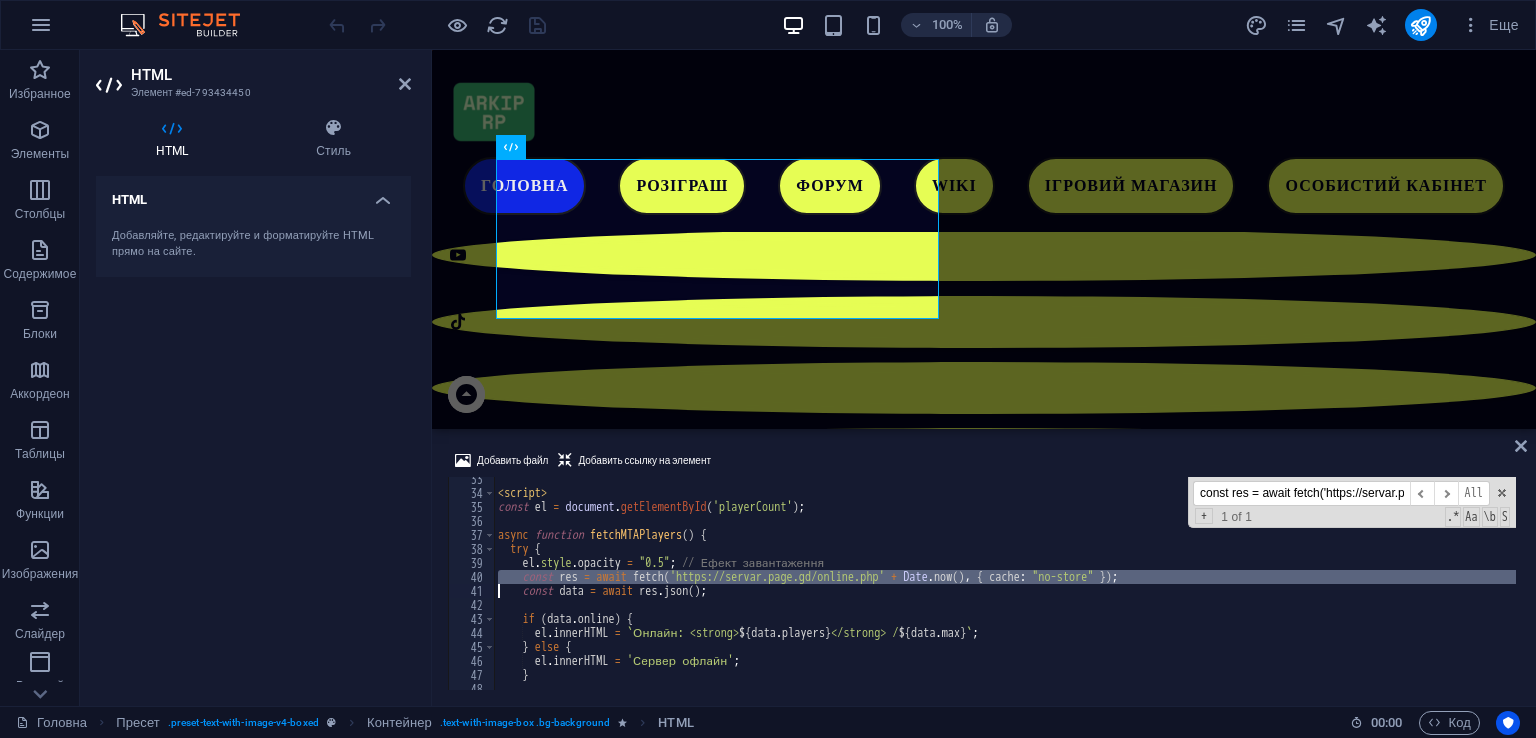 paste 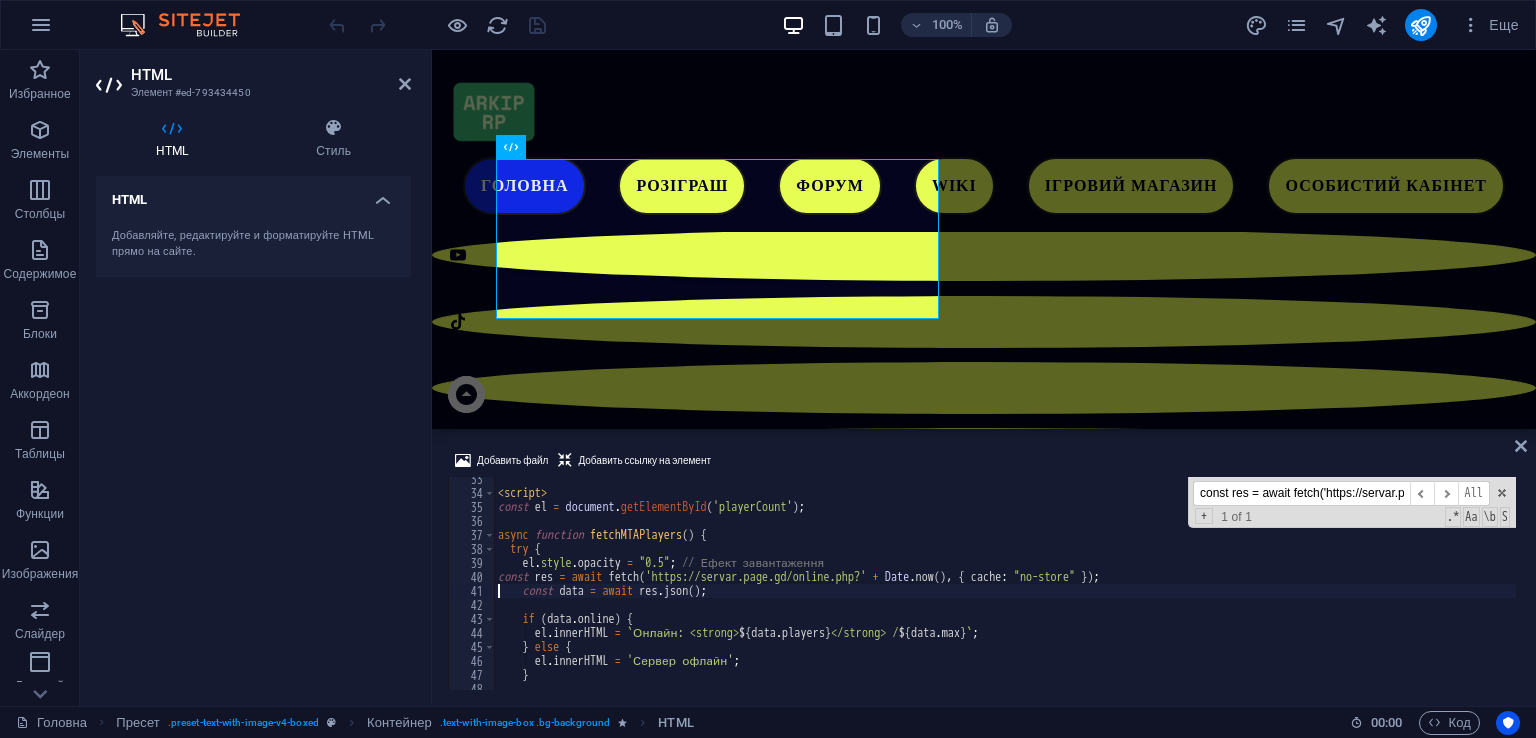 click at bounding box center [437, 25] 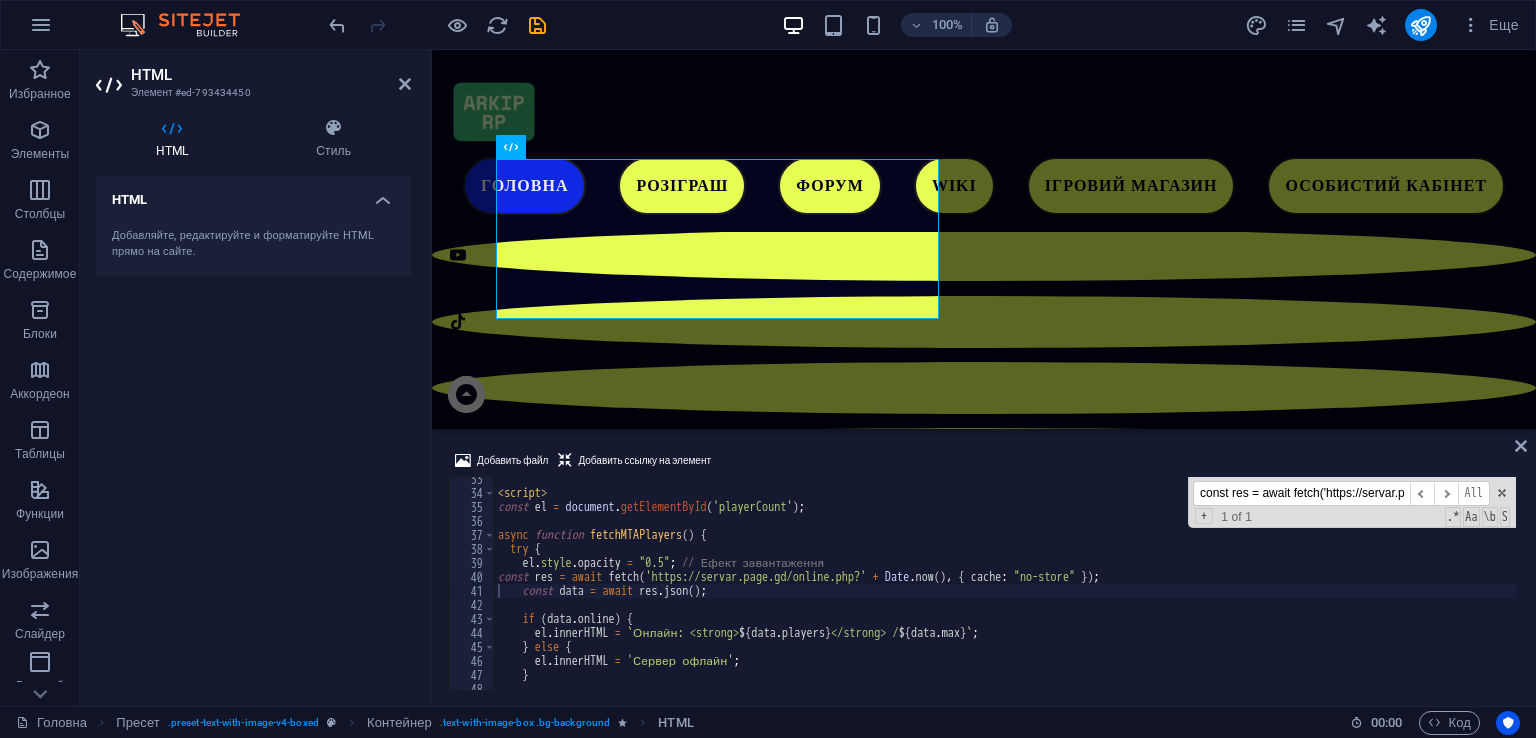 click at bounding box center [537, 25] 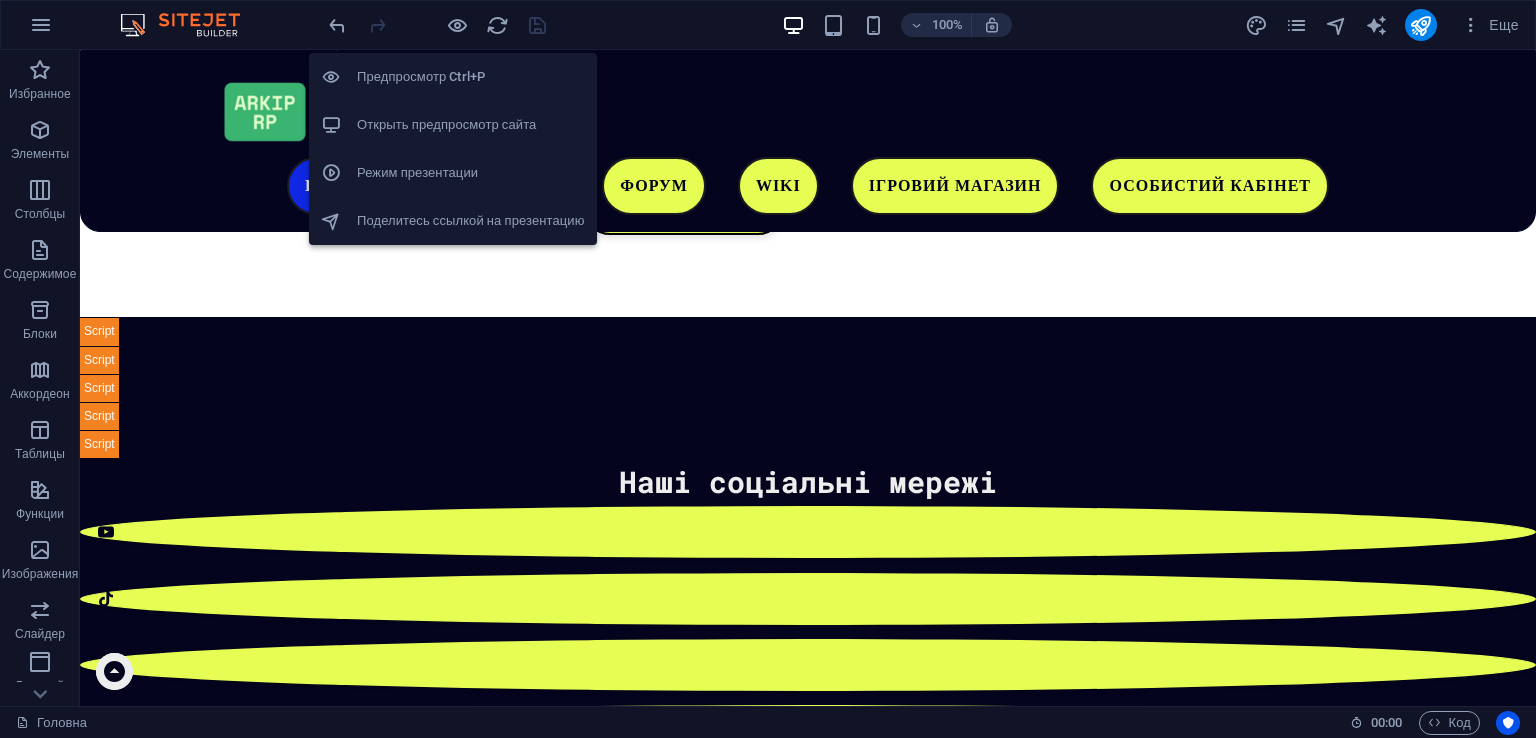 click on "Открыть предпросмотр сайта" at bounding box center (471, 125) 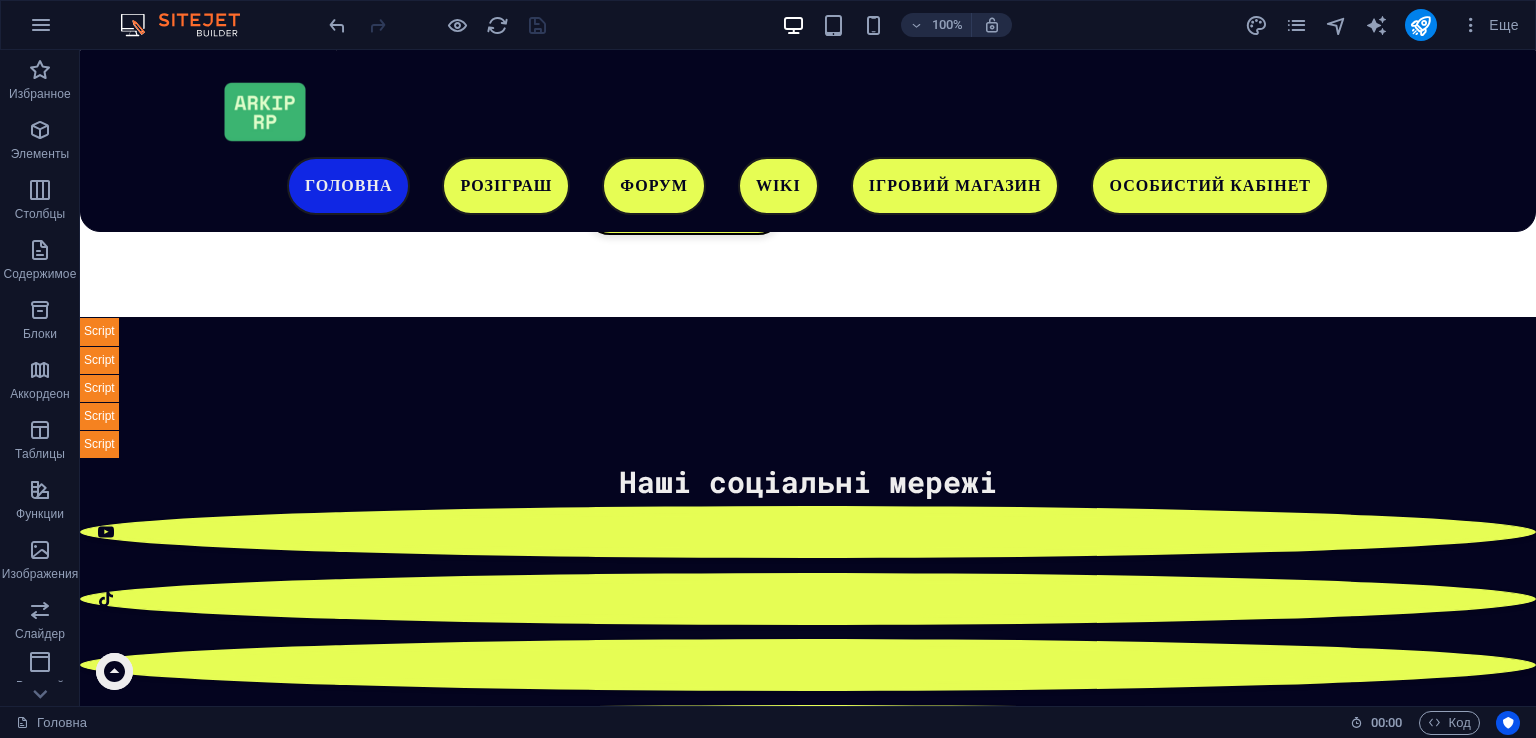 click on "Еще" at bounding box center (1386, 25) 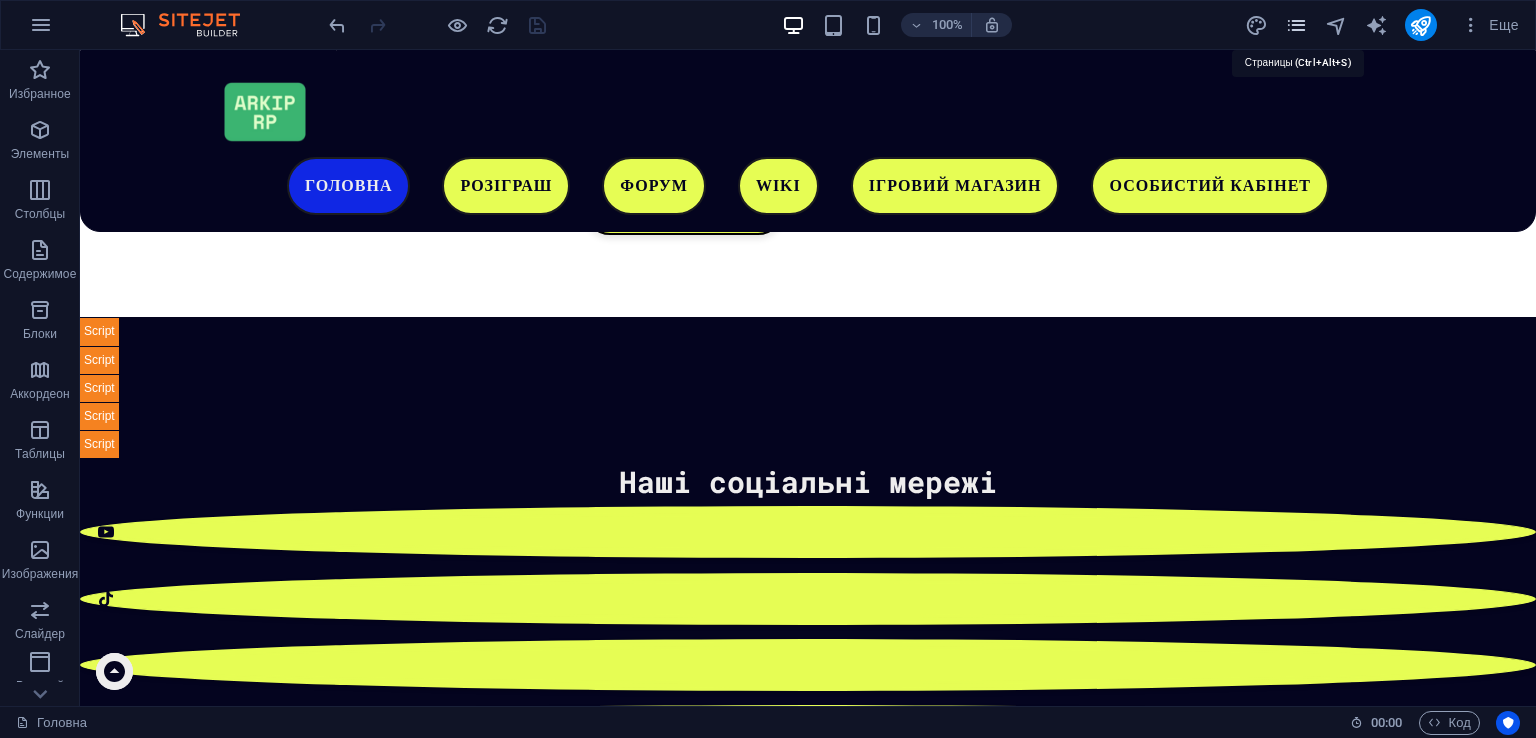 click at bounding box center [1296, 25] 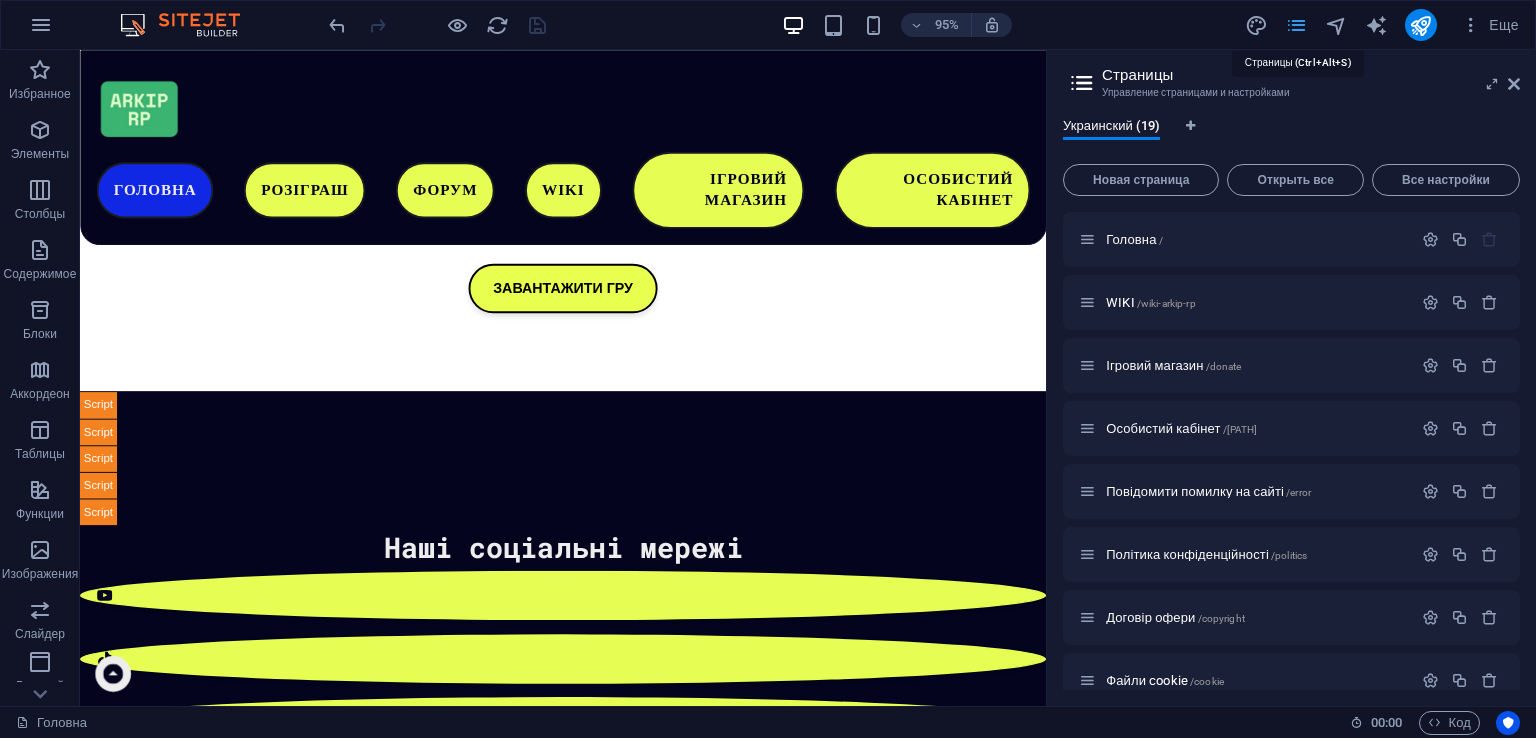 scroll, scrollTop: 975, scrollLeft: 0, axis: vertical 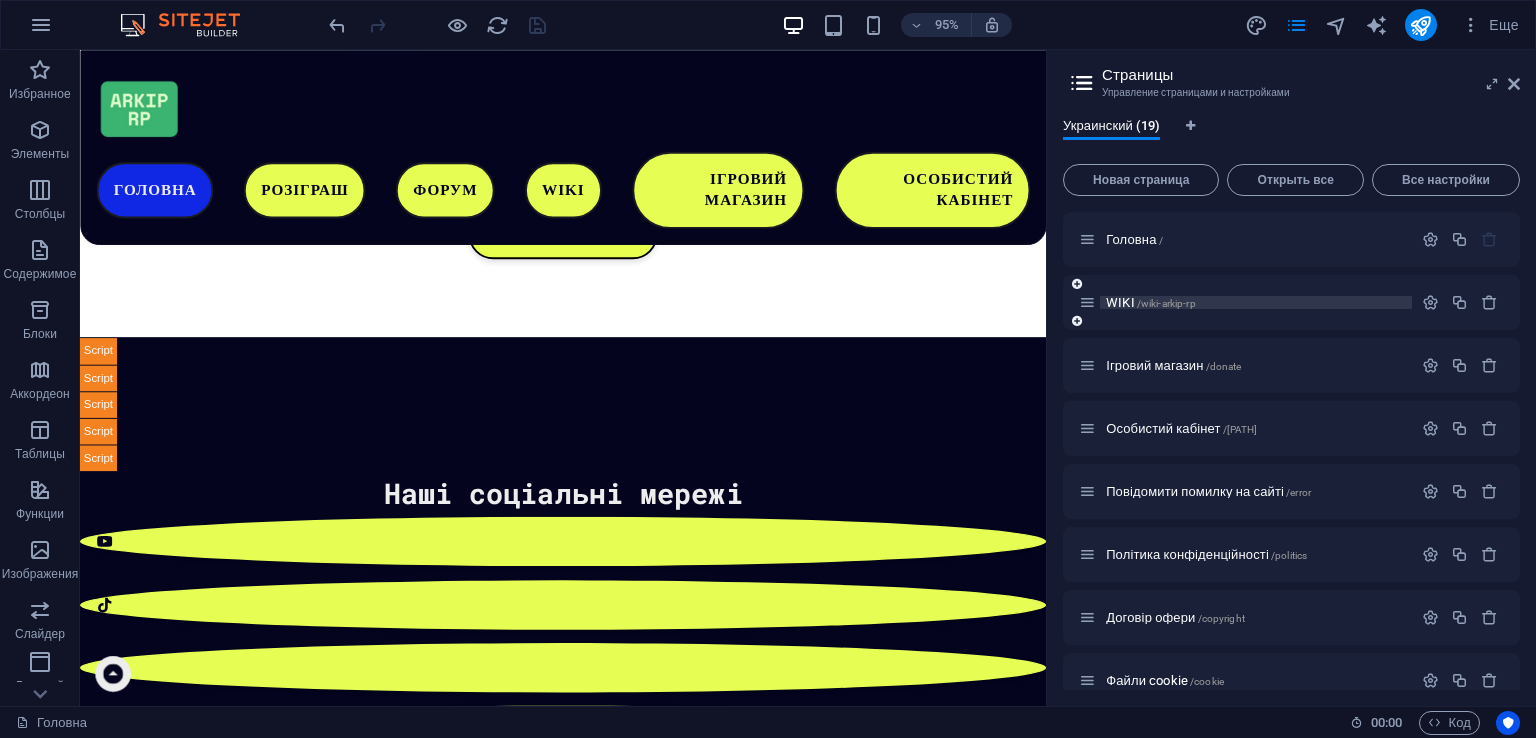 click on "/wiki-arkip-rp" at bounding box center (1166, 303) 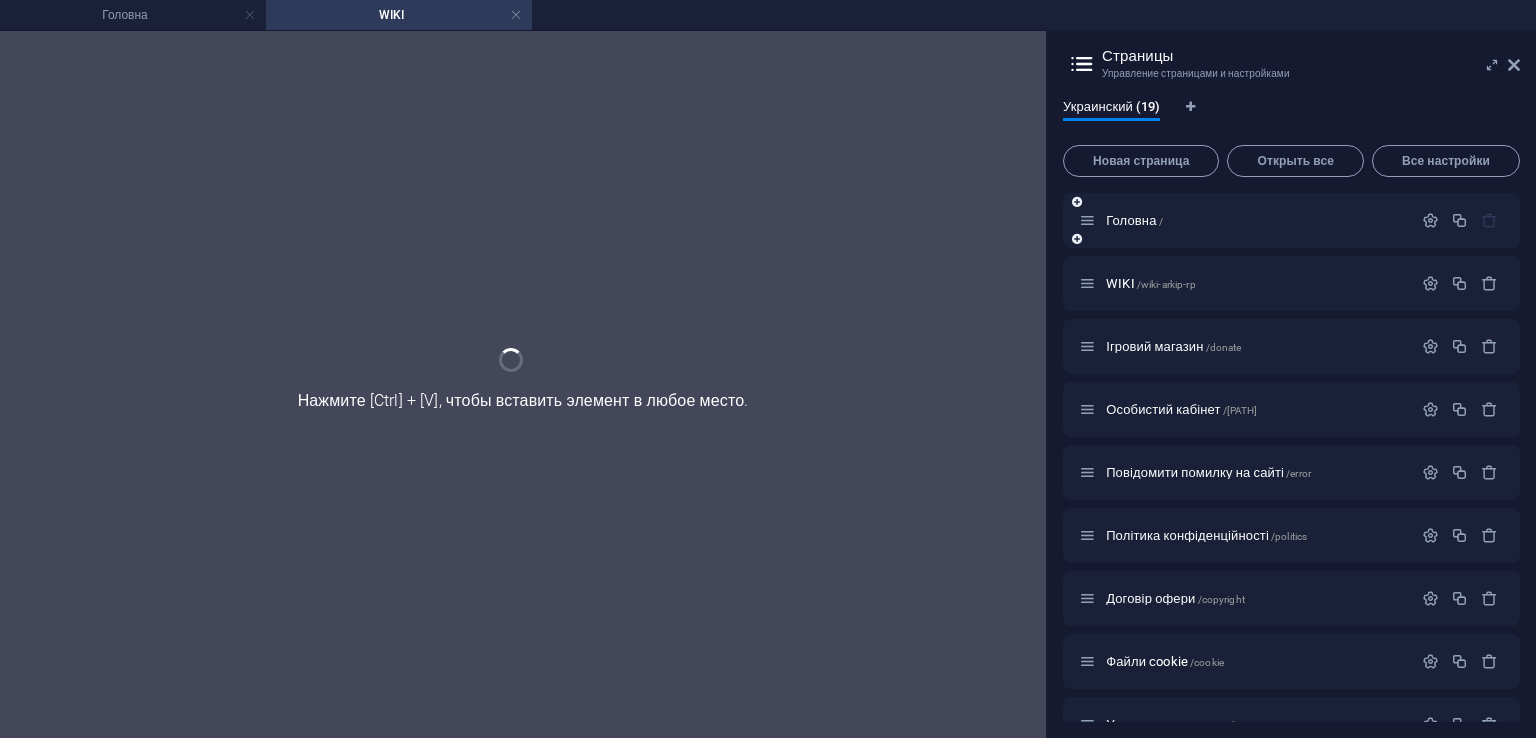 scroll, scrollTop: 0, scrollLeft: 0, axis: both 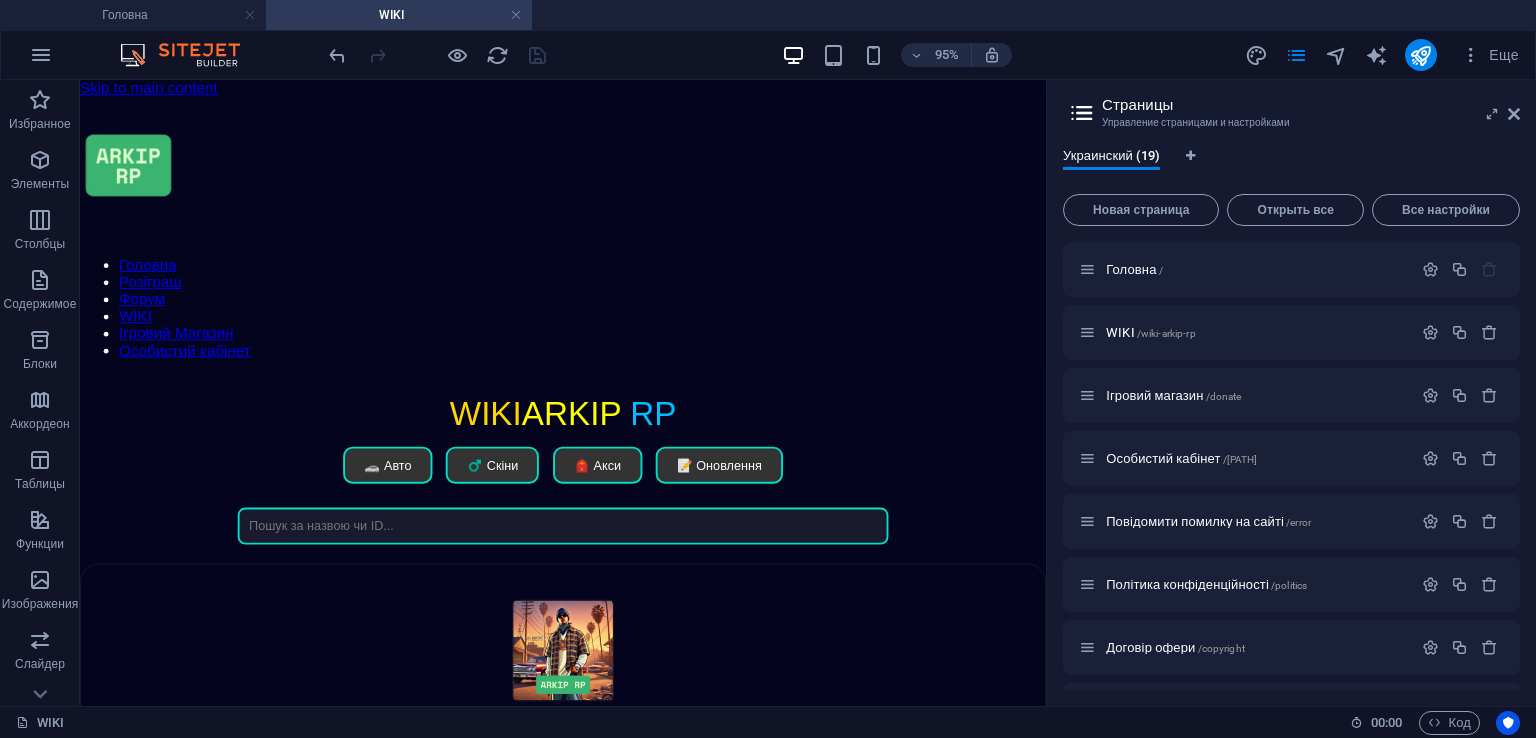 click at bounding box center (1514, 114) 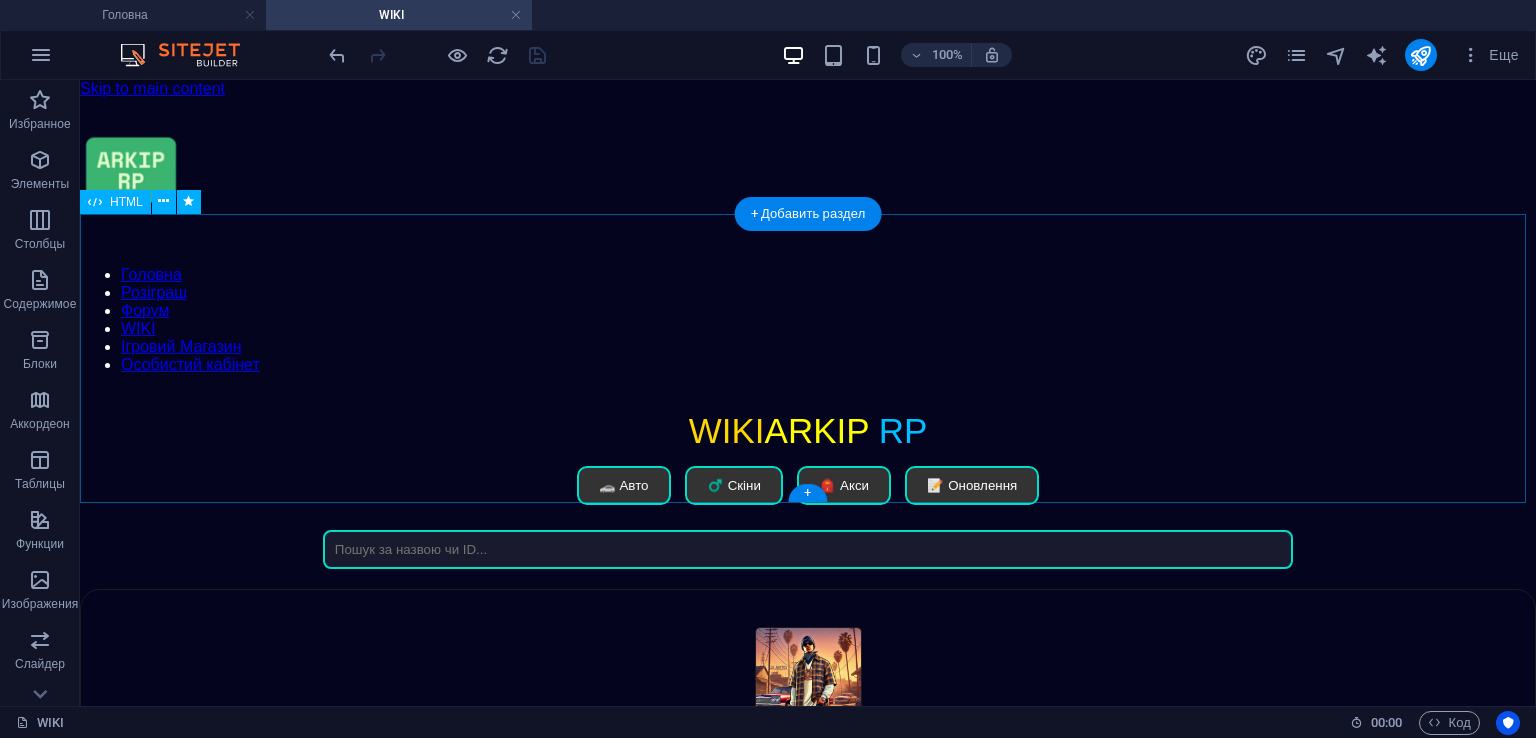 click on "WIKI ARKIP RP
WIKI  ARKIP   RP
🚗 Авто
♂️ Скіни
🎒 Акси
📝 Оновлення
Нічого не знайдено
×" at bounding box center (808, 490) 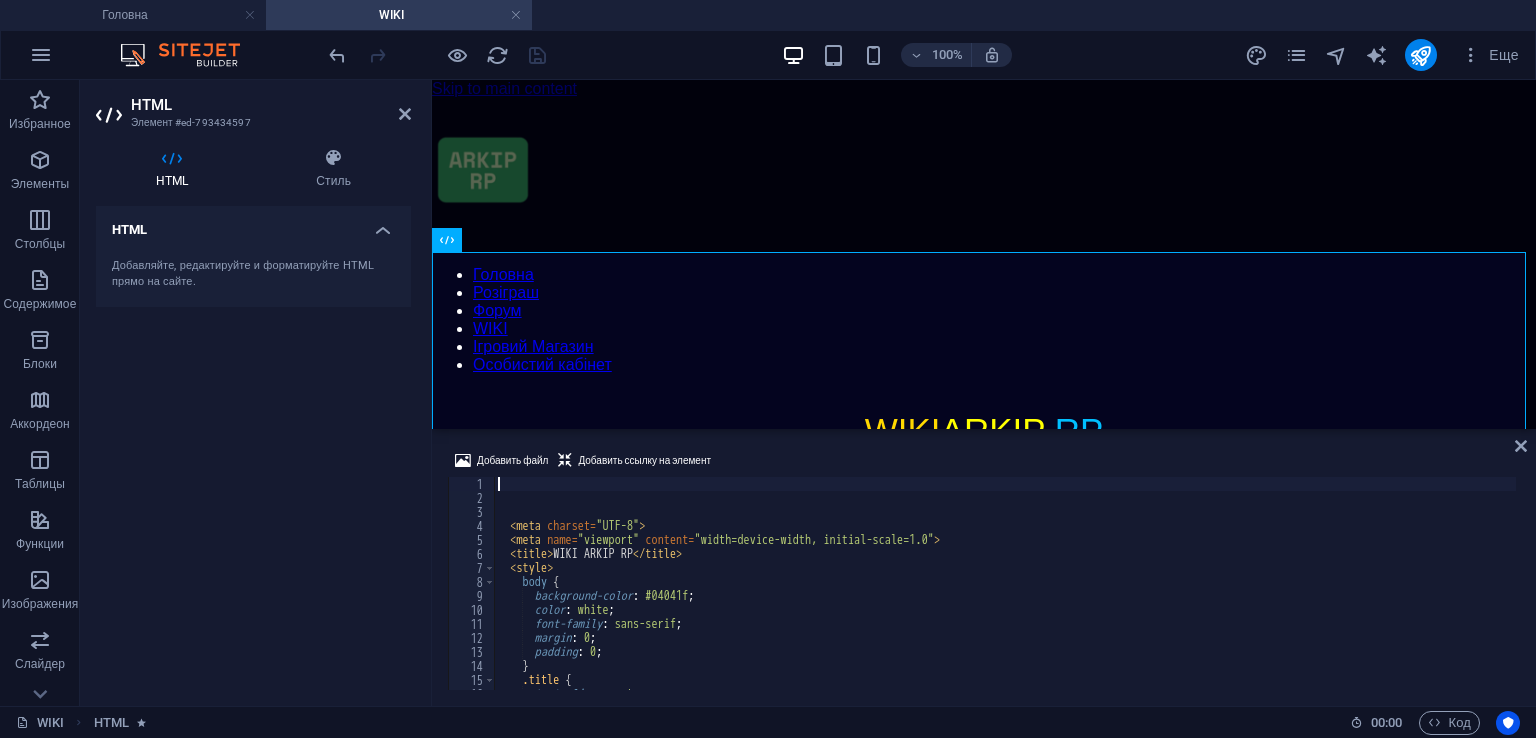 click on "< meta   charset = "UTF-8" >    < meta   name = "viewport"   content = "width=device-width, initial-scale=1.0" >    < title > WIKI ARKIP RP </ title >    < style >      body   {         background-color :   #04041f ;         color :   white ;         font-family :   sans-serif ;         margin :   0 ;         padding :   0 ;      }      .title   {         text-align :   center ;         font-size :   35 px ;" at bounding box center (1005, 597) 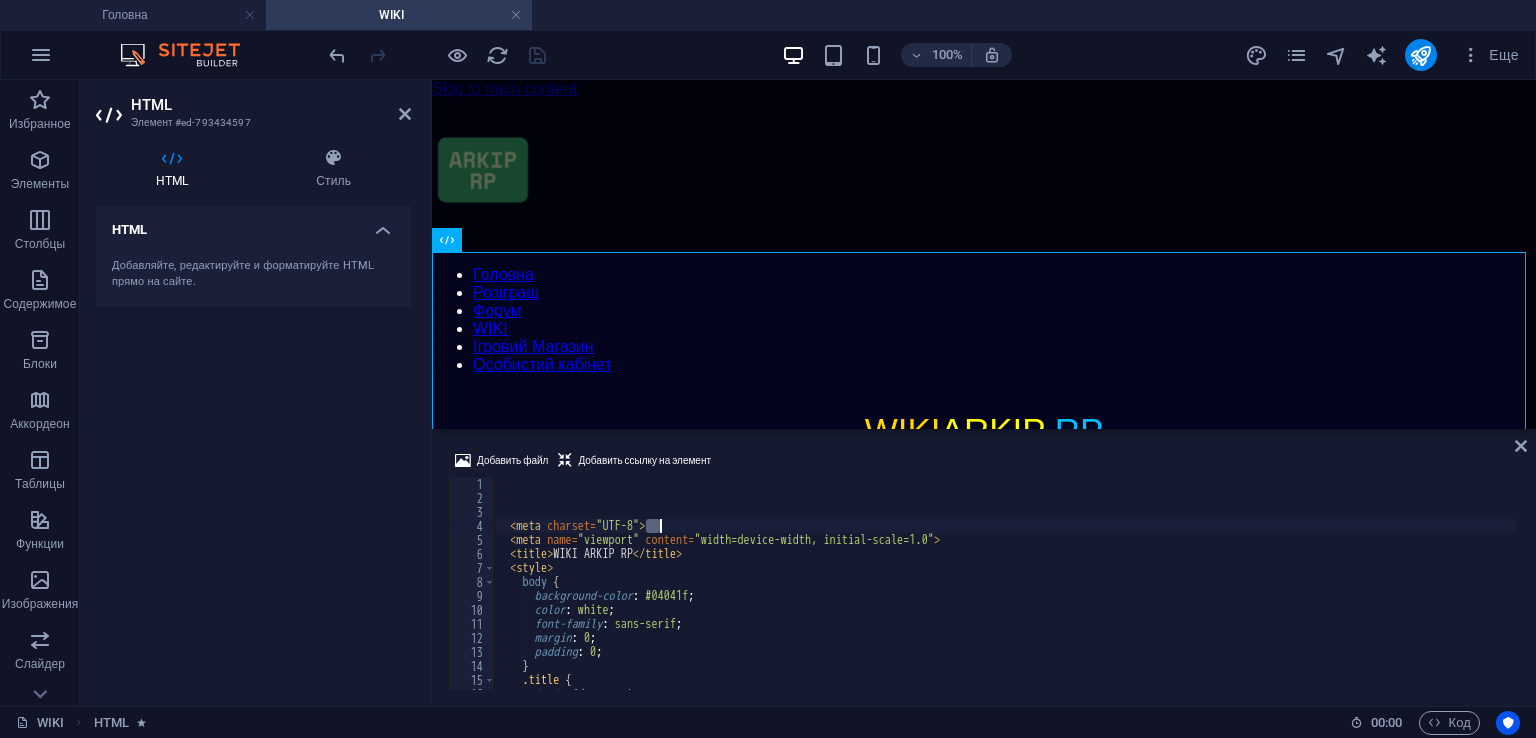 click on "< meta   charset = "UTF-8" >    < meta   name = "viewport"   content = "width=device-width, initial-scale=1.0" >    < title > WIKI ARKIP RP </ title >    < style >      body   {         background-color :   #04041f ;         color :   white ;         font-family :   sans-serif ;         margin :   0 ;         padding :   0 ;      }      .title   {         text-align :   center ;         font-size :   35 px ;" at bounding box center (1005, 597) 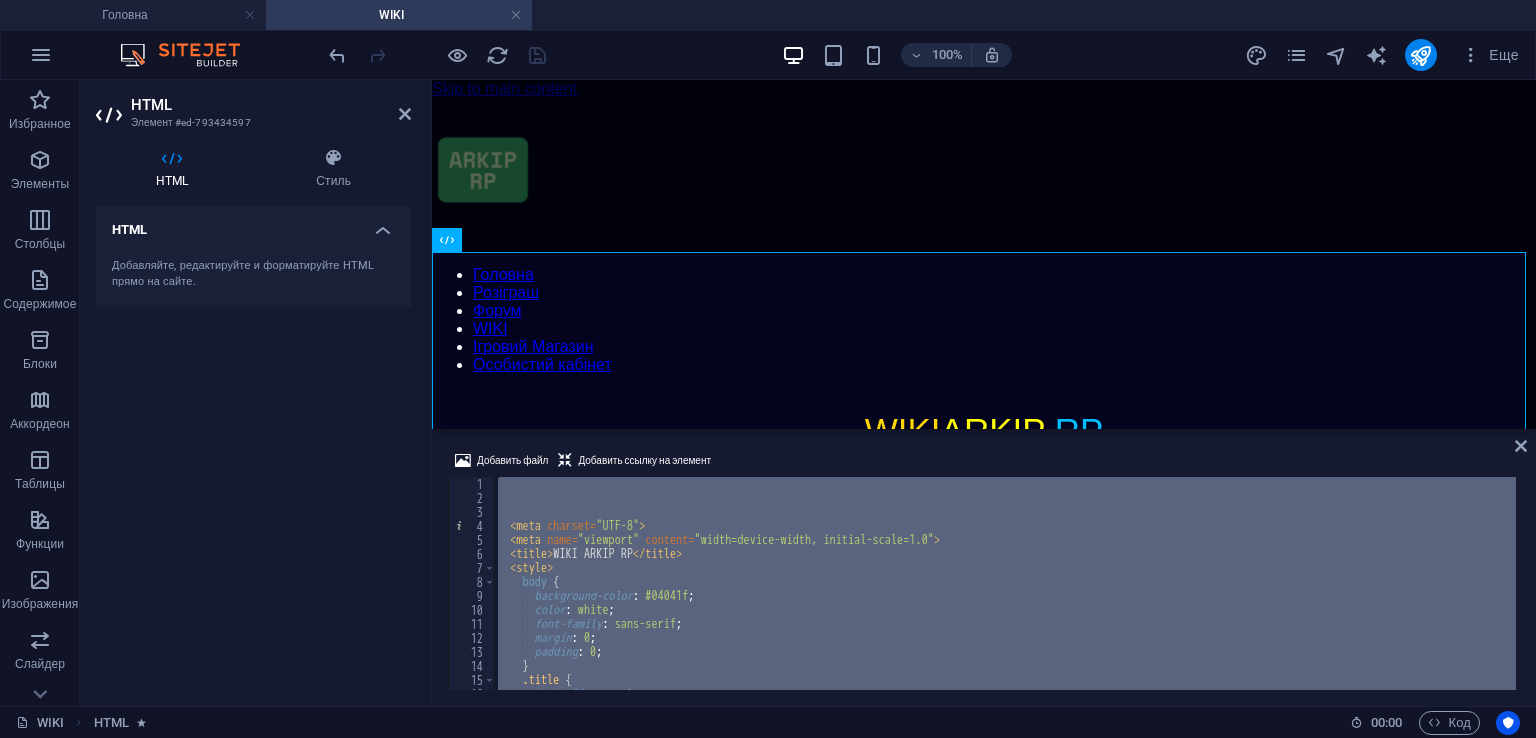 click on "< meta   charset = "UTF-8" >    < meta   name = "viewport"   content = "width=device-width, initial-scale=1.0" >    < title > WIKI ARKIP RP </ title >    < style >      body   {         background-color :   #04041f ;         color :   white ;         font-family :   sans-serif ;         margin :   0 ;         padding :   0 ;      }      .title   {         text-align :   center ;         font-size :   35 px ;" at bounding box center [1005, 597] 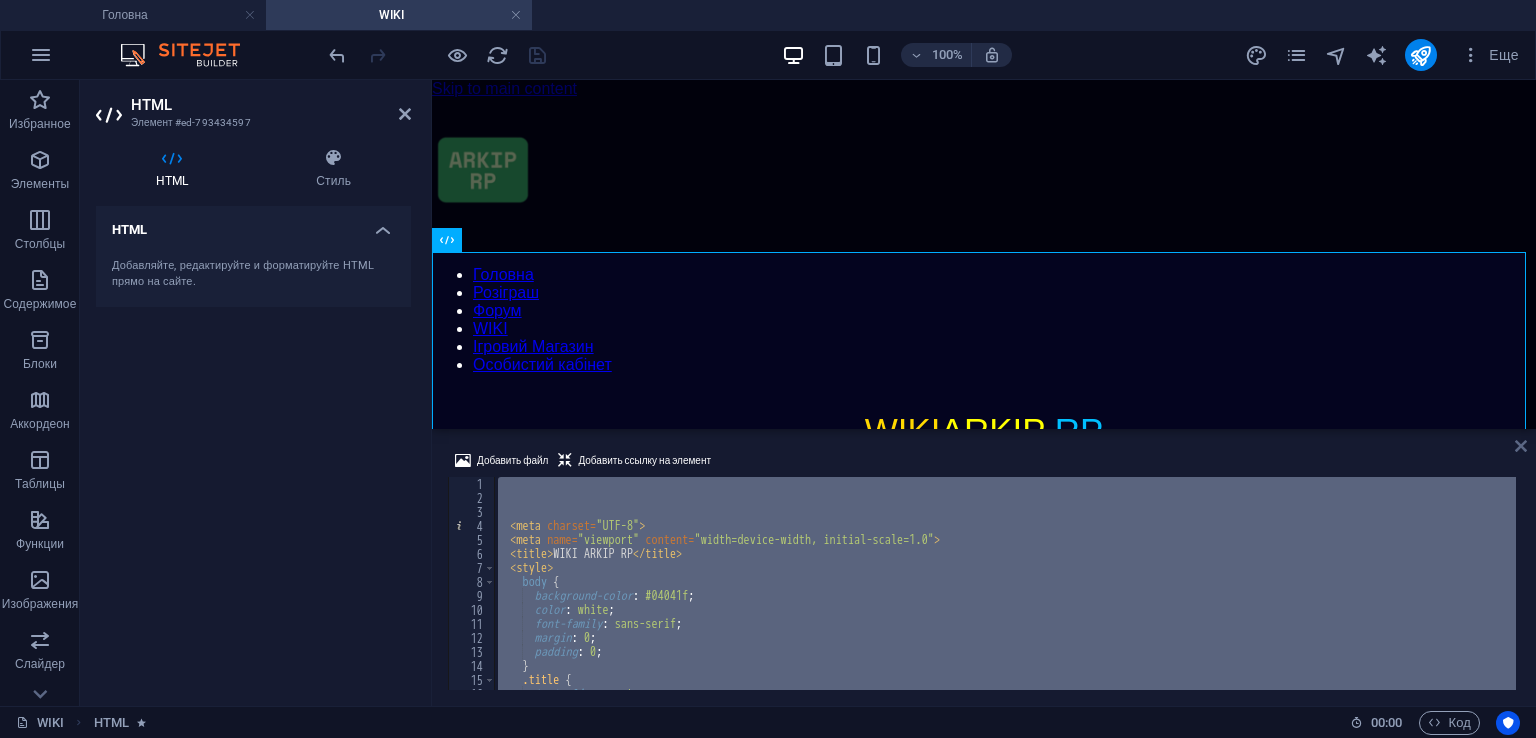 click at bounding box center [1521, 446] 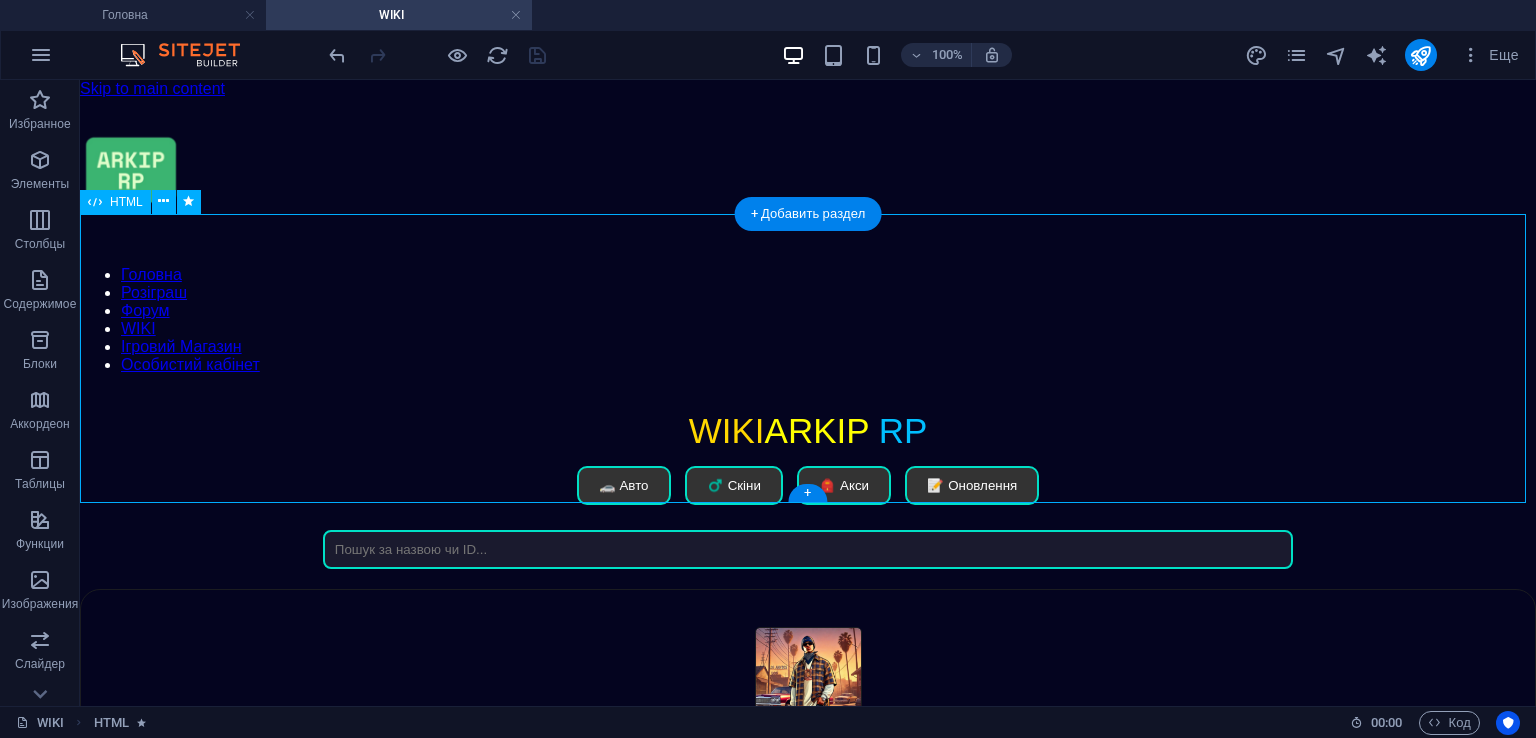 click on "WIKI ARKIP RP
WIKI  ARKIP   RP
🚗 Авто
♂️ Скіни
🎒 Акси
📝 Оновлення
Нічого не знайдено
×" at bounding box center [808, 490] 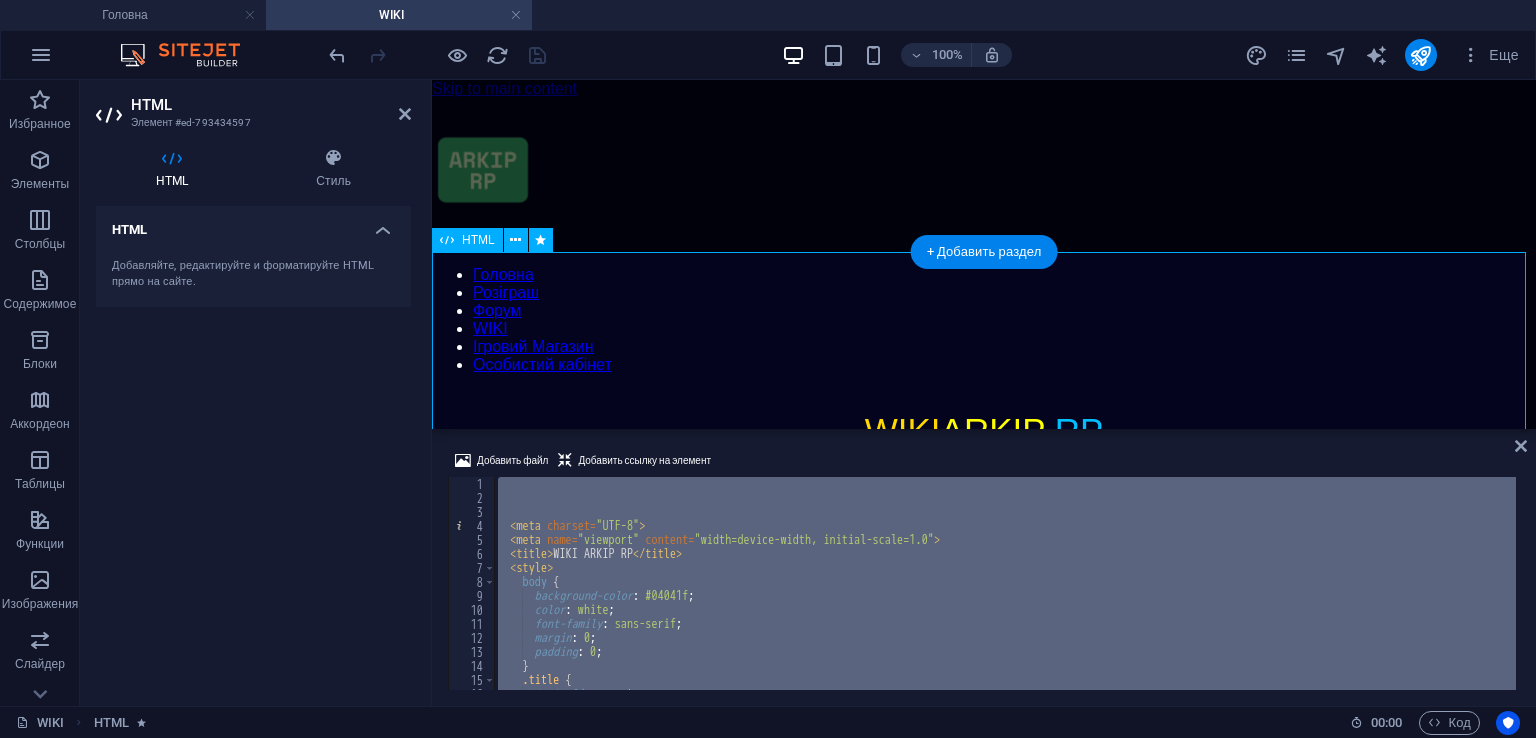 click on "WIKI ARKIP RP
WIKI  ARKIP   RP
🚗 Авто
♂️ Скіни
🎒 Акси
📝 Оновлення
Нічого не знайдено
×" at bounding box center [984, 490] 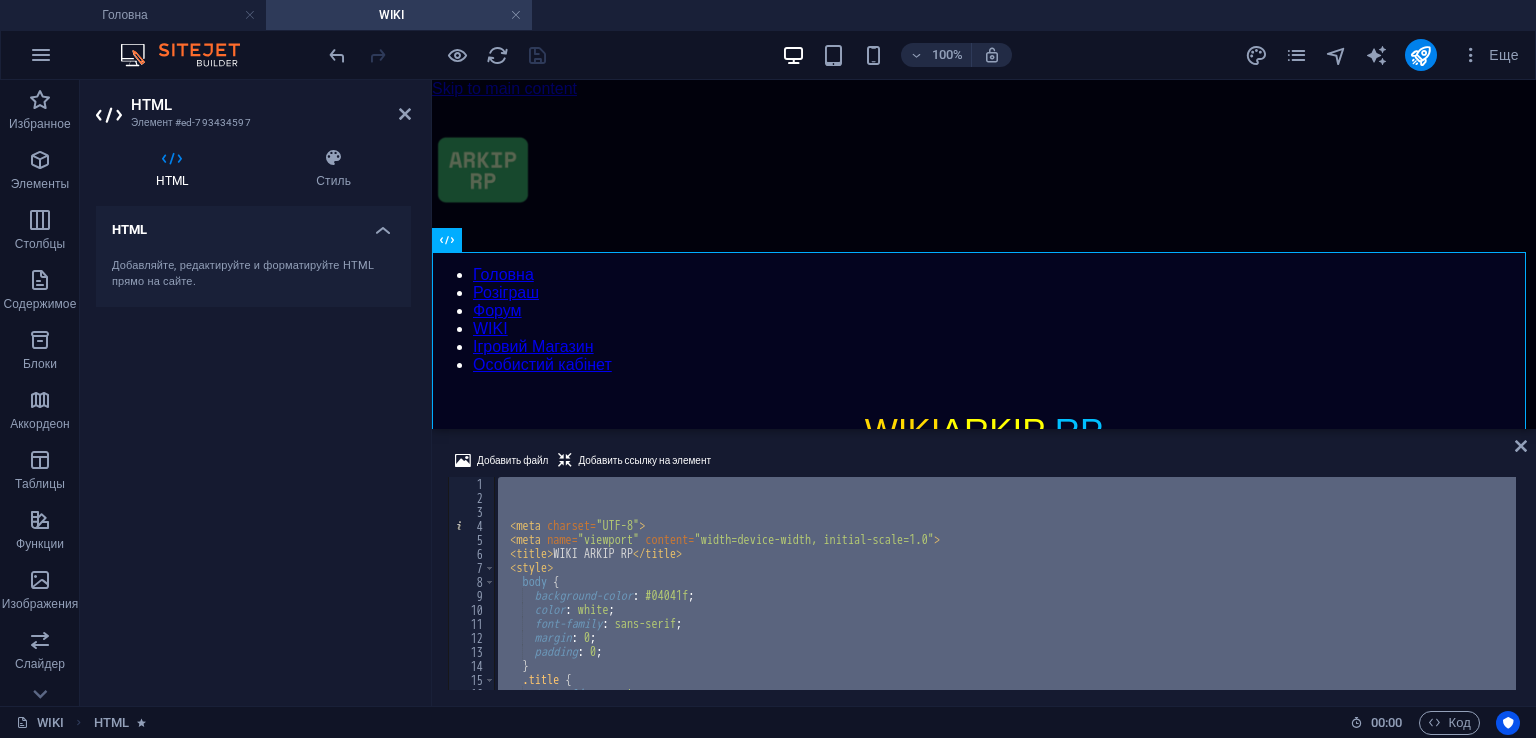 click on "< meta   charset = "UTF-8" >    < meta   name = "viewport"   content = "width=device-width, initial-scale=1.0" >    < title > WIKI ARKIP RP </ title >    < style >      body   {         background-color :   #04041f ;         color :   white ;         font-family :   sans-serif ;         margin :   0 ;         padding :   0 ;      }      .title   {         text-align :   center ;         font-size :   35 px ;" at bounding box center [1005, 583] 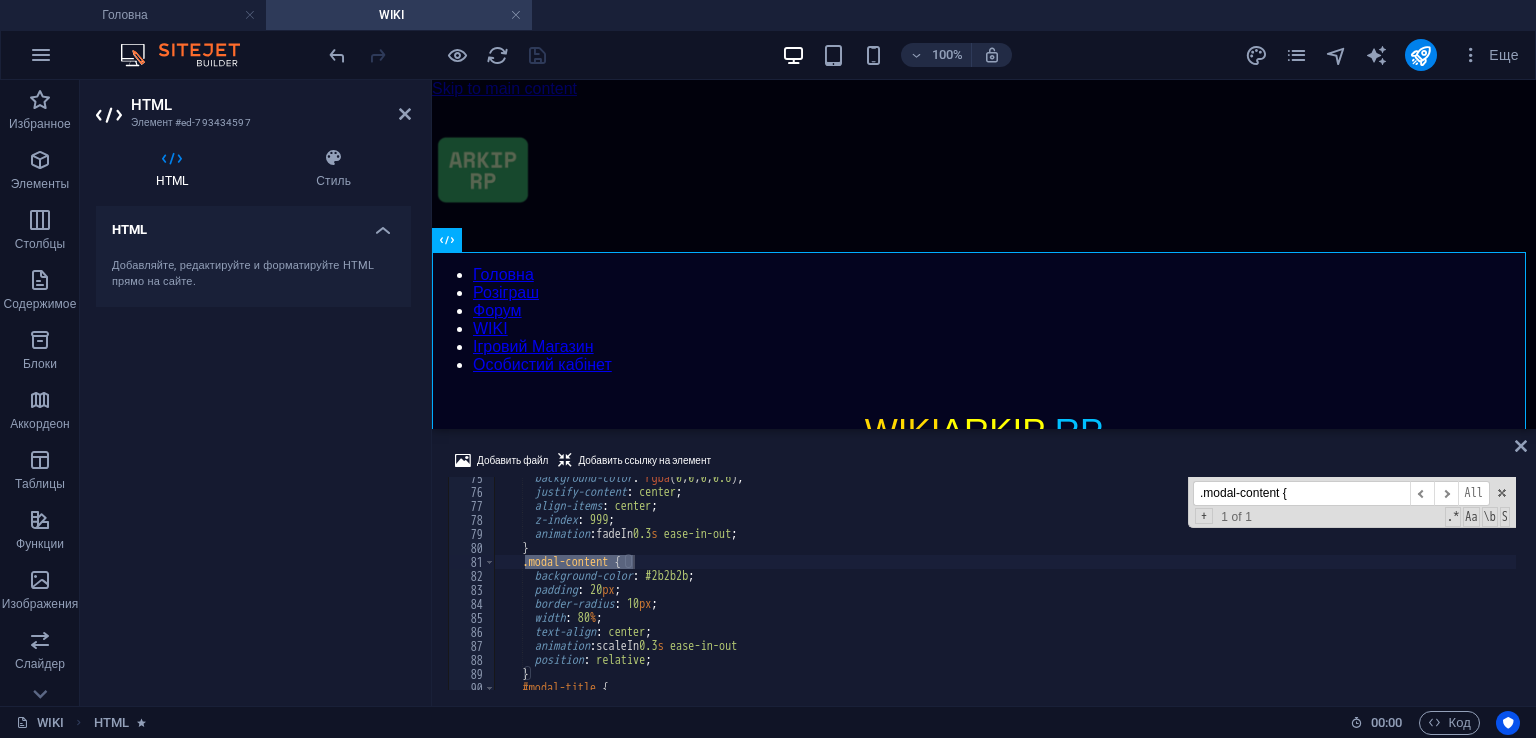scroll, scrollTop: 1044, scrollLeft: 0, axis: vertical 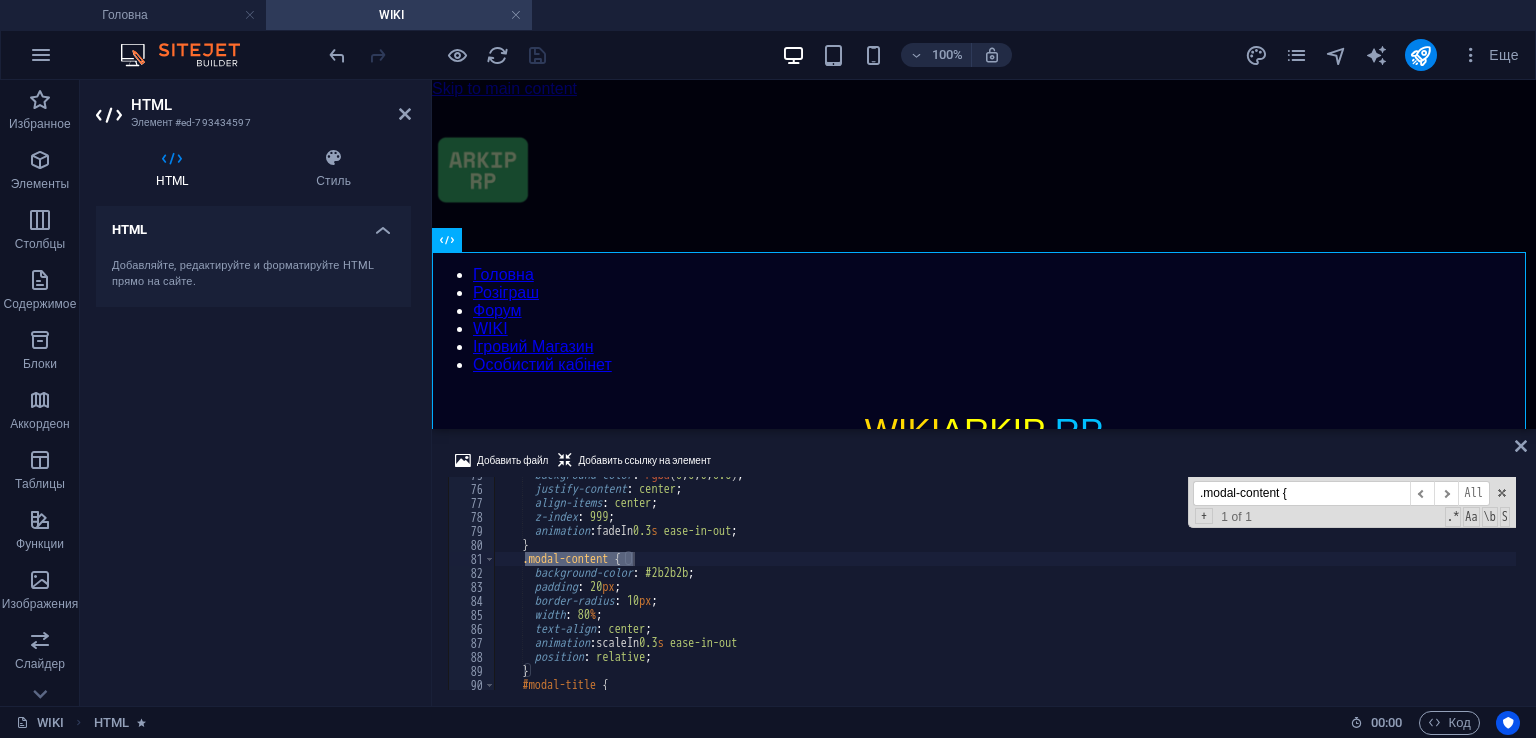 type on ".modal-content {" 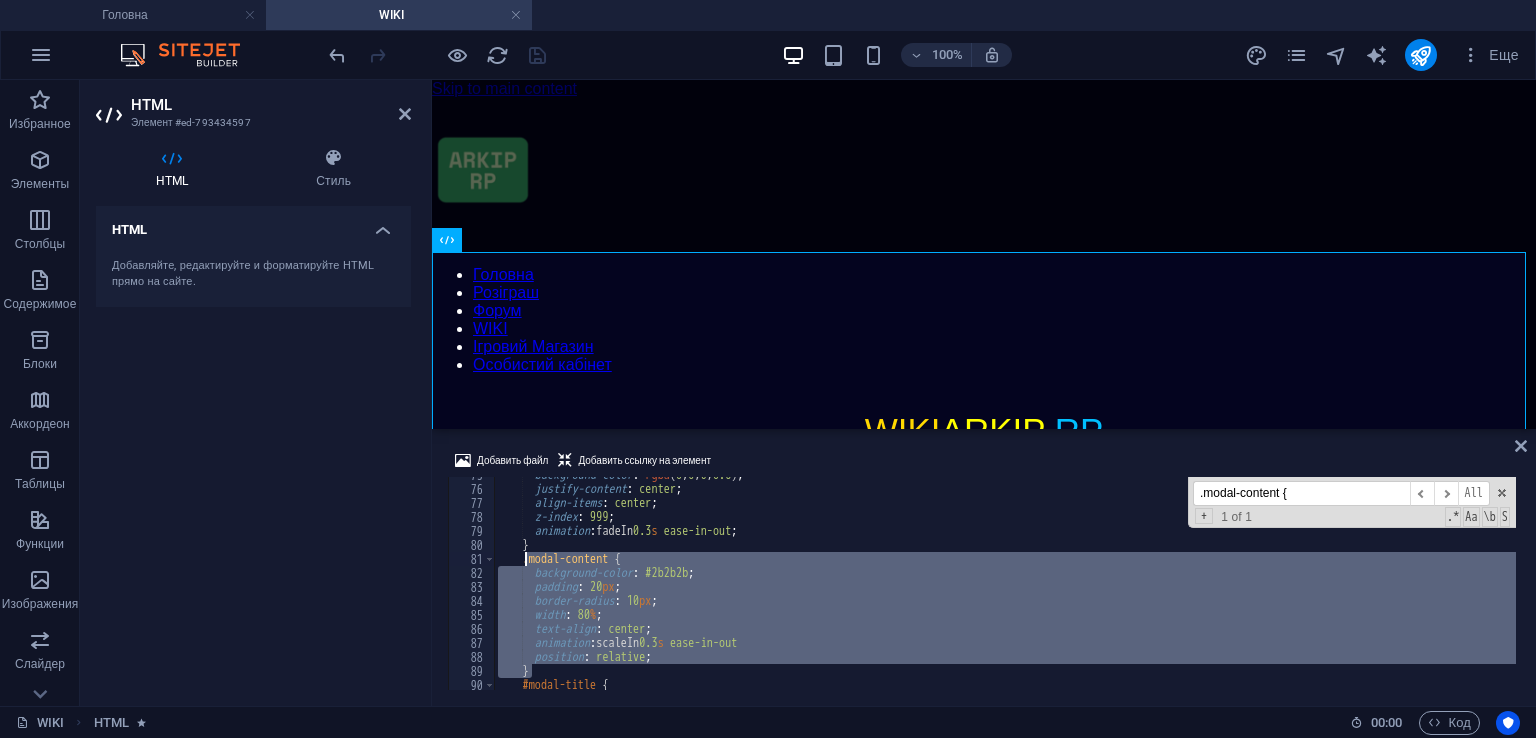 drag, startPoint x: 545, startPoint y: 672, endPoint x: 526, endPoint y: 562, distance: 111.62885 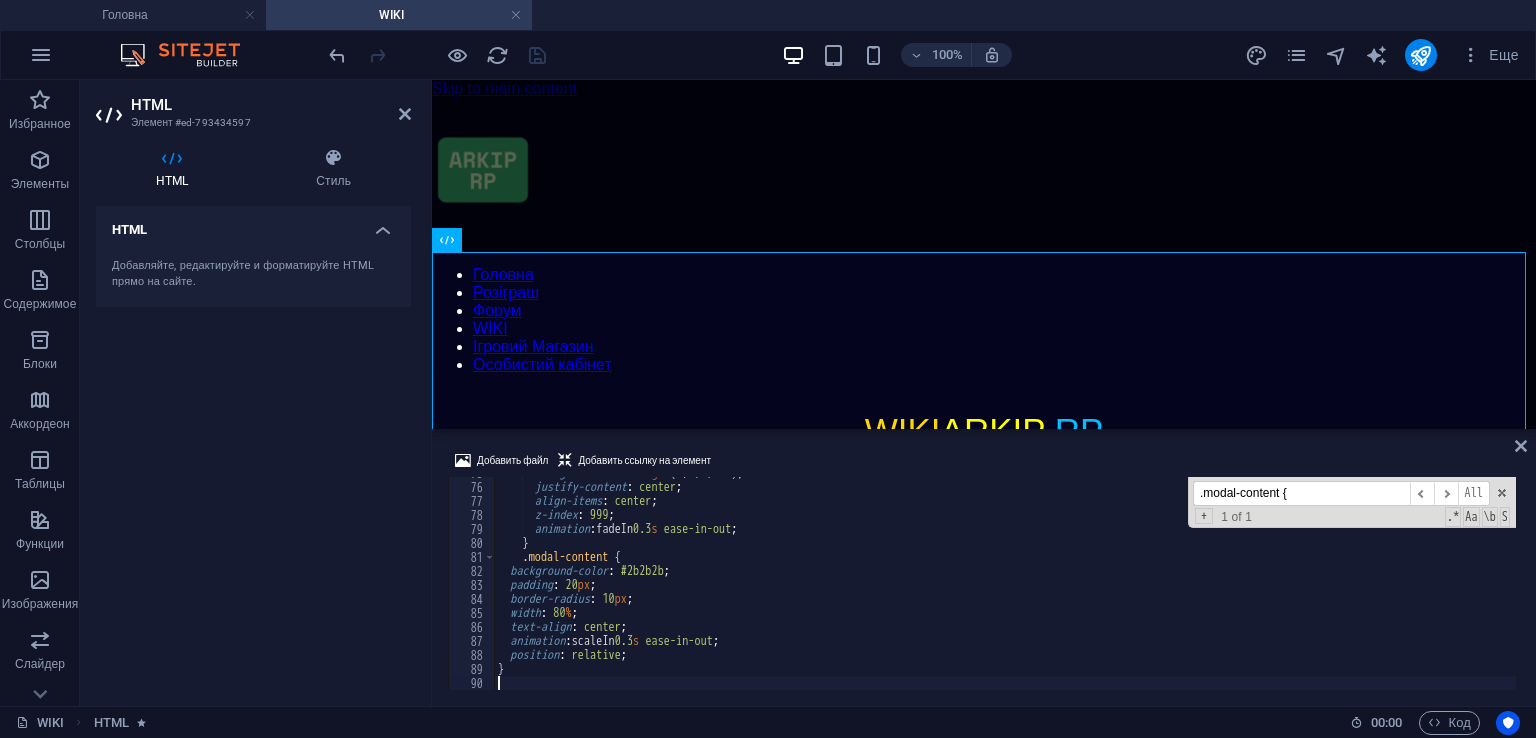 type on "}" 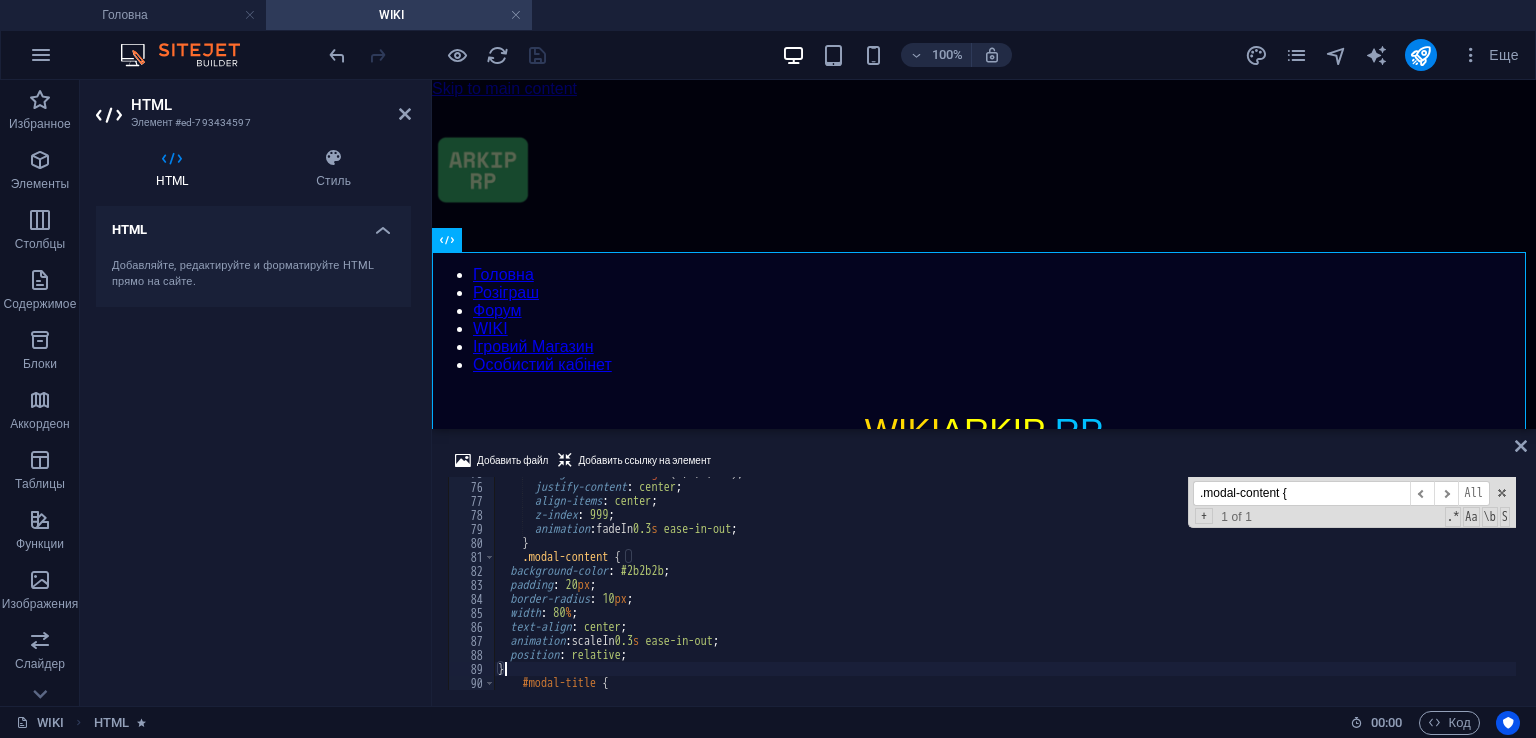 click at bounding box center [437, 55] 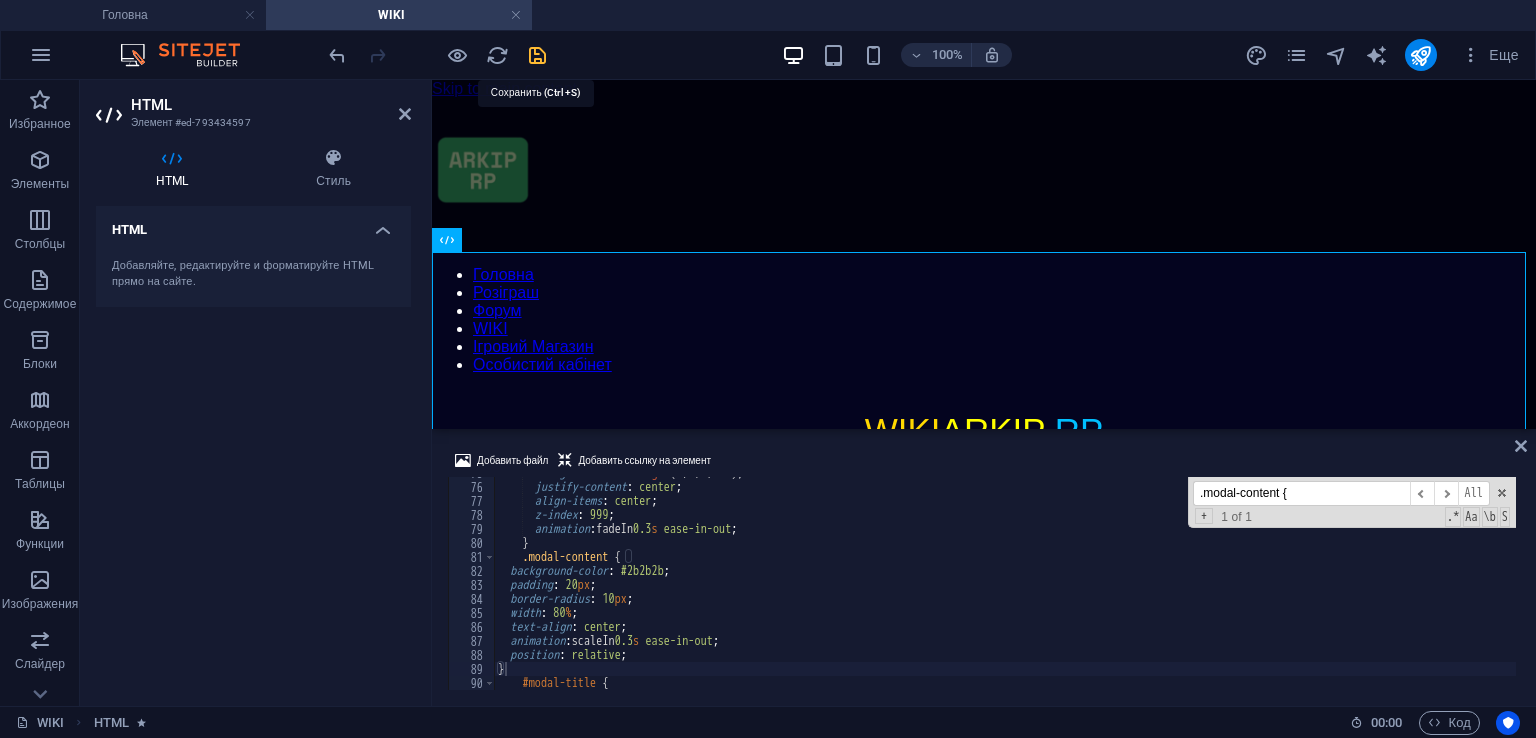 click at bounding box center (537, 55) 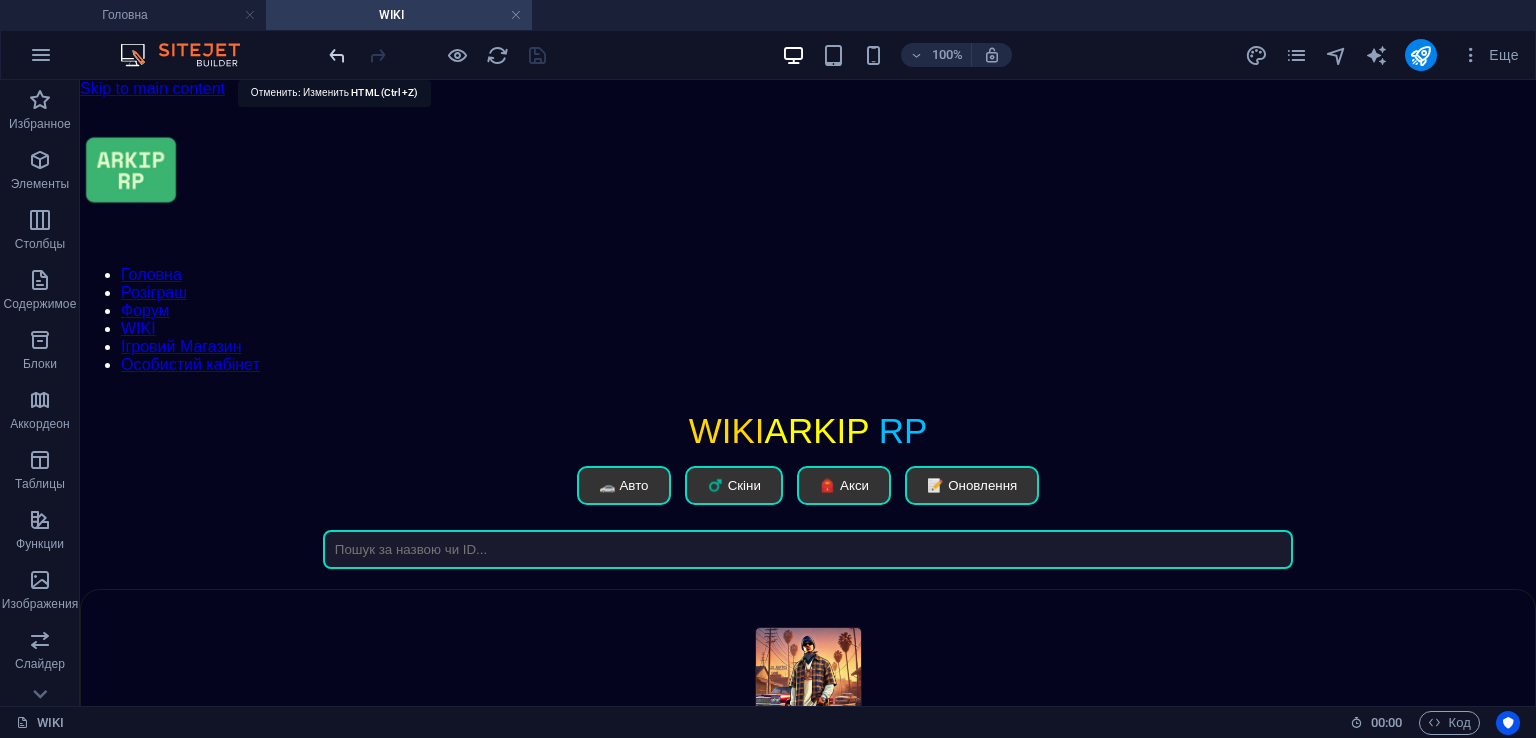 click at bounding box center (337, 55) 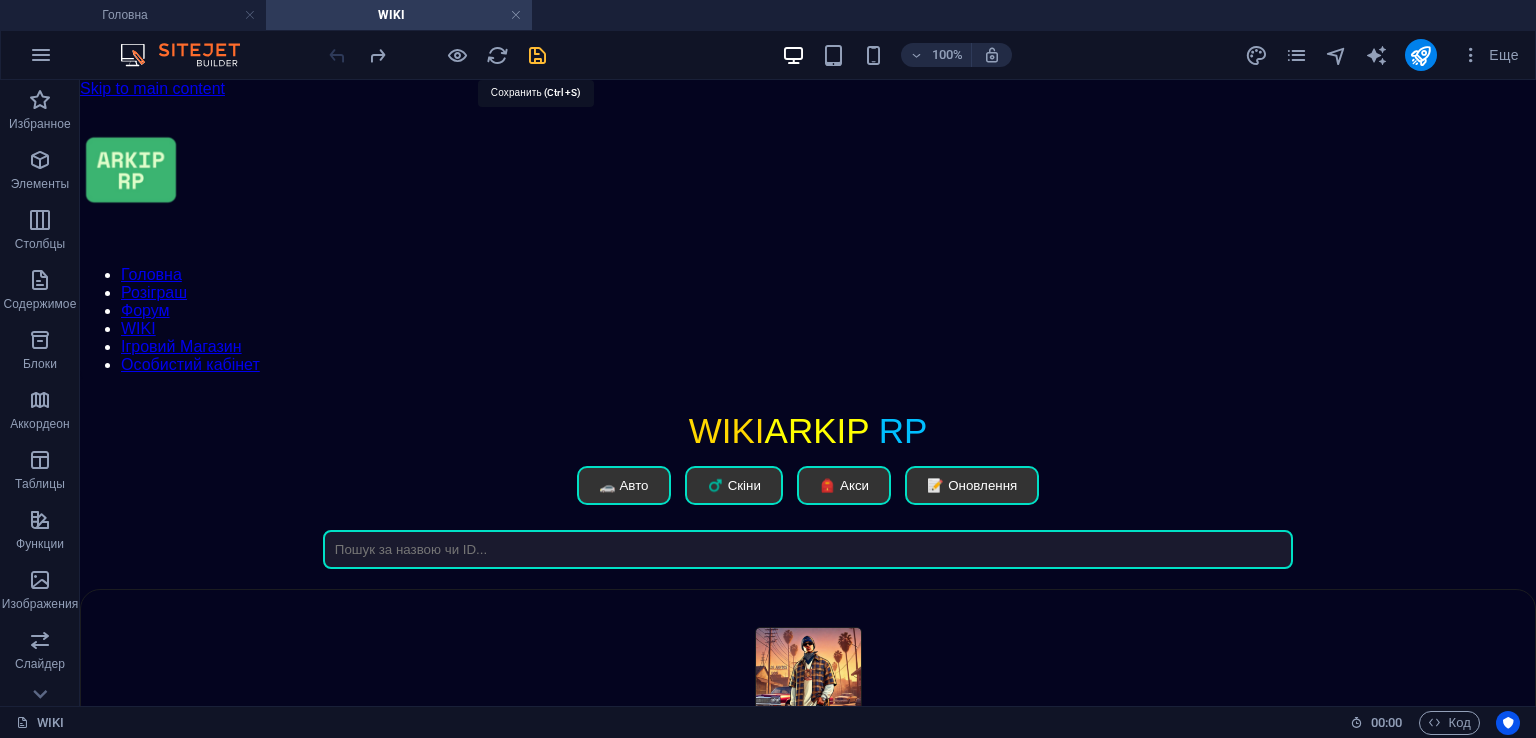 click at bounding box center [537, 55] 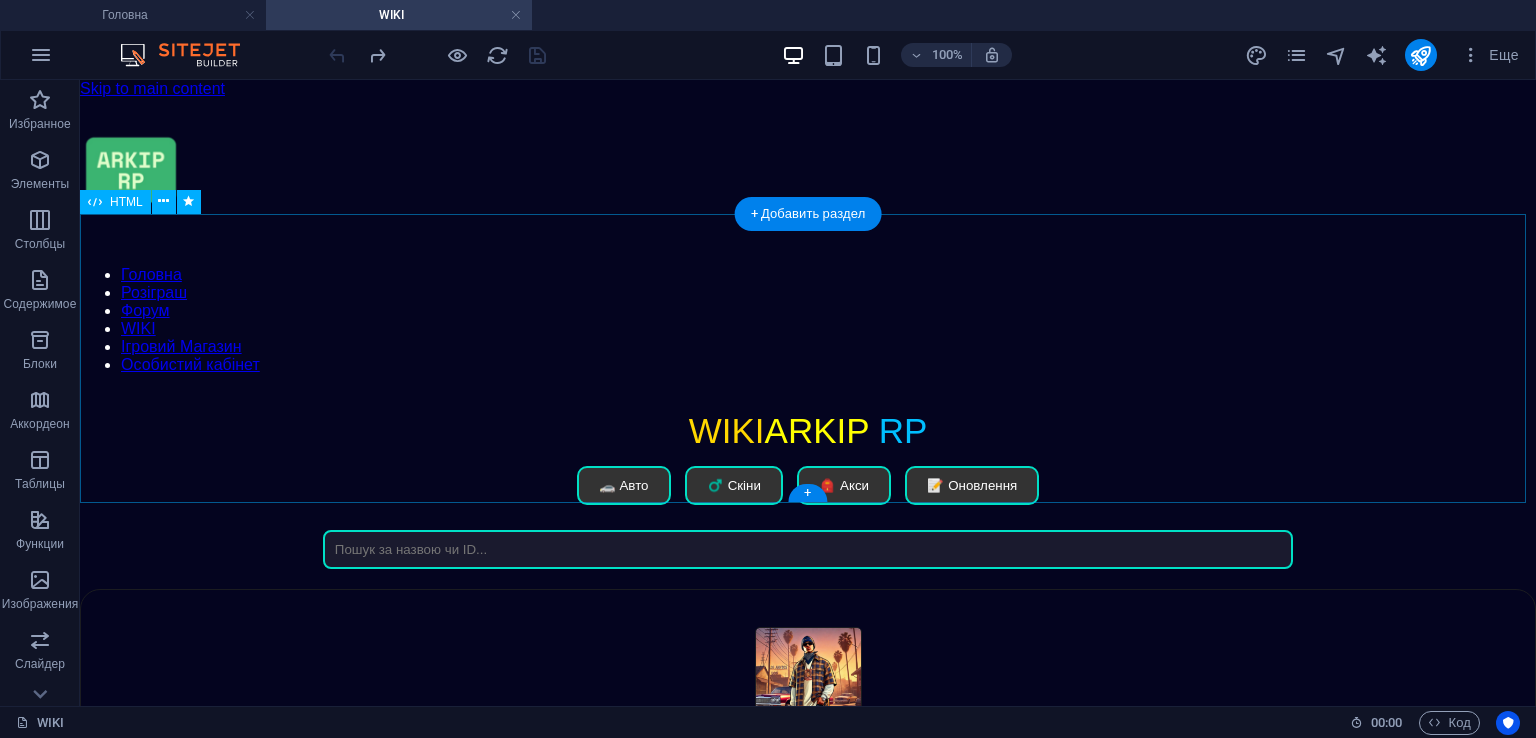 click on "WIKI ARKIP RP
WIKI  ARKIP   RP
🚗 Авто
♂️ Скіни
🎒 Акси
📝 Оновлення
Нічого не знайдено
×" at bounding box center (808, 490) 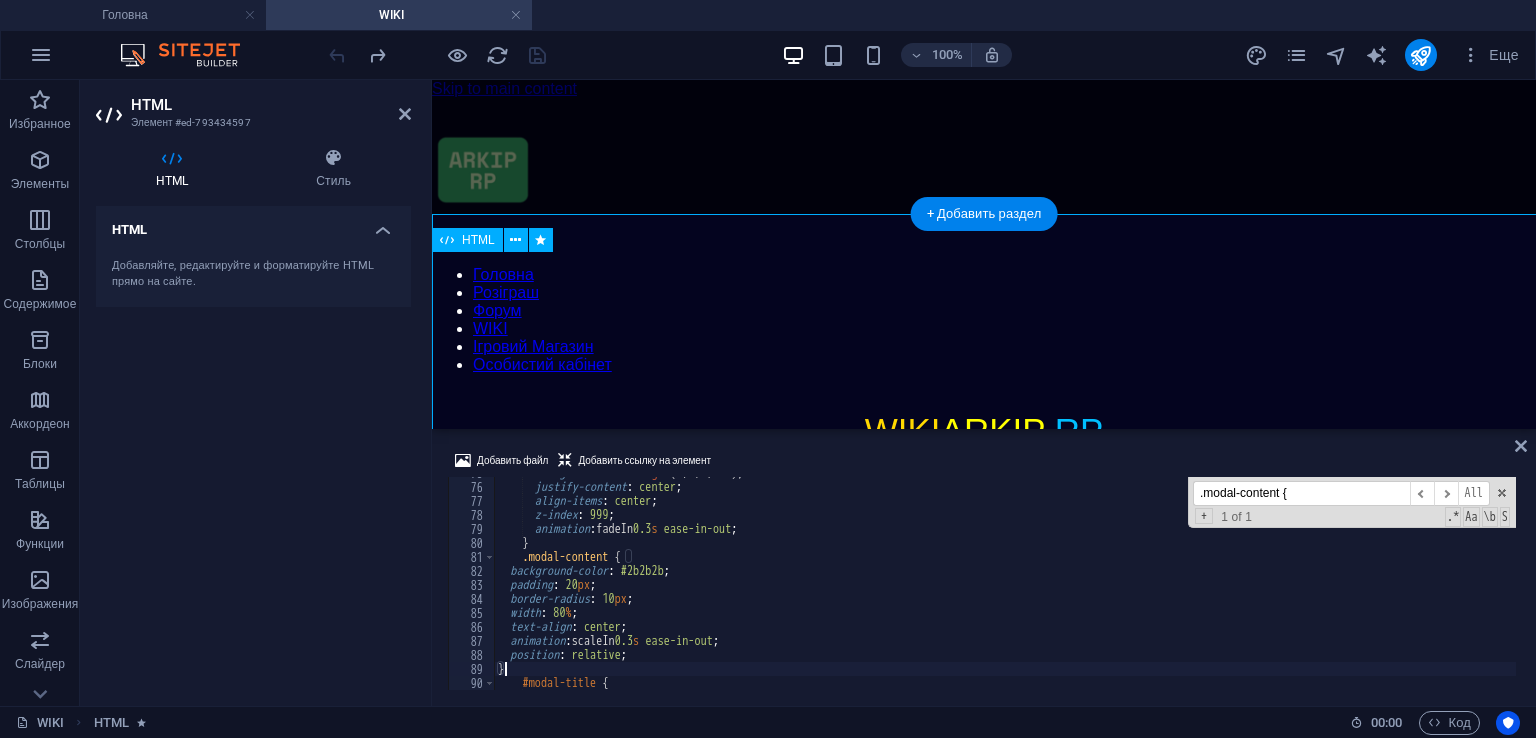 click on "WIKI ARKIP RP
WIKI  ARKIP   RP
🚗 Авто
♂️ Скіни
🎒 Акси
📝 Оновлення
Нічого не знайдено
×" at bounding box center (984, 490) 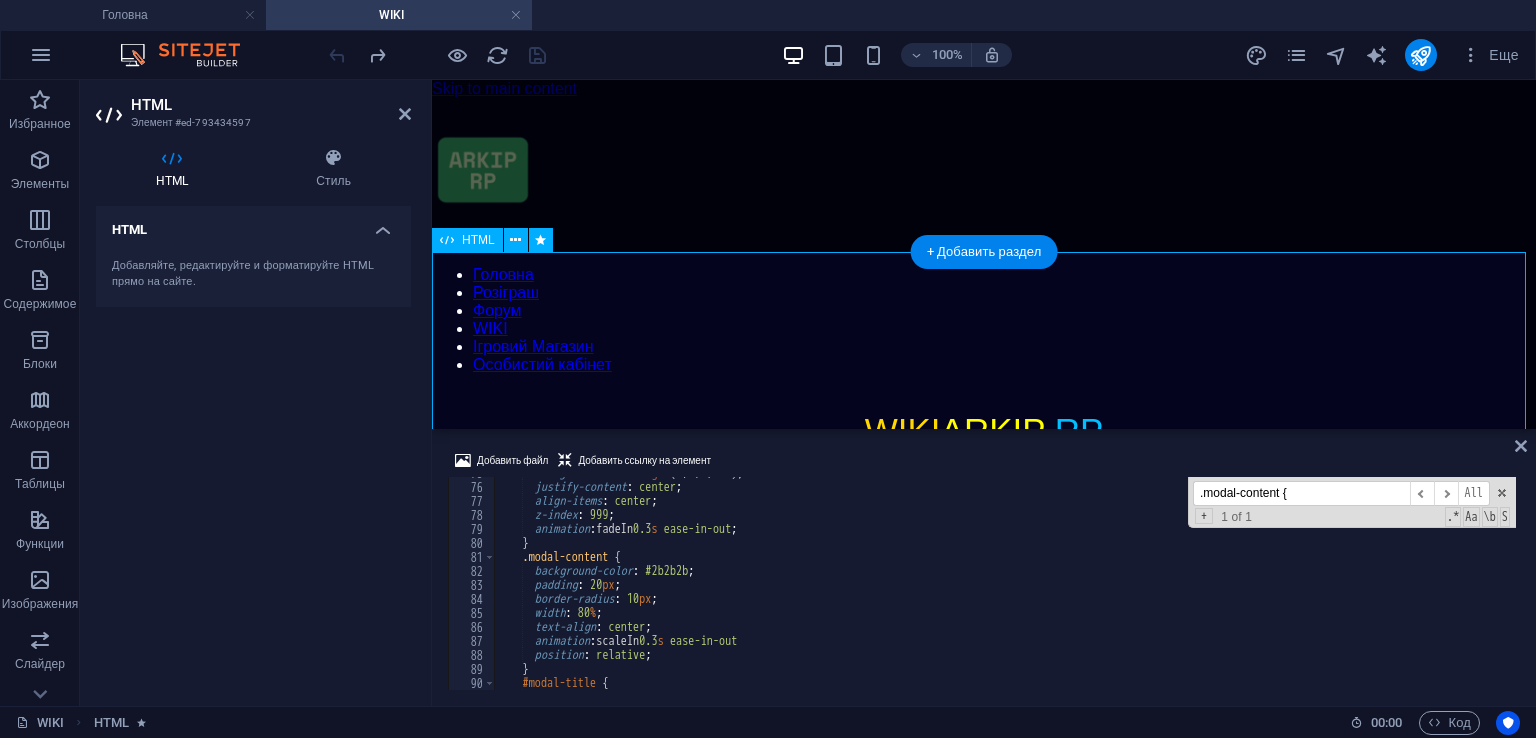 scroll, scrollTop: 1047, scrollLeft: 0, axis: vertical 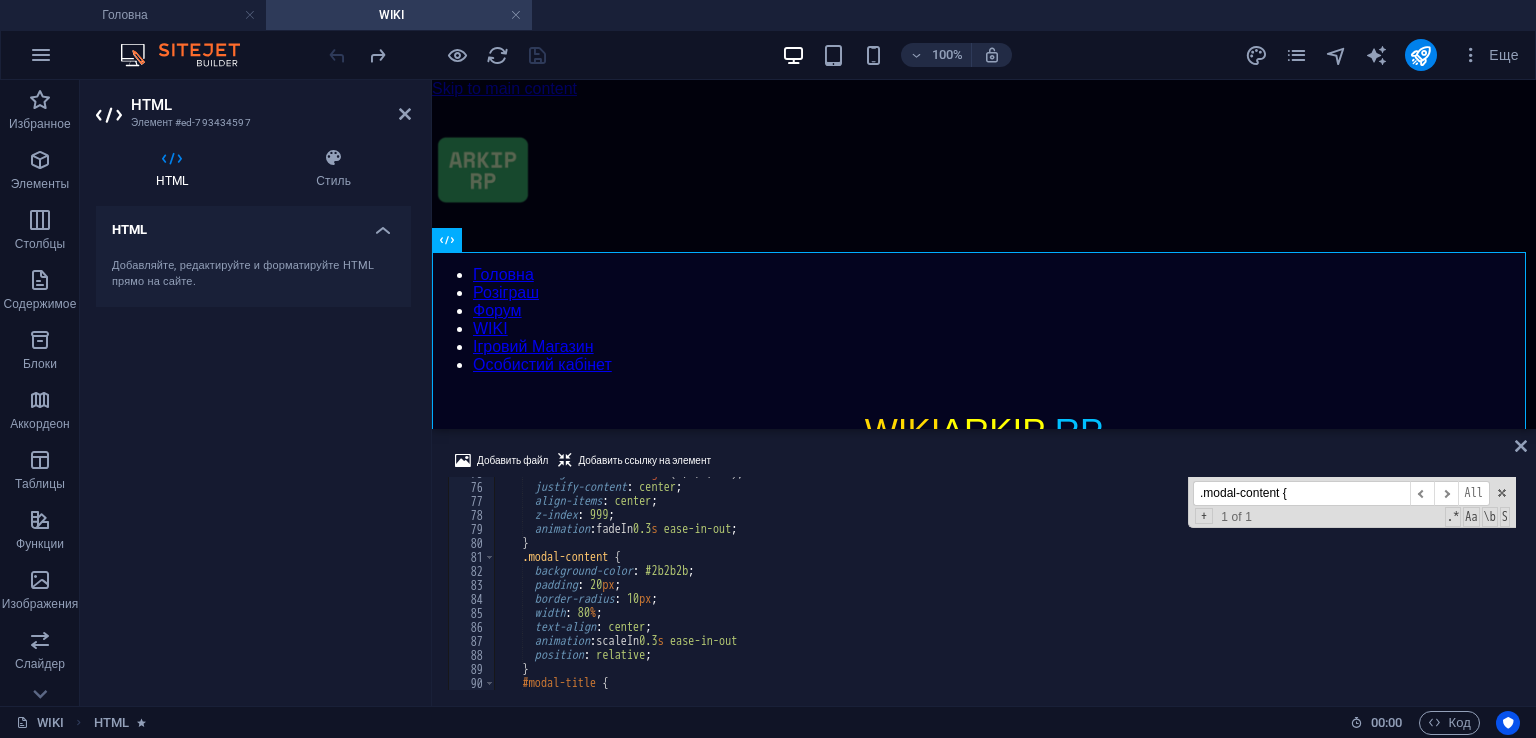 type on "}" 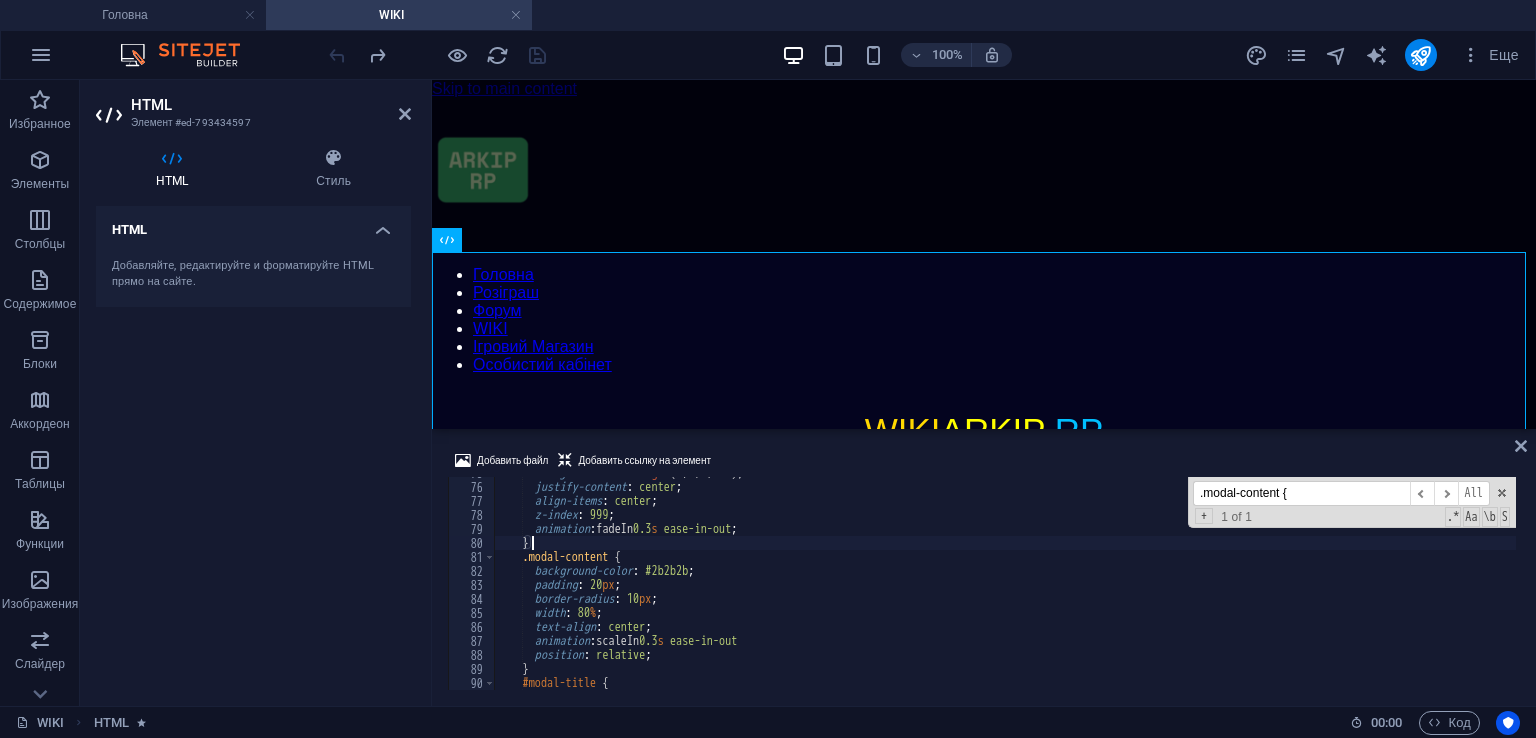 click on ".modal-content {" at bounding box center (1301, 493) 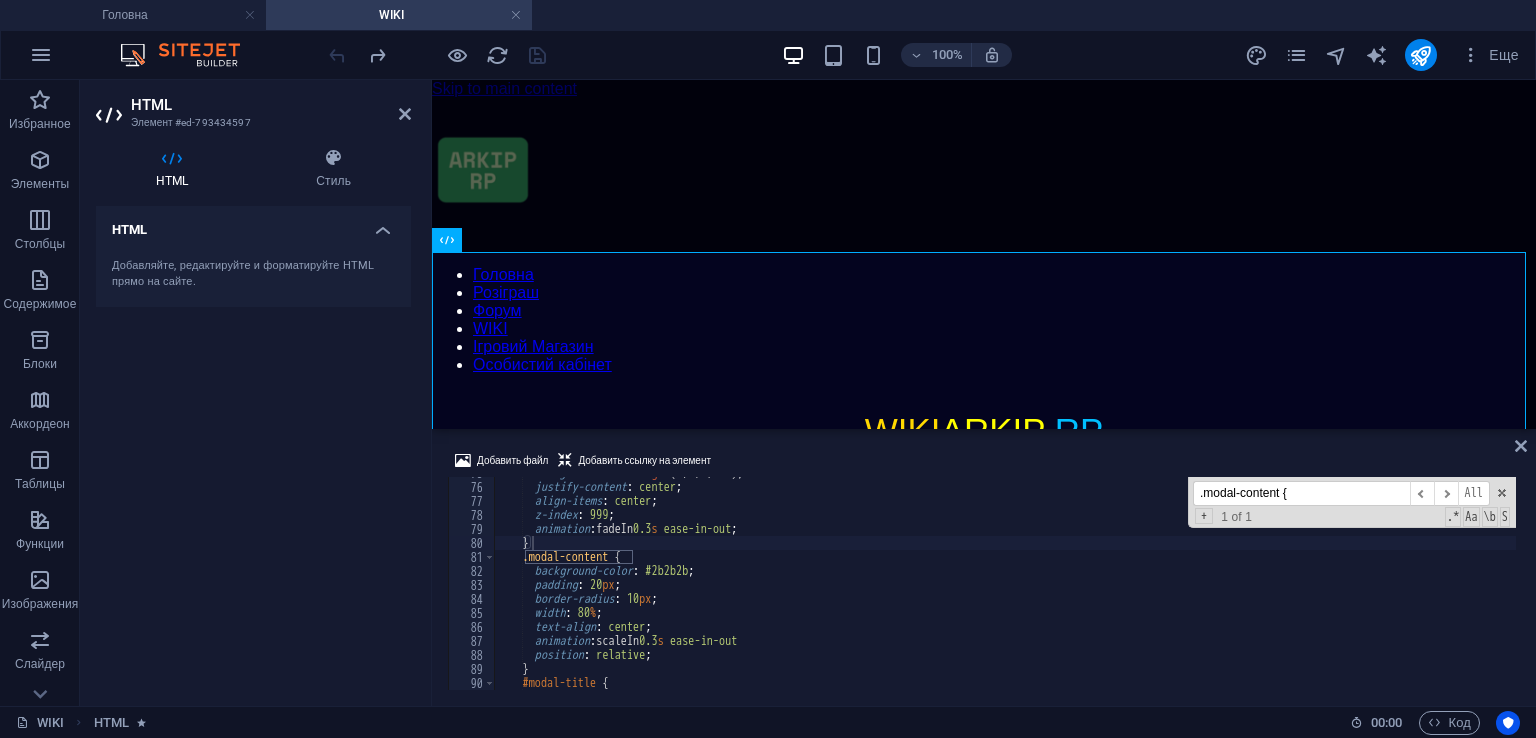 click on ".modal-content {" at bounding box center (1301, 493) 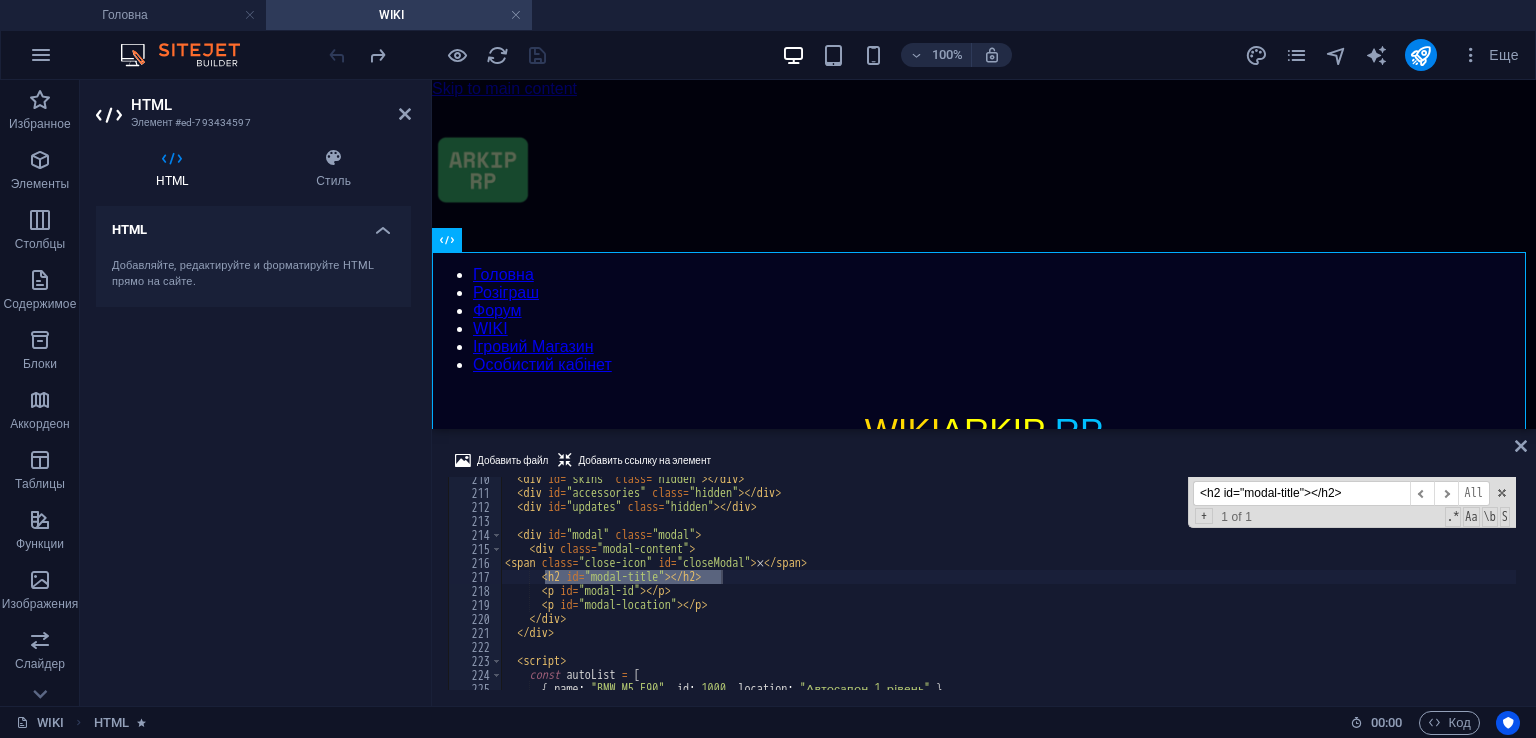 scroll, scrollTop: 2931, scrollLeft: 0, axis: vertical 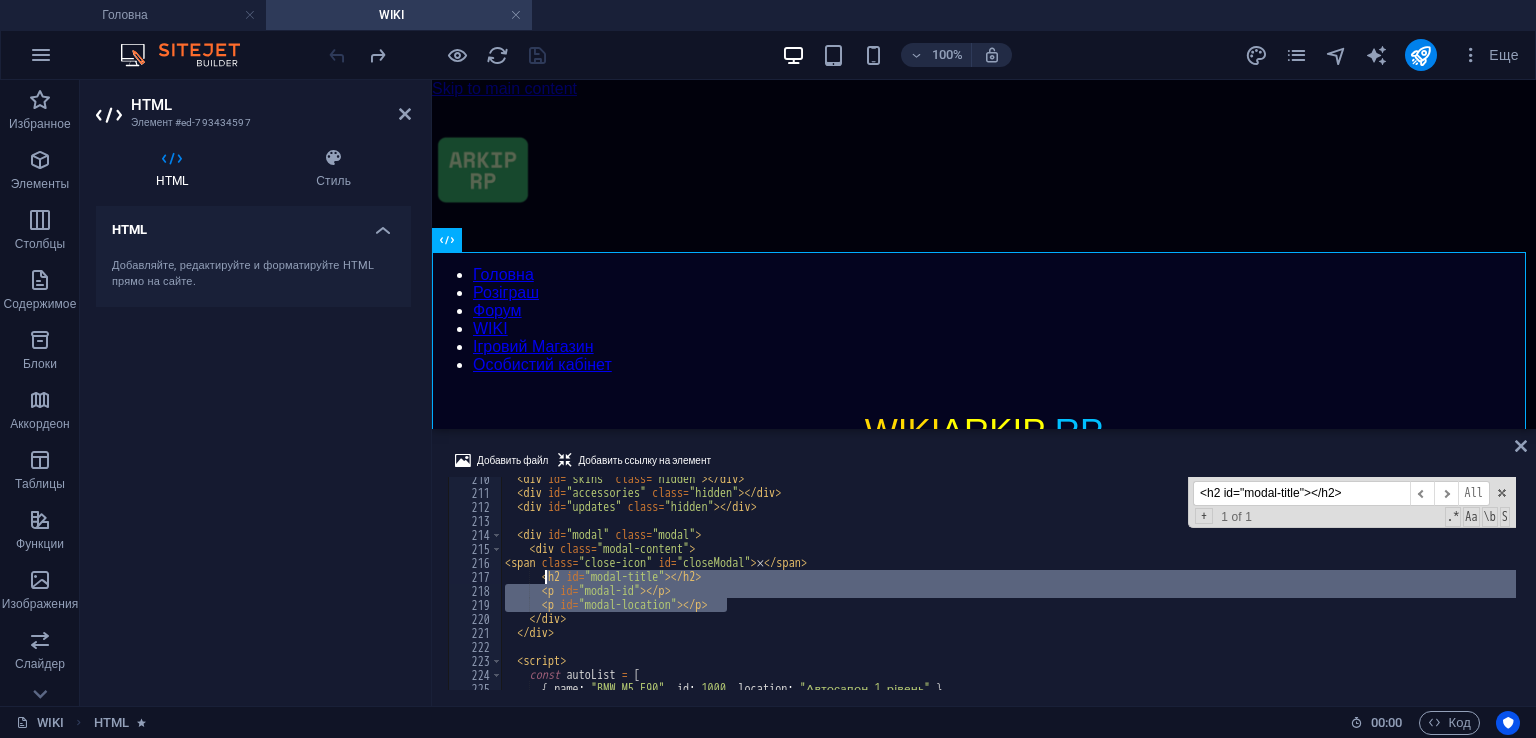 drag, startPoint x: 753, startPoint y: 606, endPoint x: 546, endPoint y: 574, distance: 209.45883 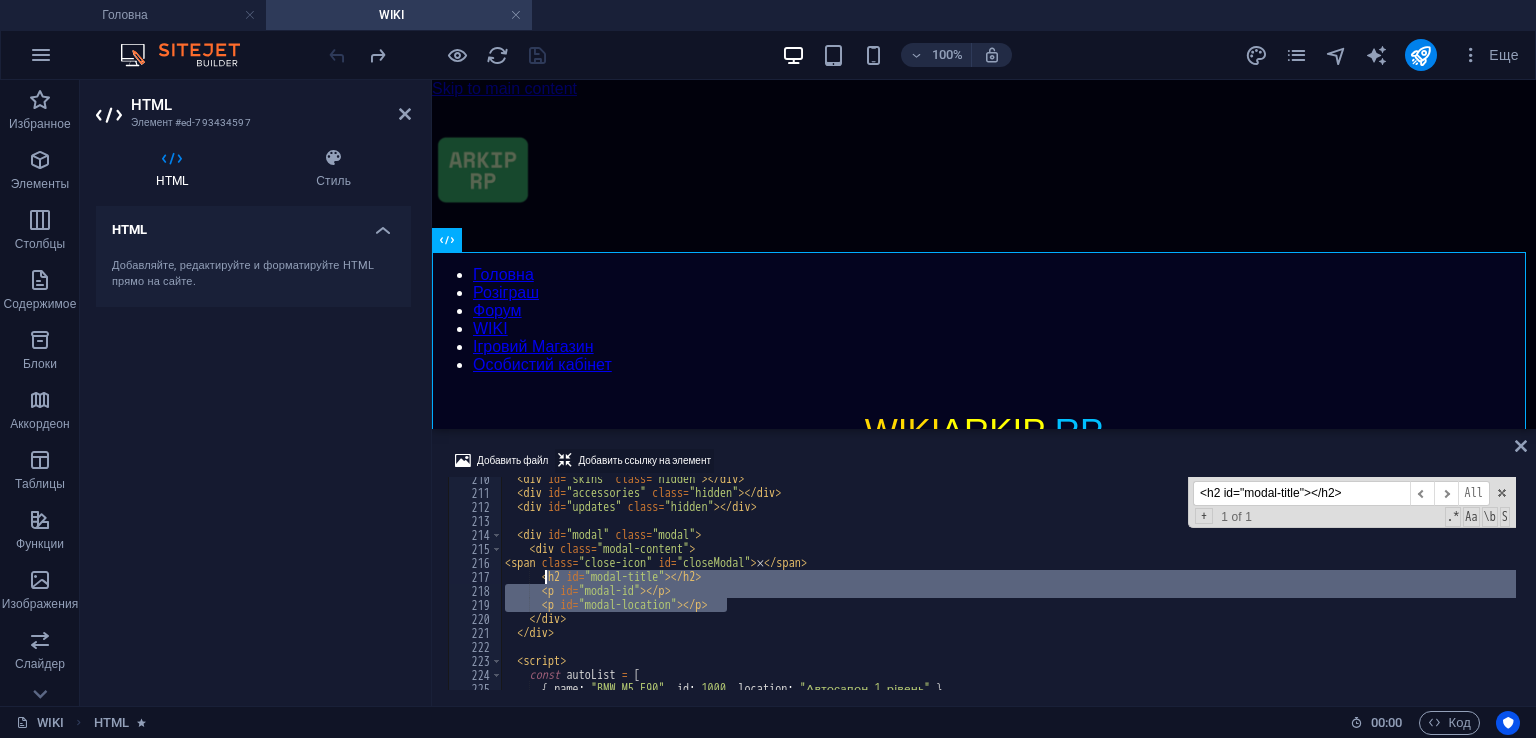 paste 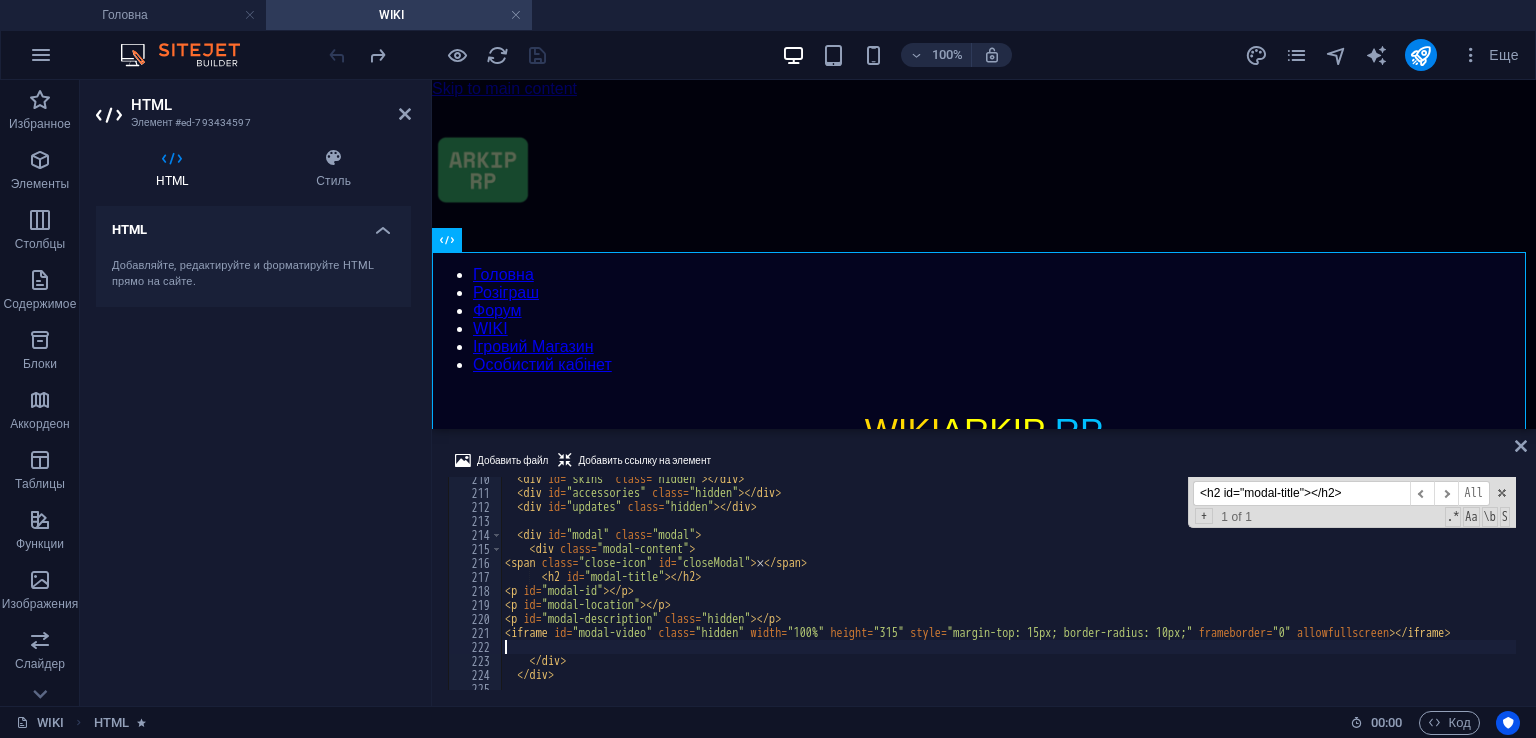type on "<iframe id="modal-video" class="hidden" width="100%" height="315" style="margin-top: 15px; border-radius: 10px;" frameborder="0" allowfullscreen></iframe>" 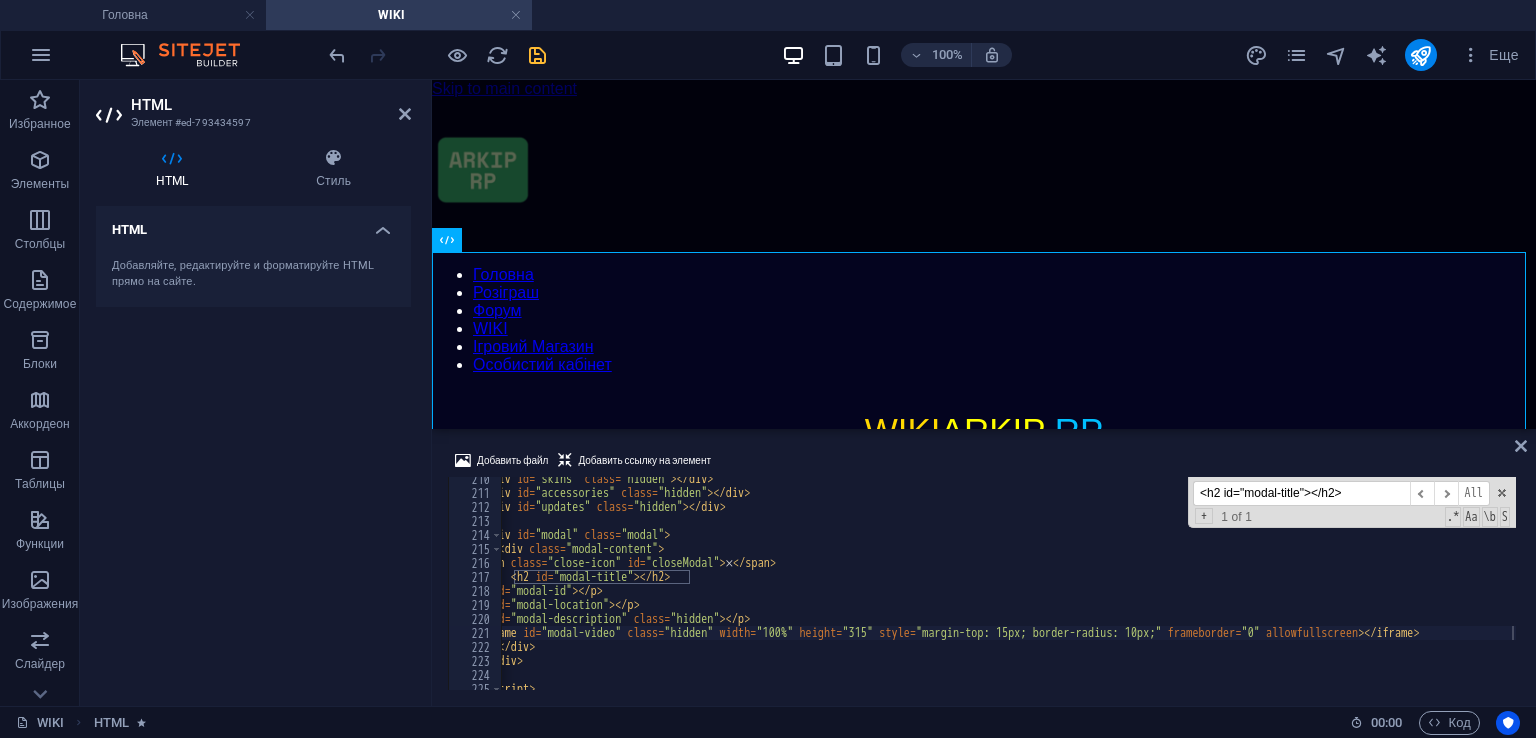click on "<h2 id="modal-title"></h2>" at bounding box center (1301, 493) 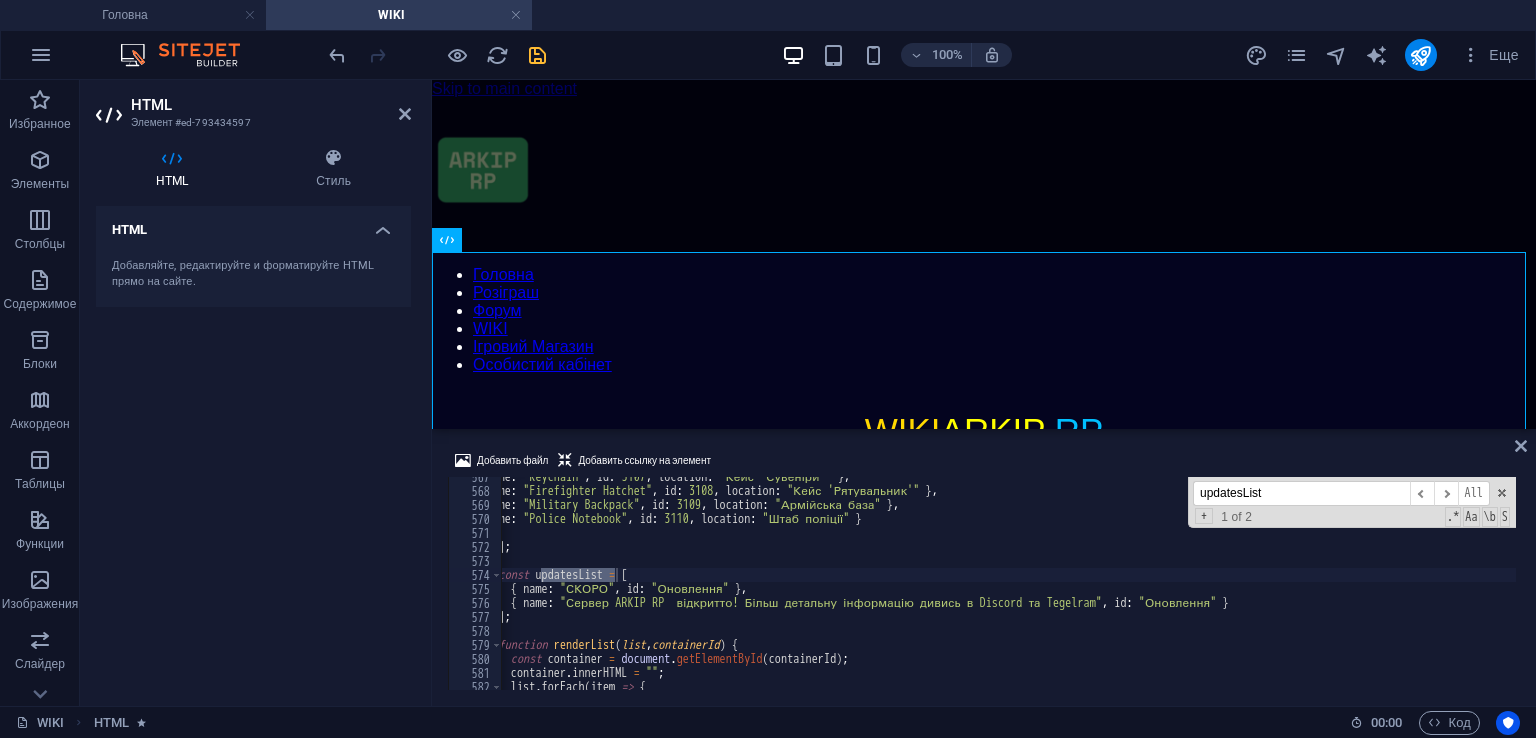 scroll, scrollTop: 7959, scrollLeft: 0, axis: vertical 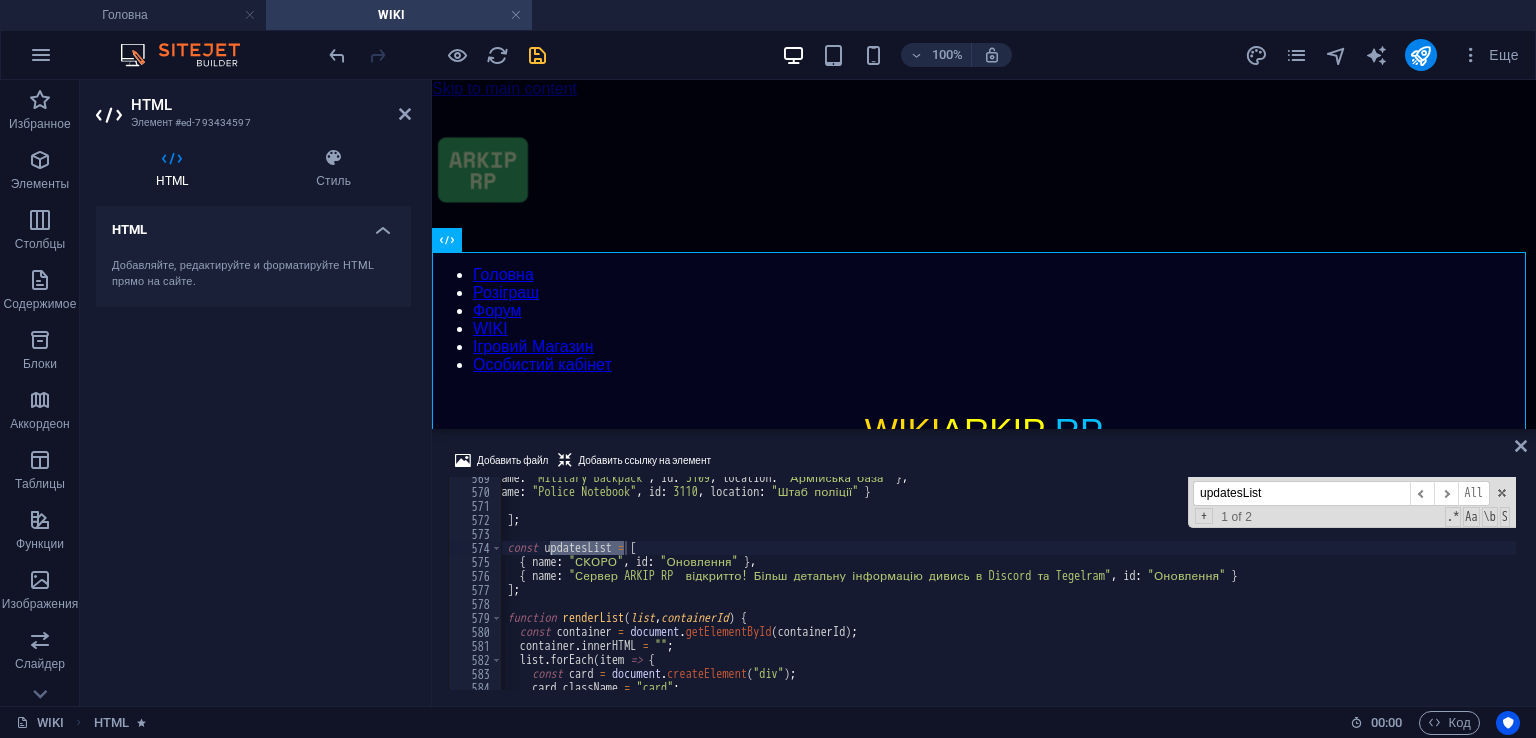type on "updatesList" 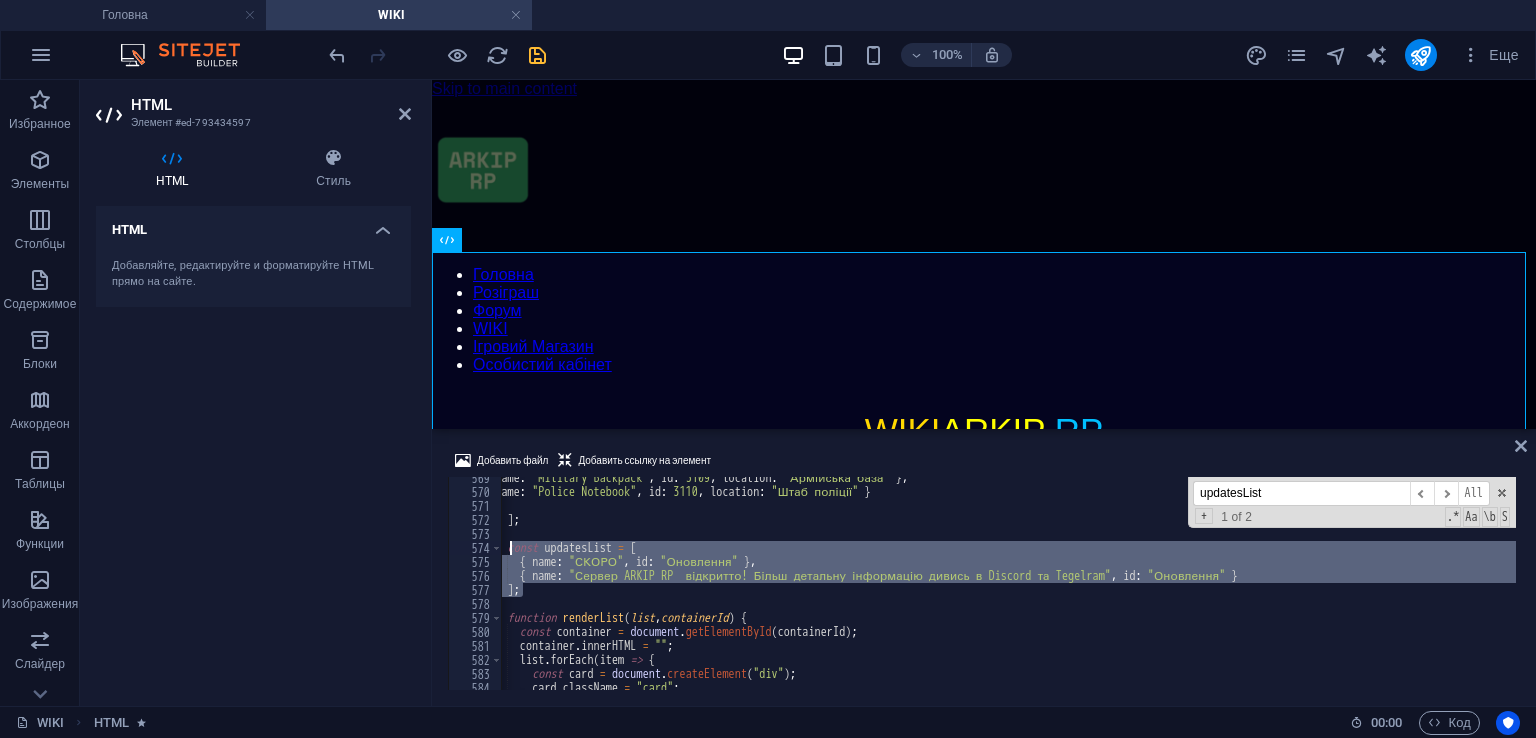 drag, startPoint x: 546, startPoint y: 591, endPoint x: 508, endPoint y: 548, distance: 57.384666 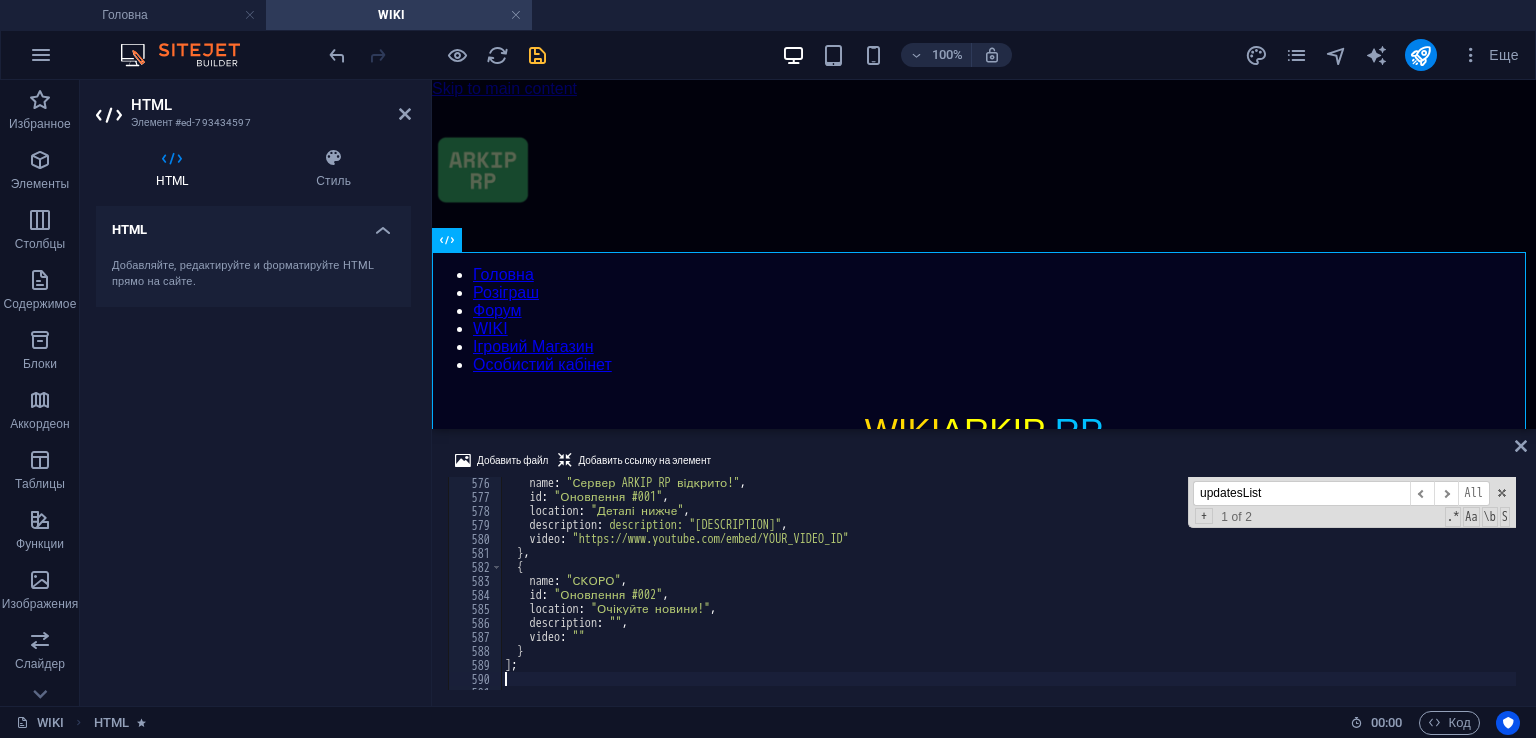 type on "];" 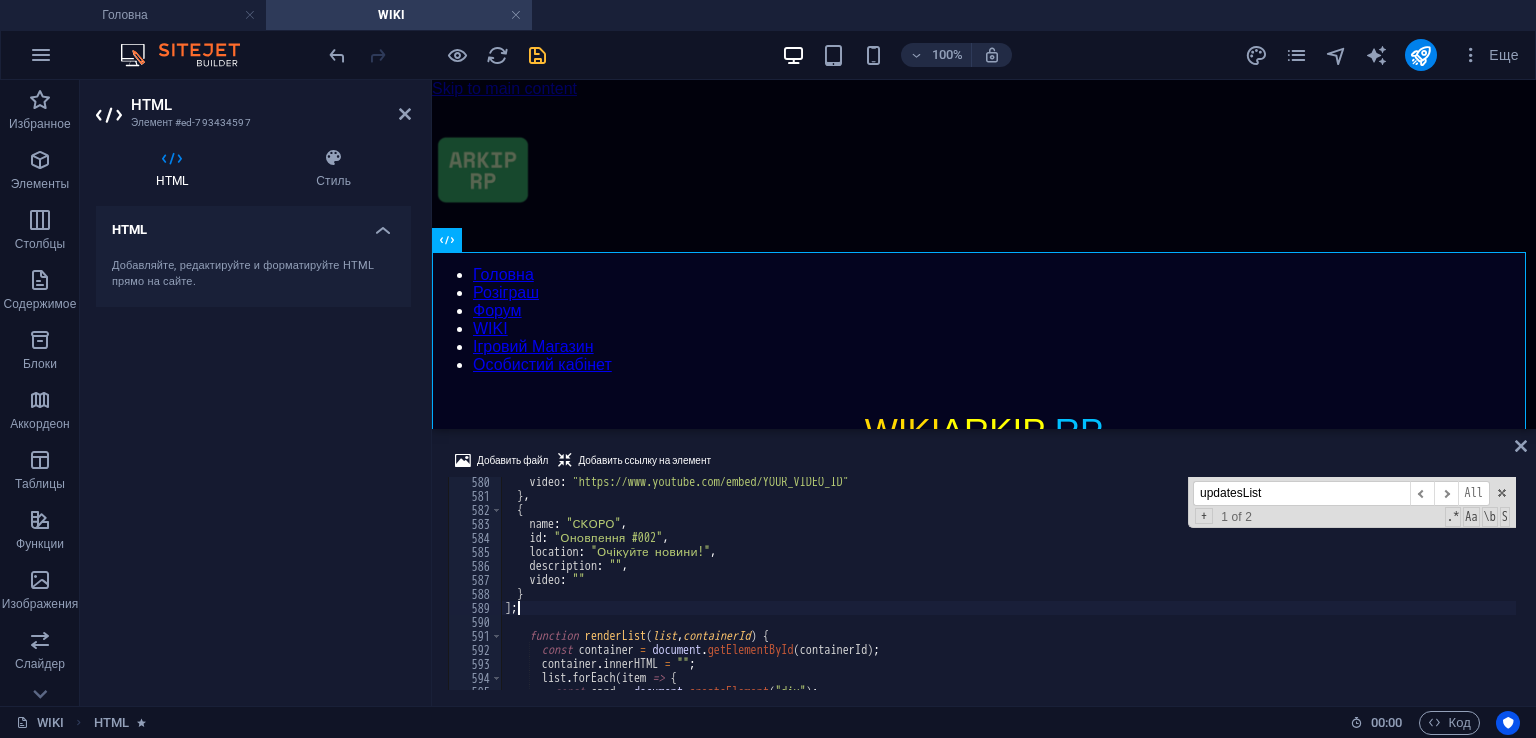 scroll, scrollTop: 8110, scrollLeft: 0, axis: vertical 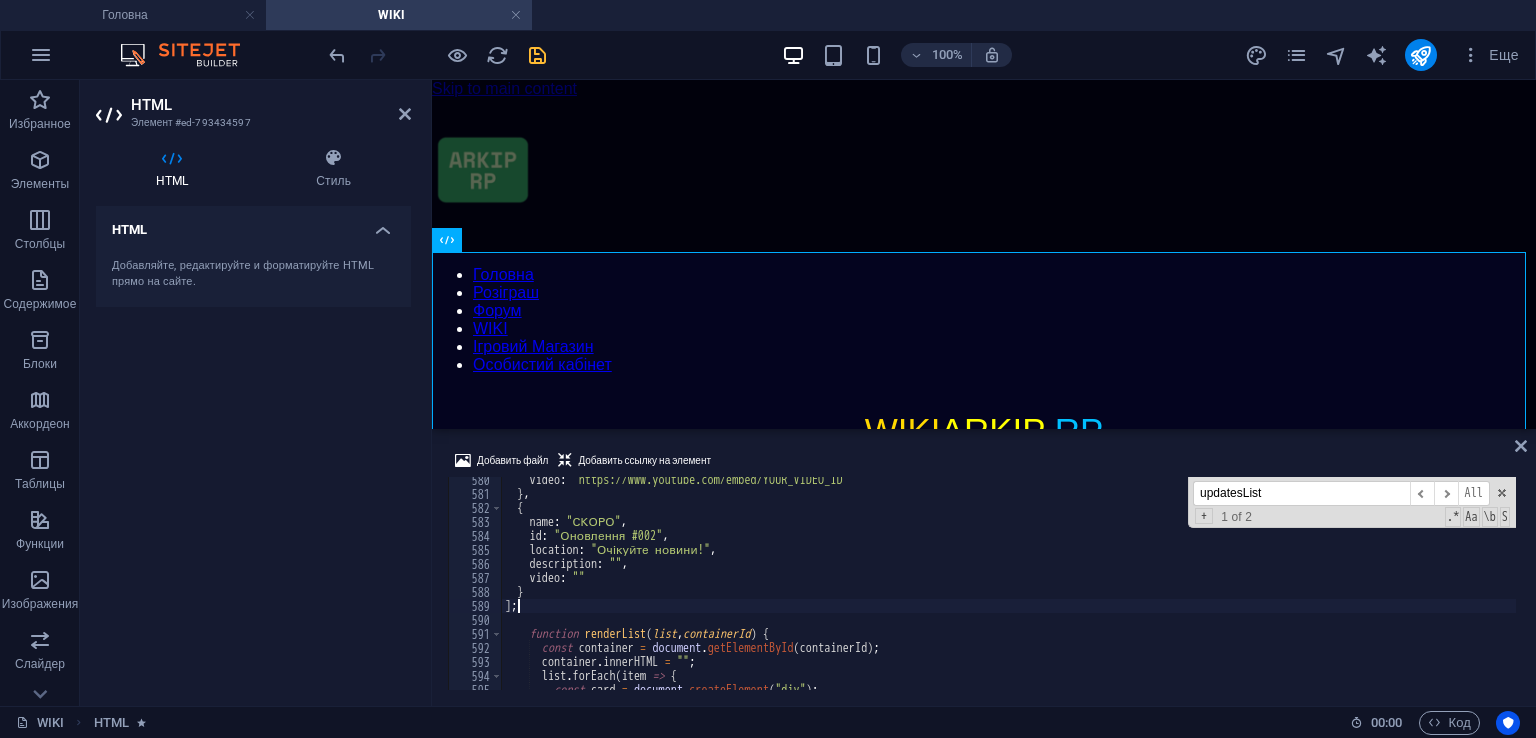 click on "+ 1 of 2 .* Aa \b S" at bounding box center (1351, 517) 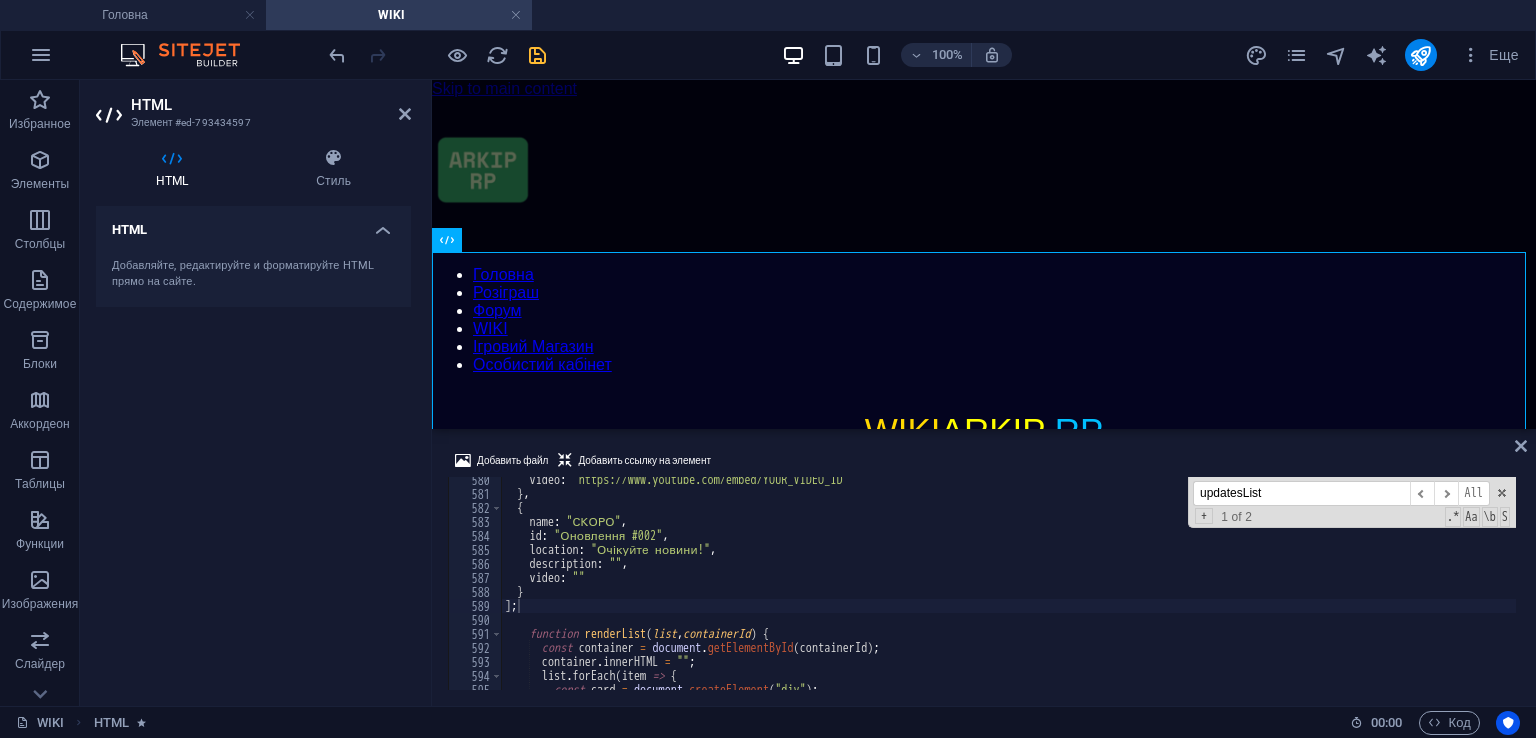 click on "+ 1 of 2 .* Aa \b S" at bounding box center (1351, 517) 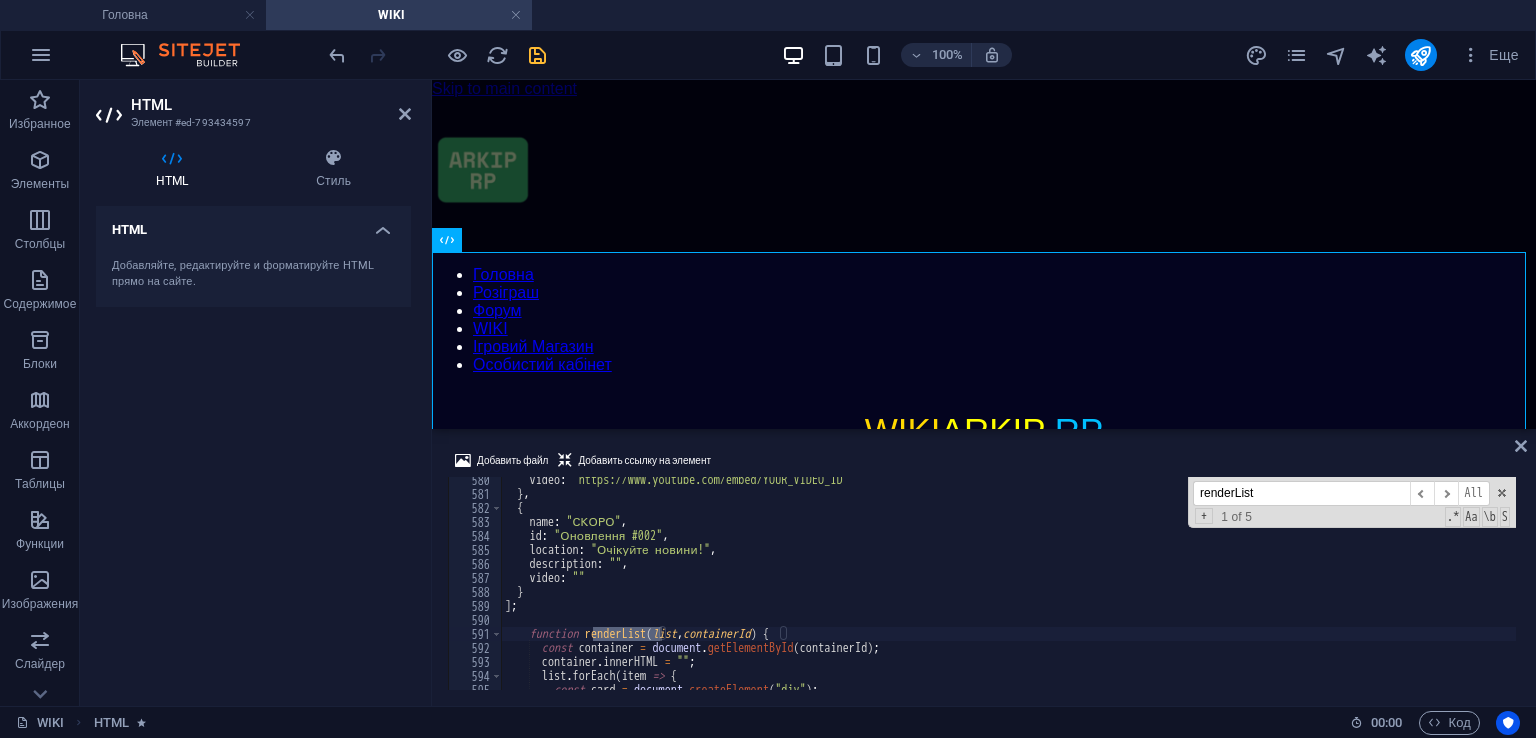 type on "renderList" 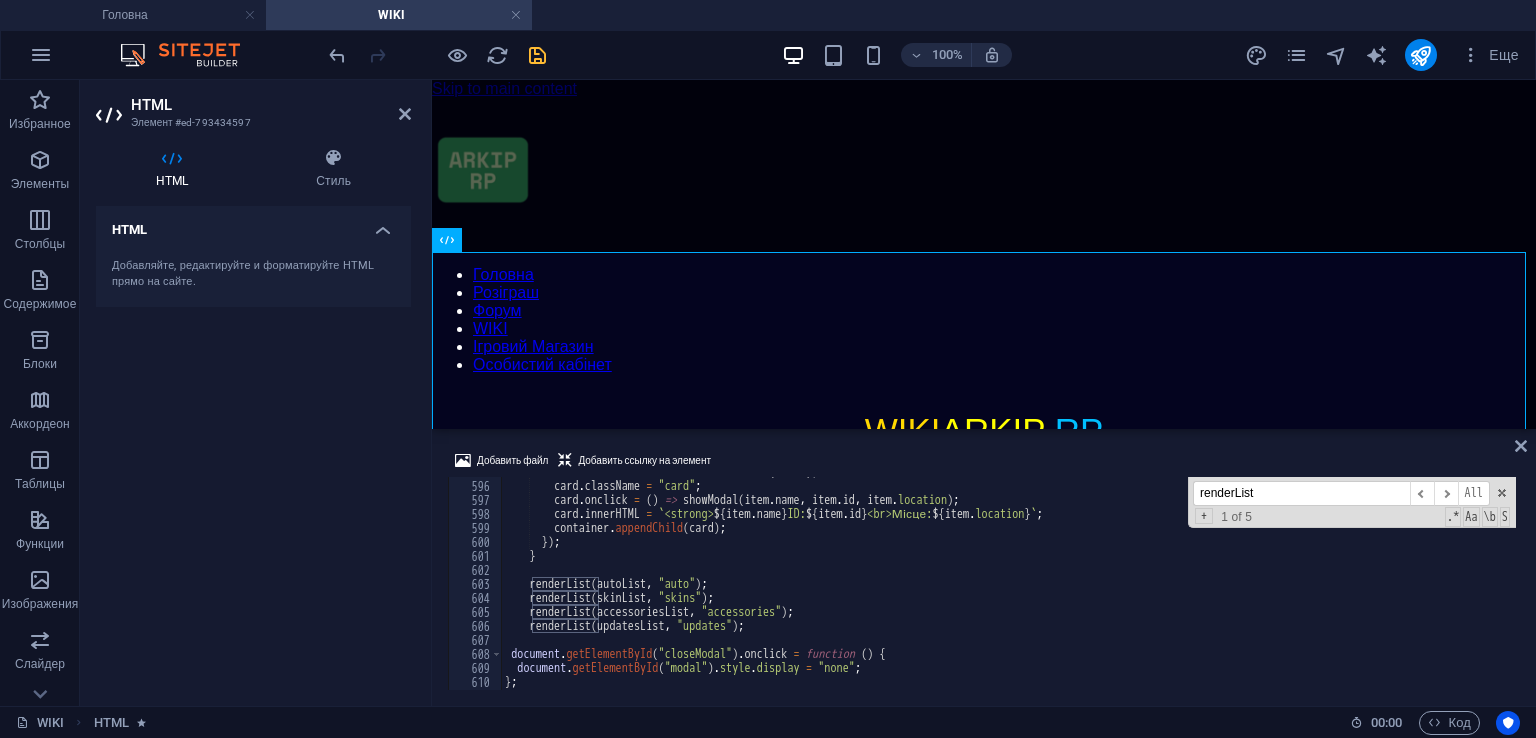 scroll, scrollTop: 8322, scrollLeft: 0, axis: vertical 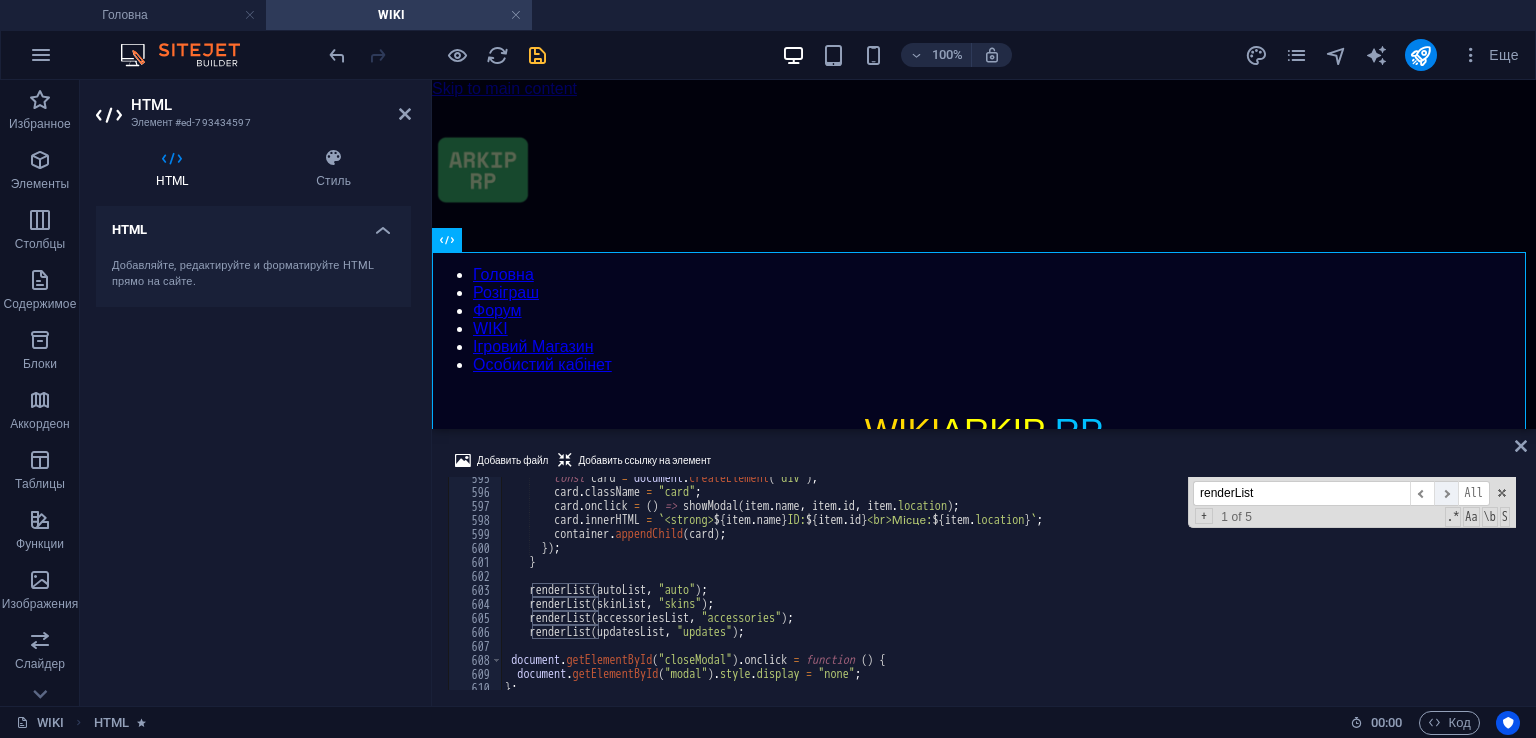 click on "​" at bounding box center (1446, 493) 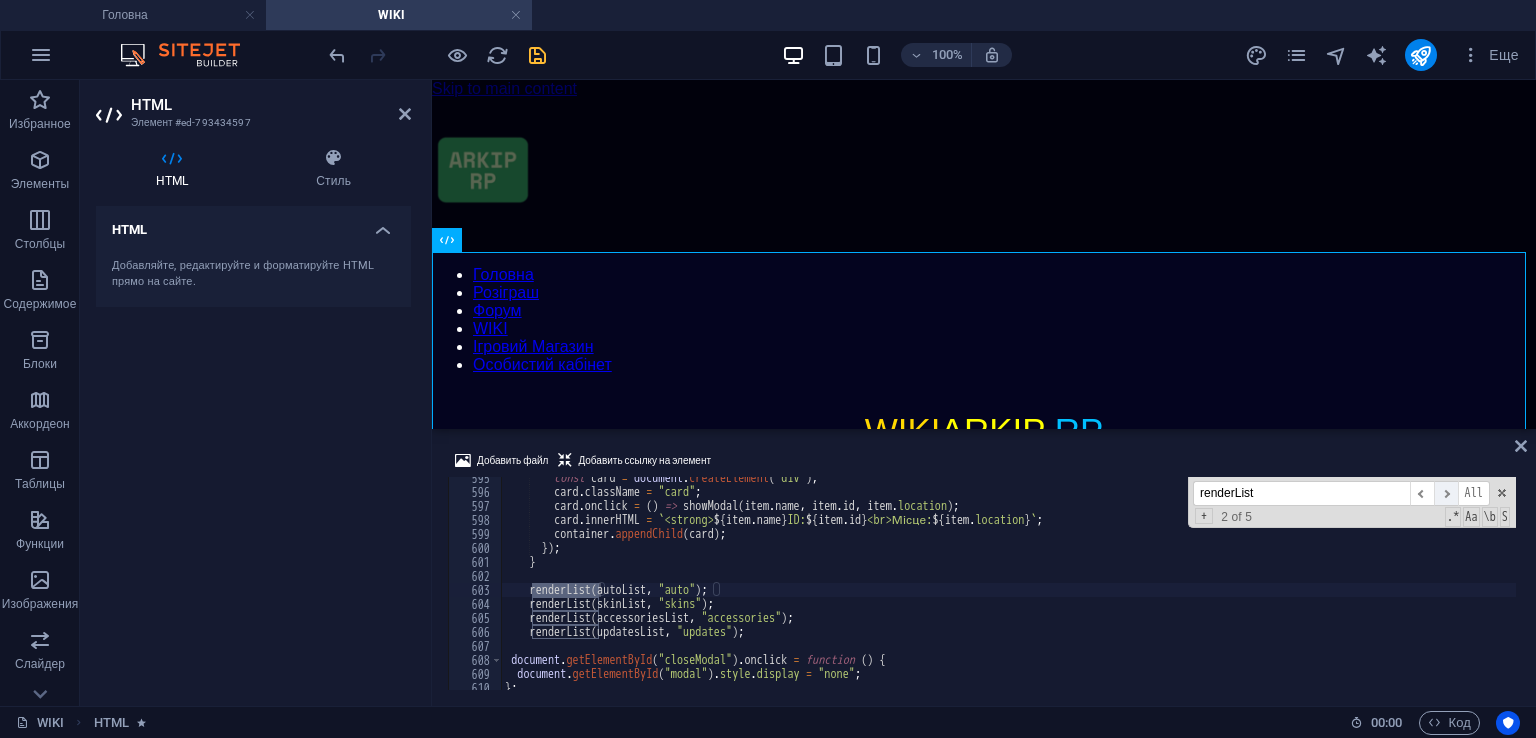 click on "​" at bounding box center (1446, 493) 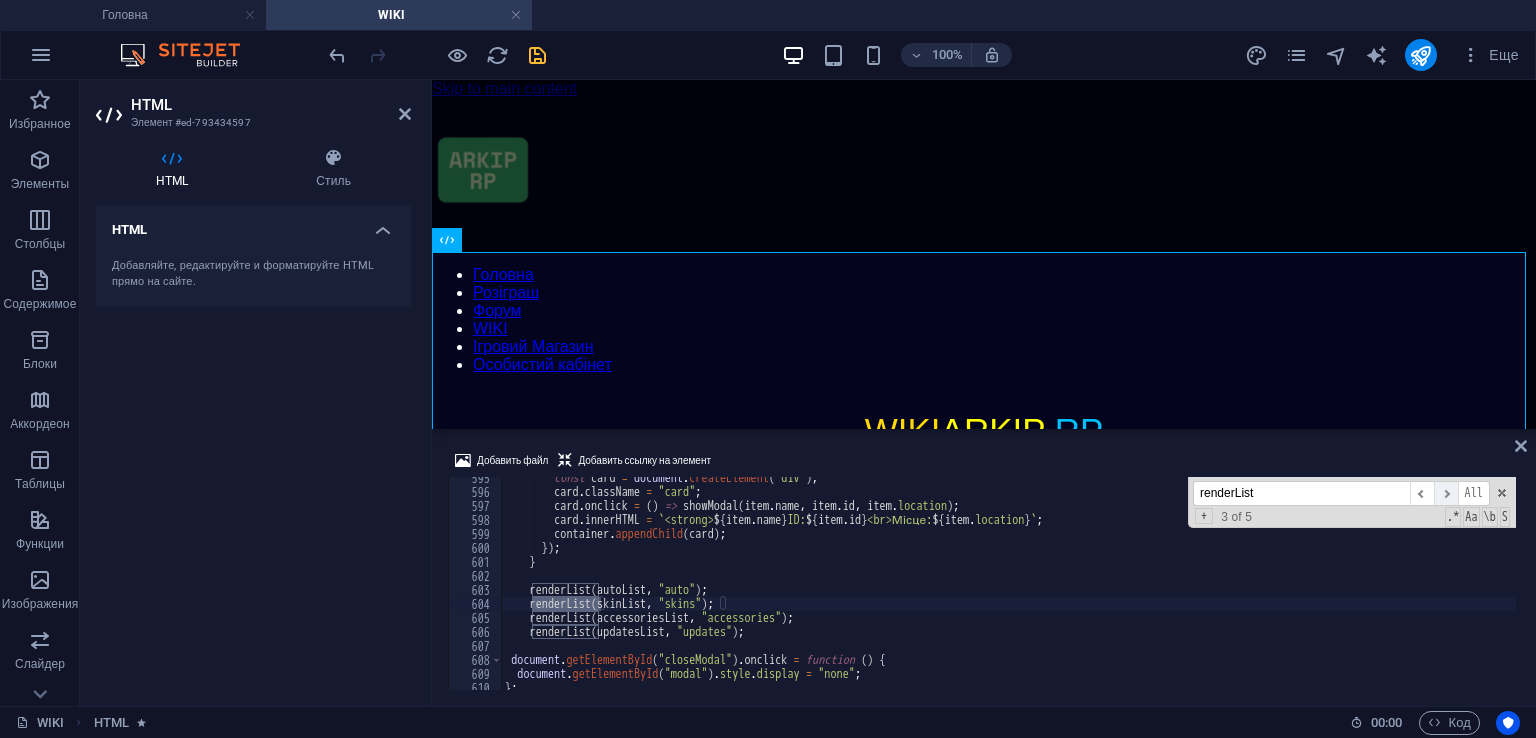 click on "​" at bounding box center [1446, 493] 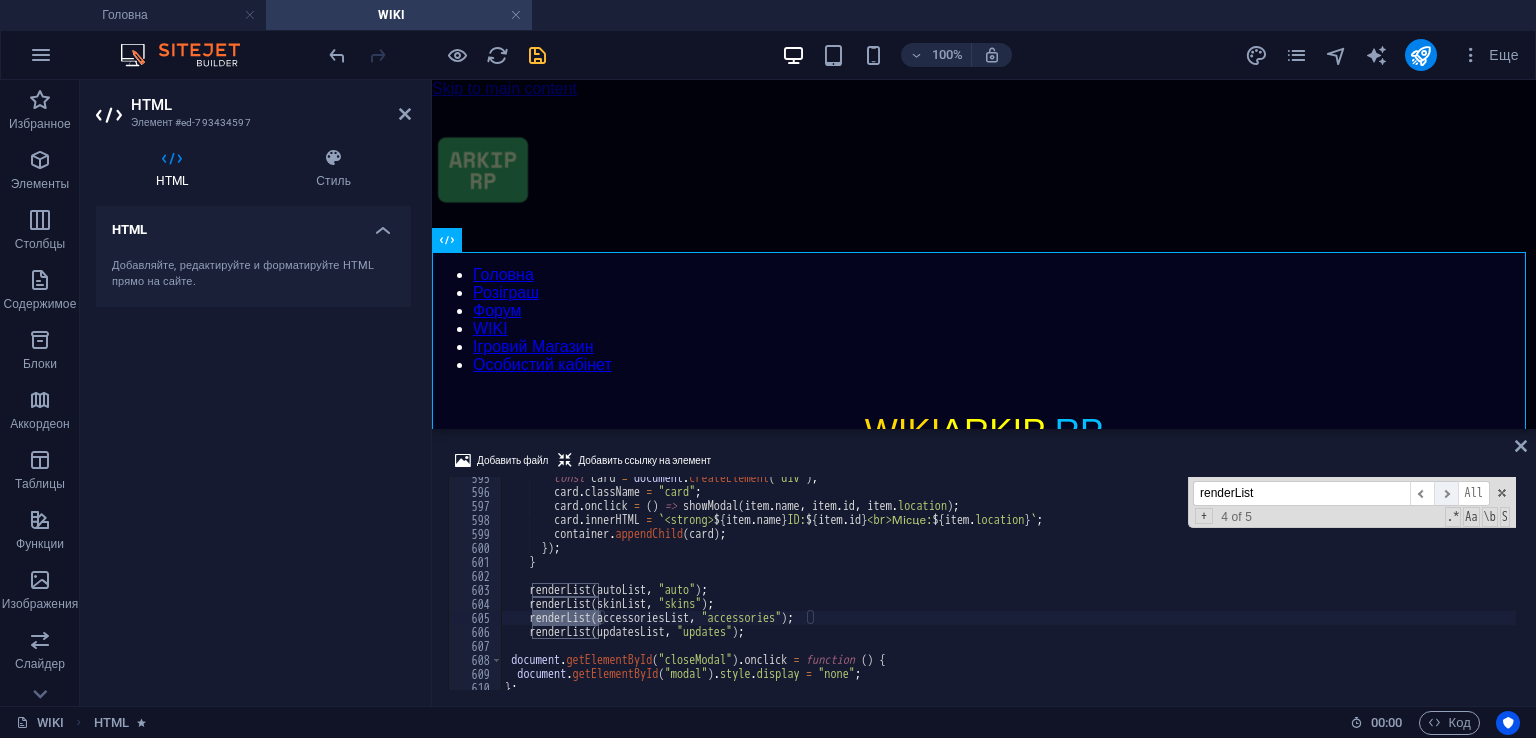click on "​" at bounding box center (1446, 493) 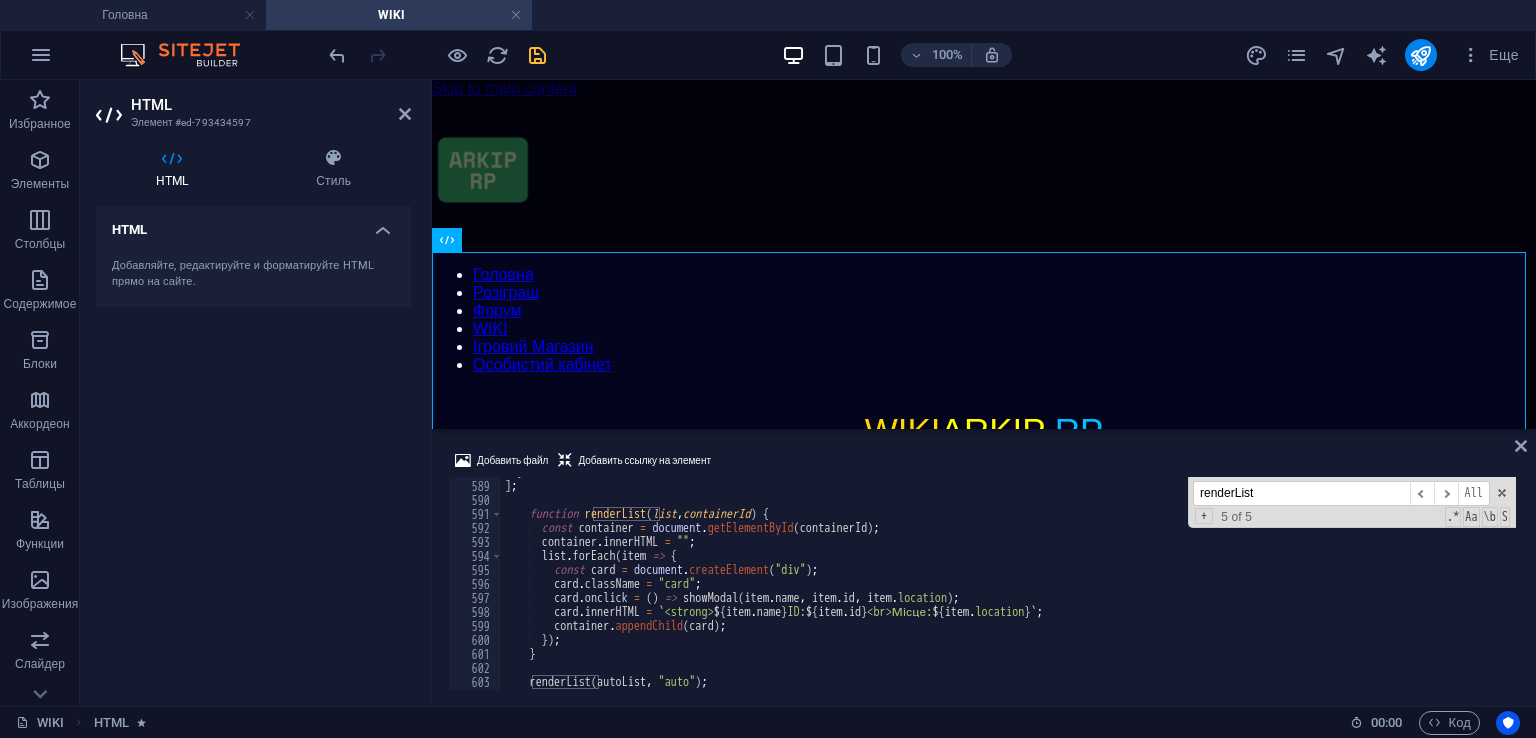 scroll, scrollTop: 8230, scrollLeft: 0, axis: vertical 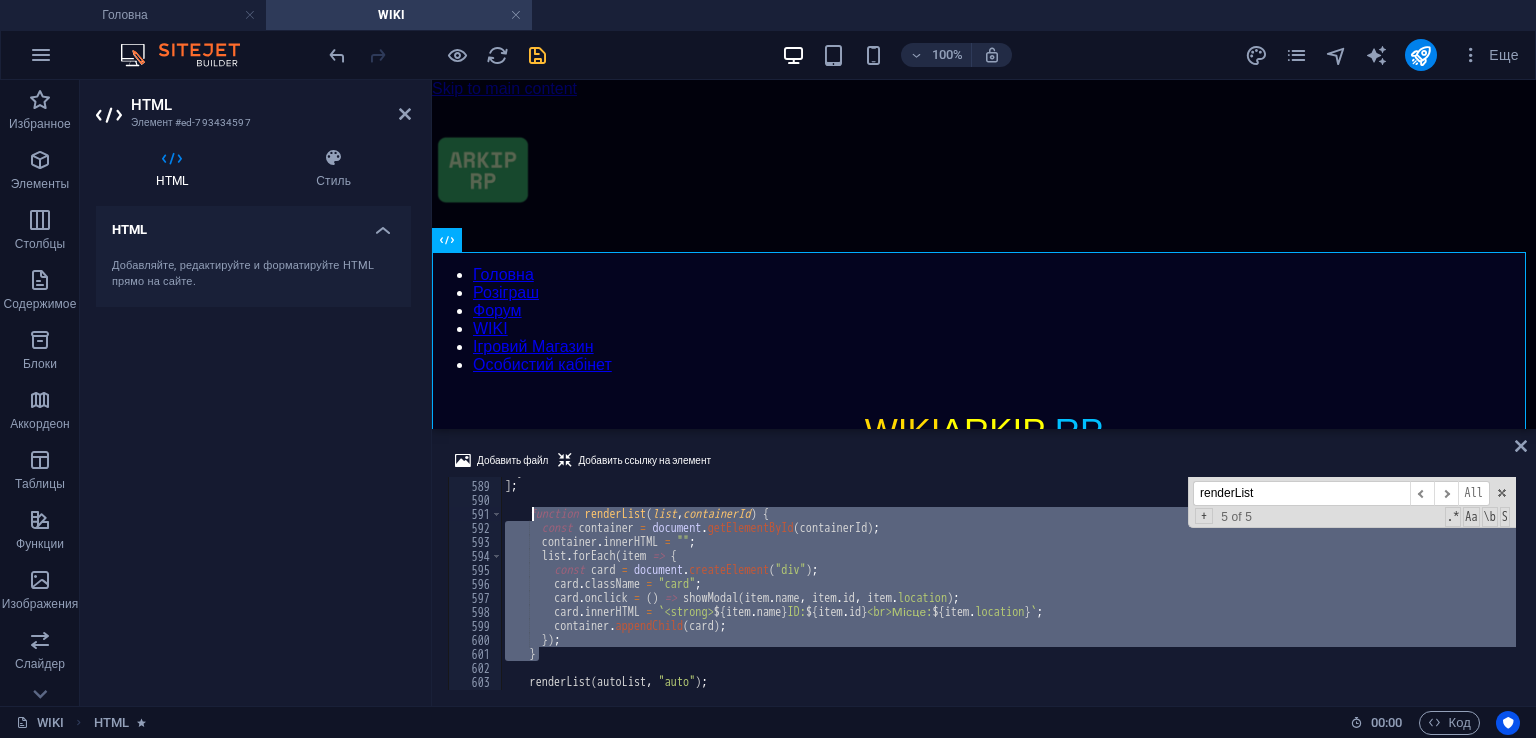 drag, startPoint x: 556, startPoint y: 659, endPoint x: 529, endPoint y: 513, distance: 148.47559 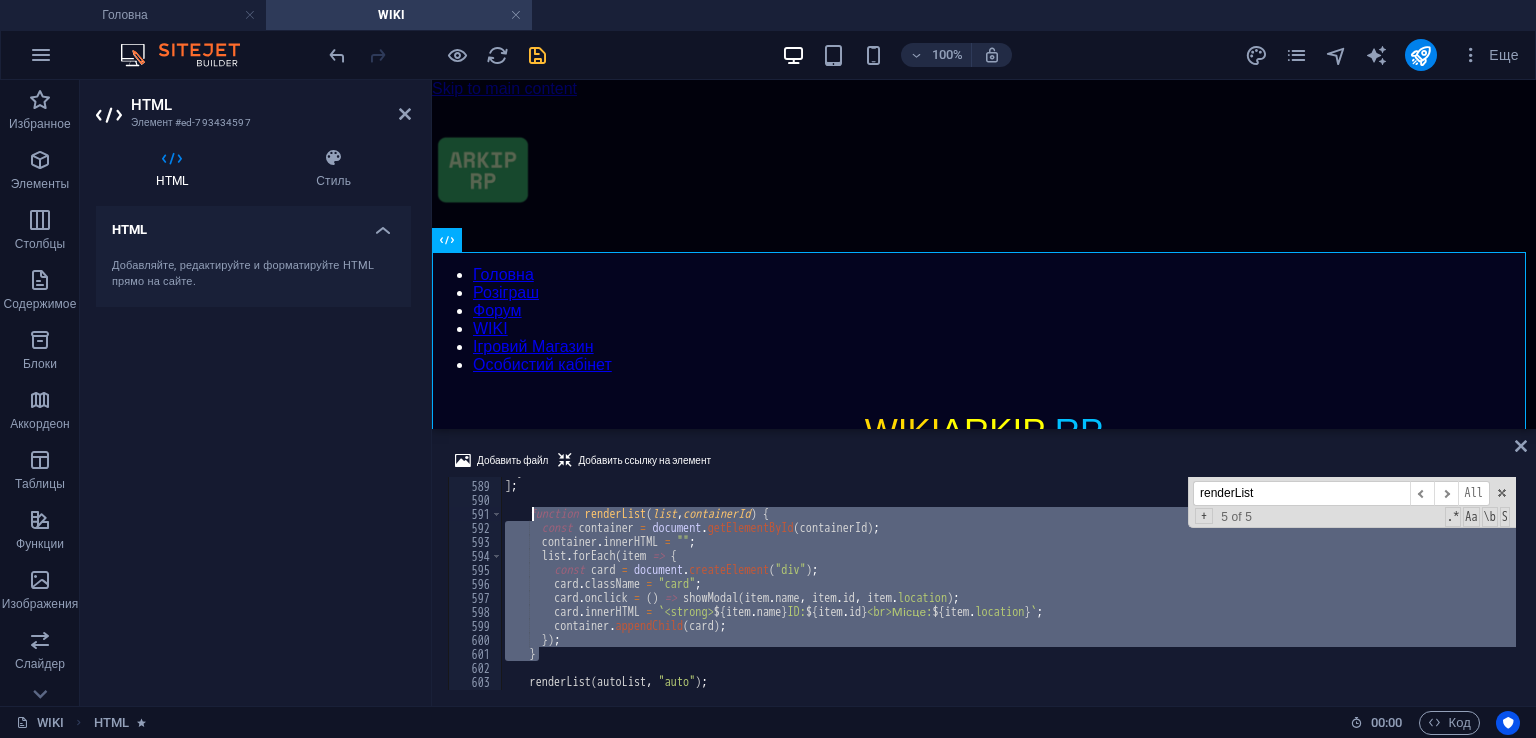 paste 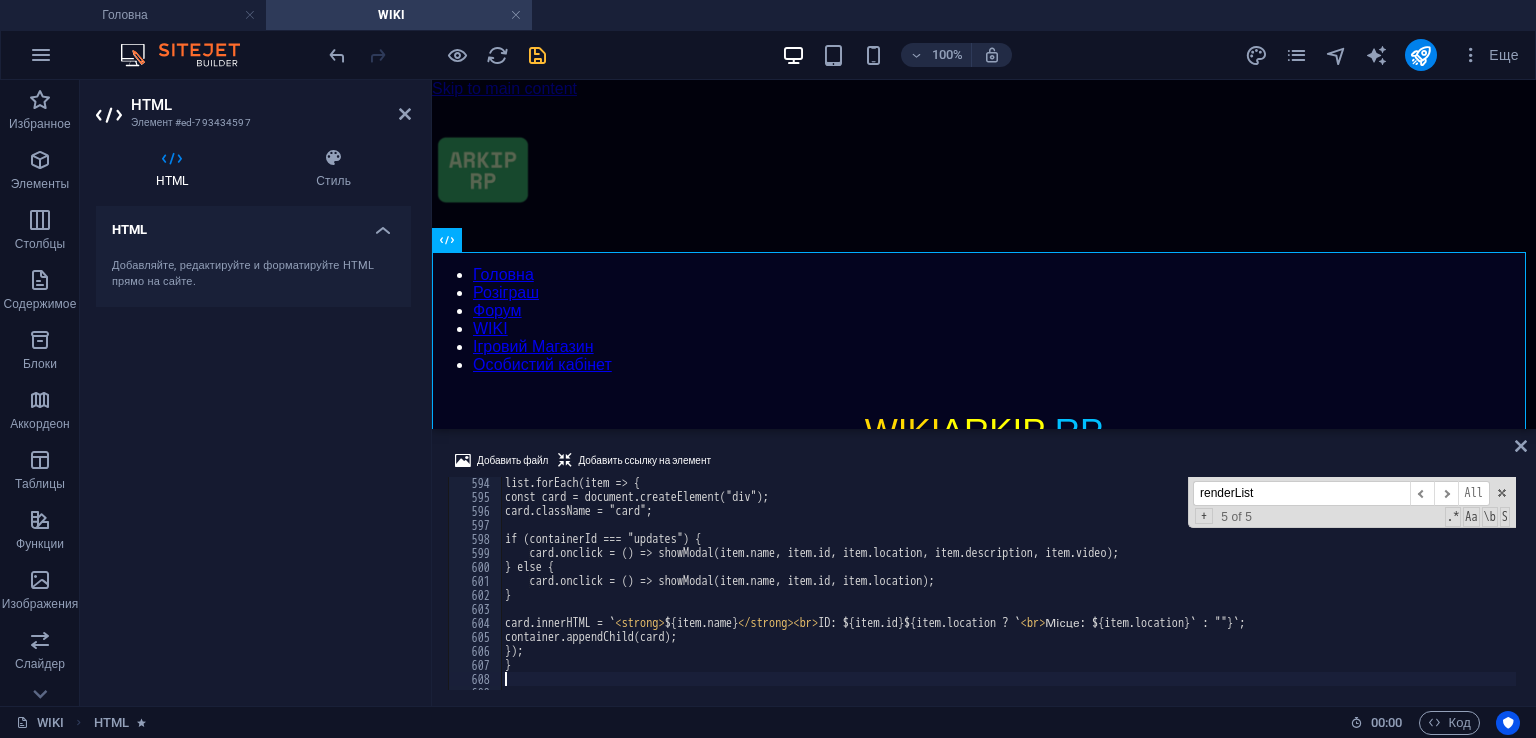 scroll, scrollTop: 8303, scrollLeft: 0, axis: vertical 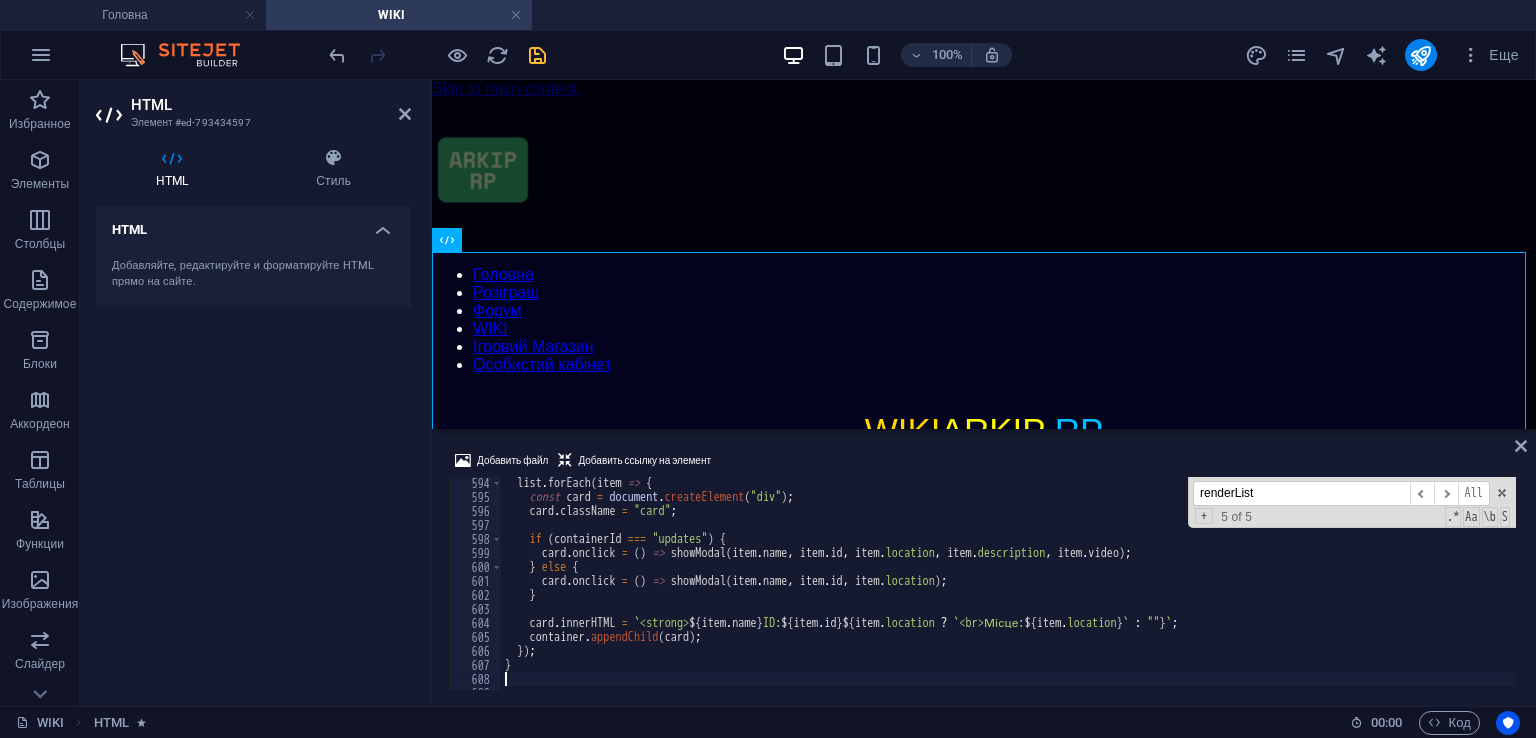 type on "}" 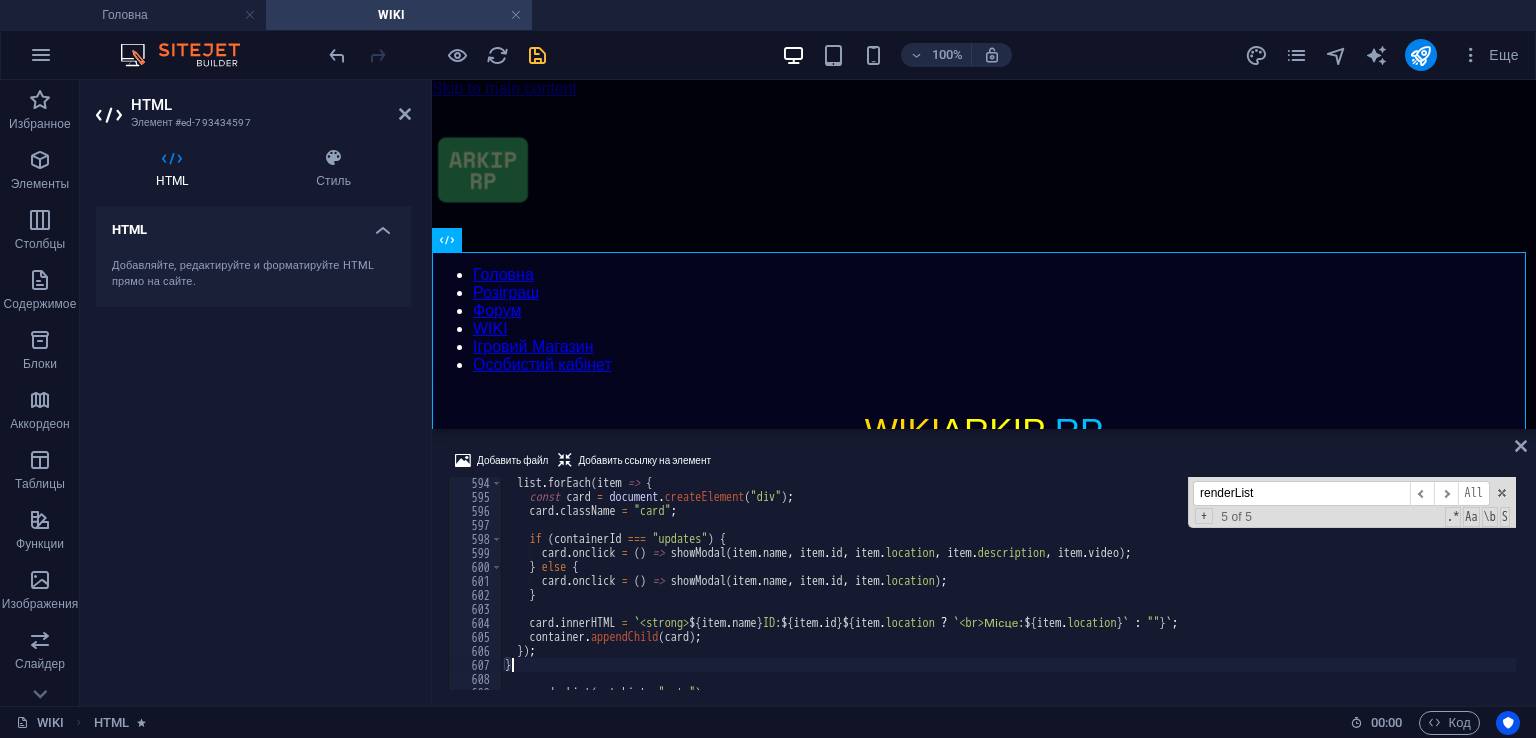 click on "renderList" at bounding box center (1301, 493) 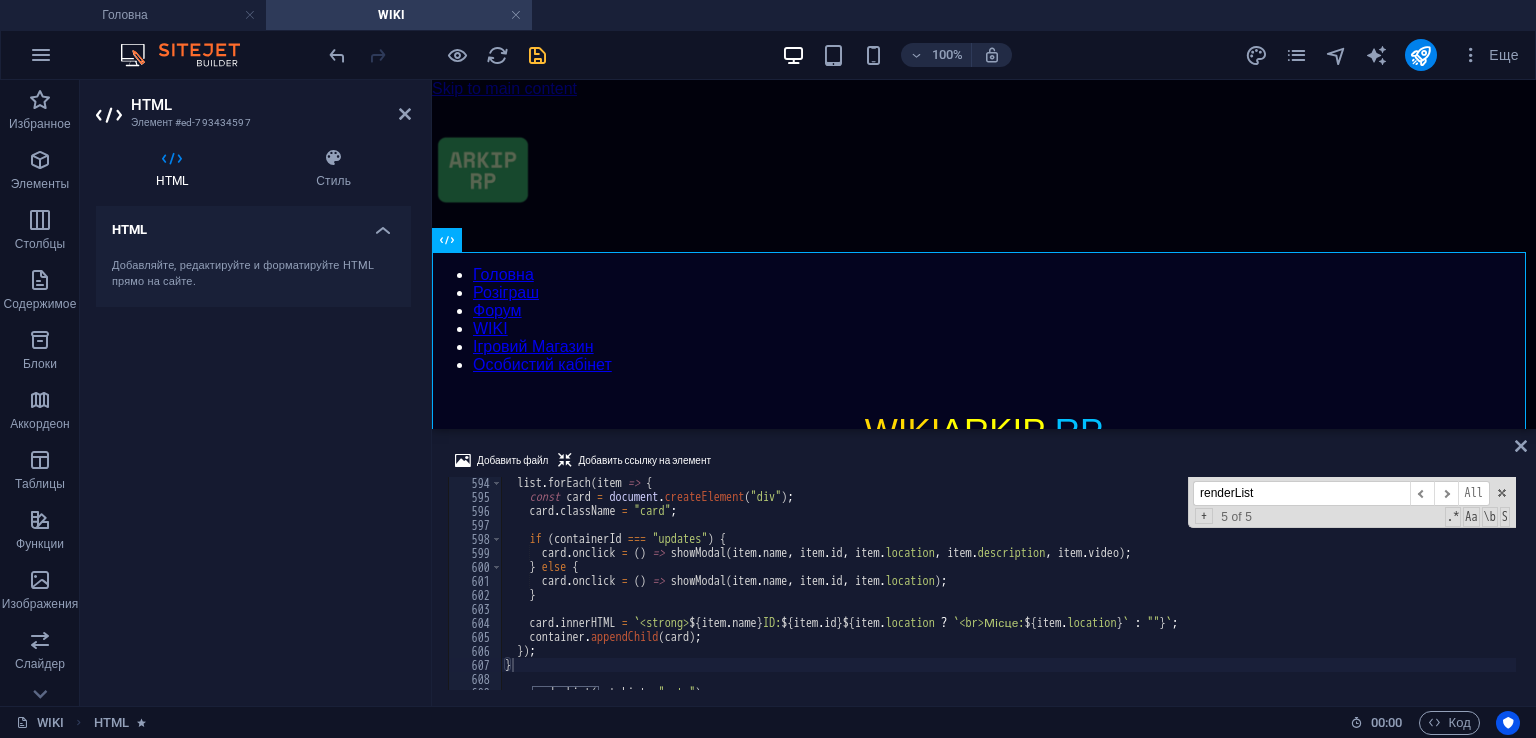 click on "renderList" at bounding box center (1301, 493) 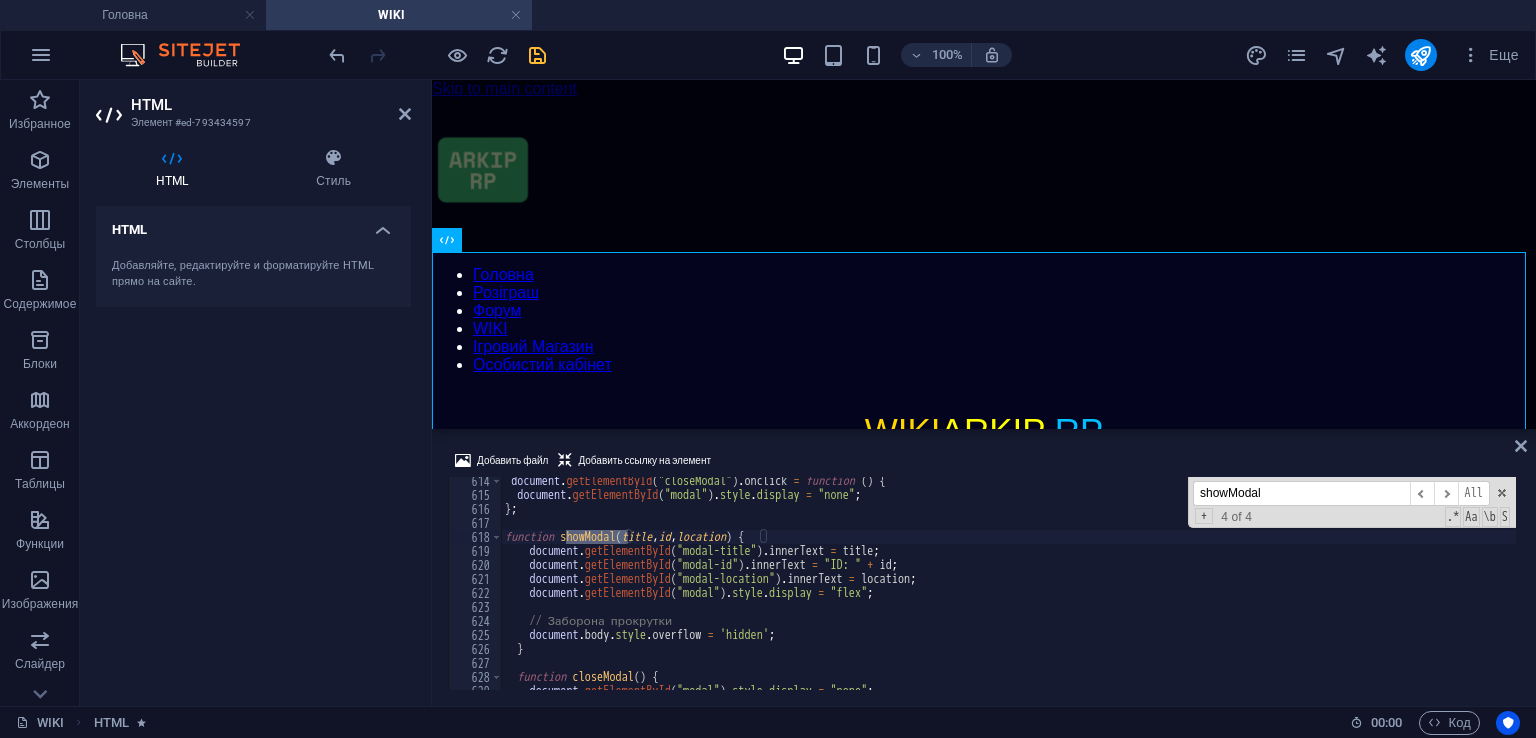 scroll, scrollTop: 8585, scrollLeft: 0, axis: vertical 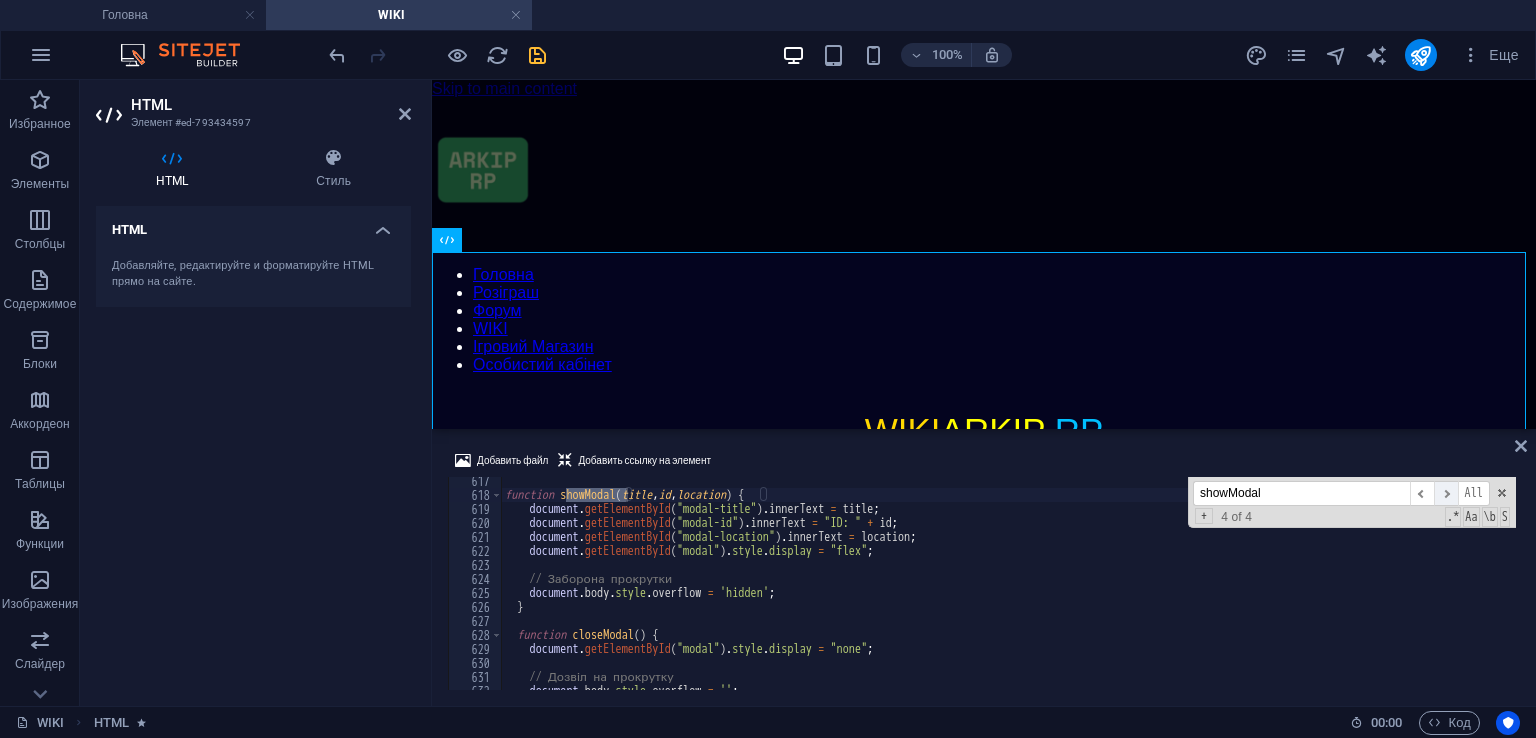 click on "​" at bounding box center [1446, 493] 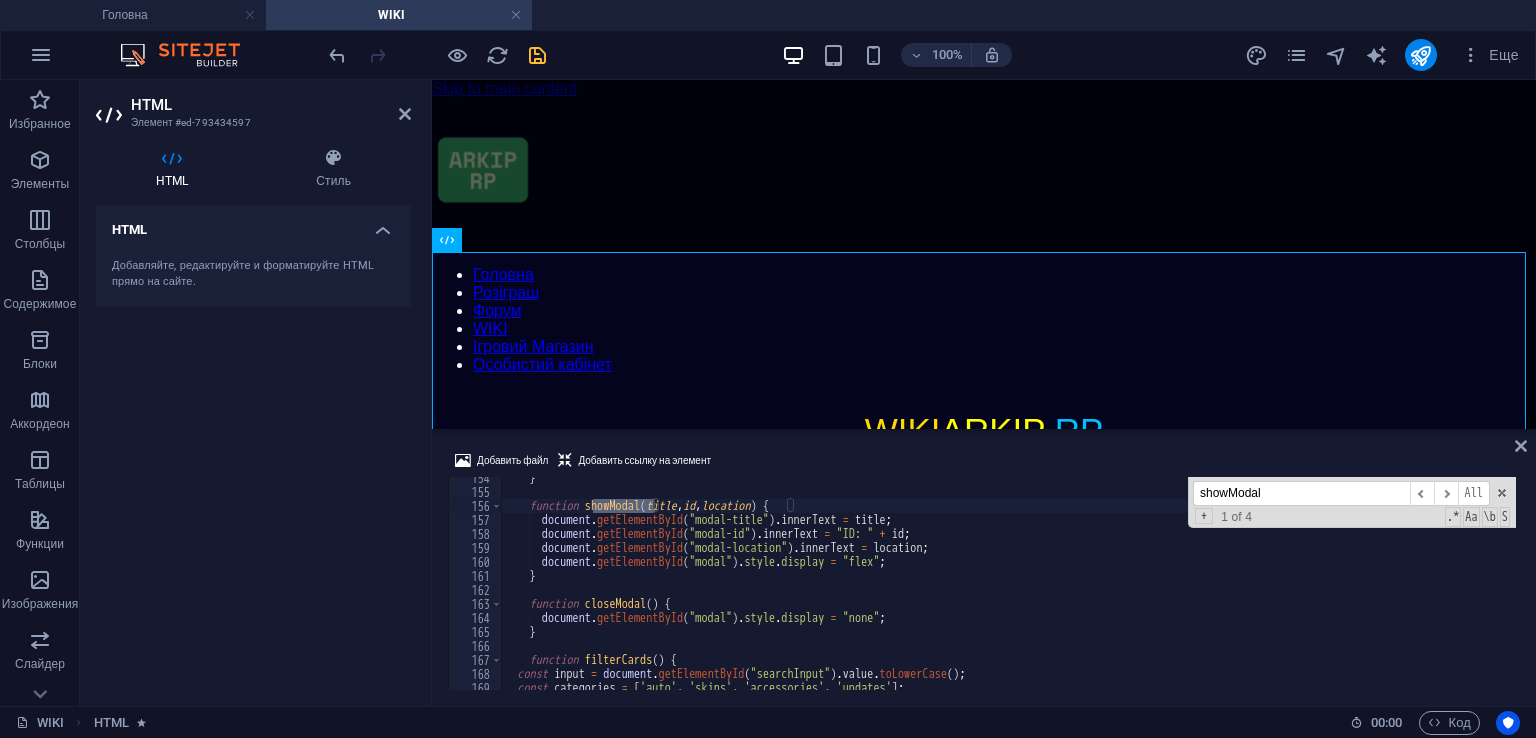 scroll, scrollTop: 2135, scrollLeft: 0, axis: vertical 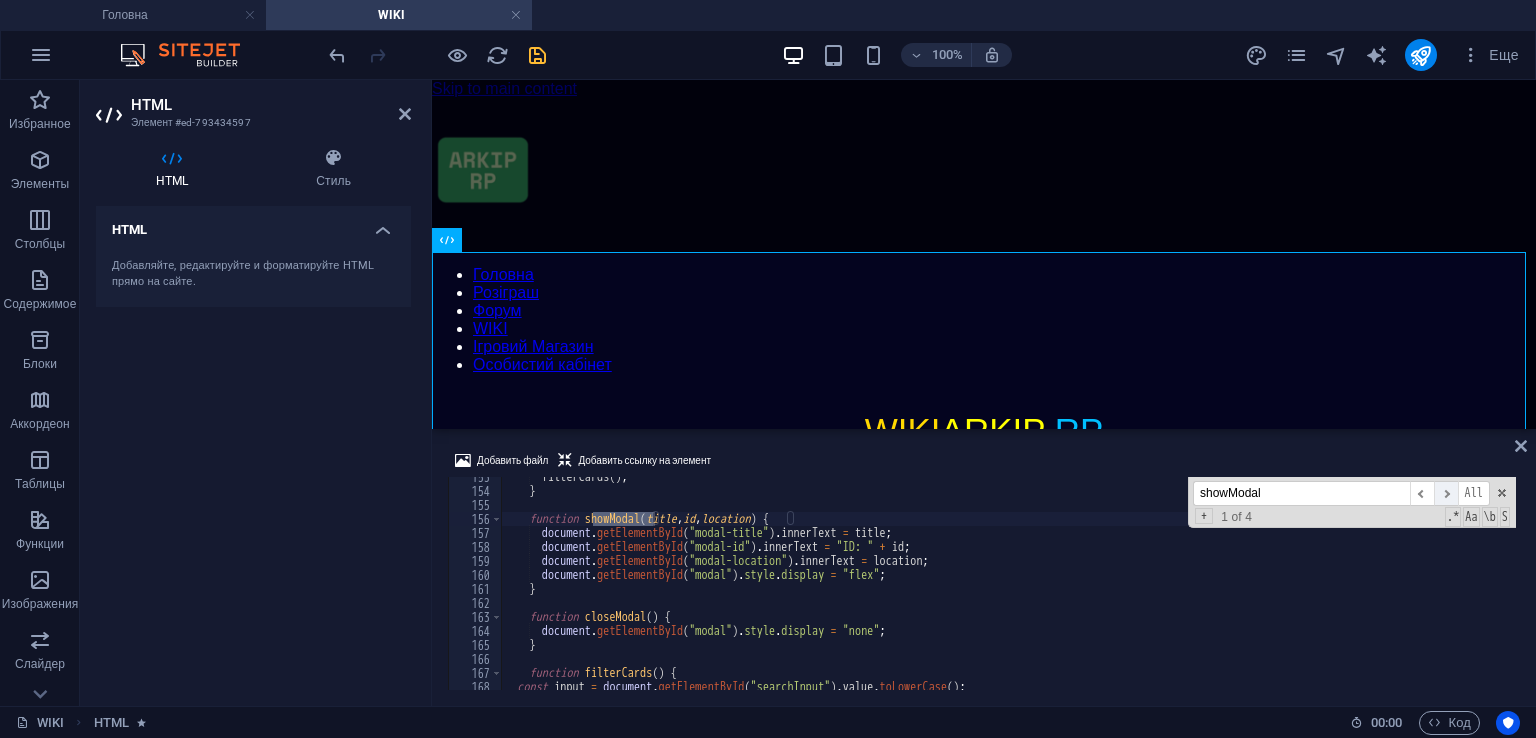 click on "​" at bounding box center (1446, 493) 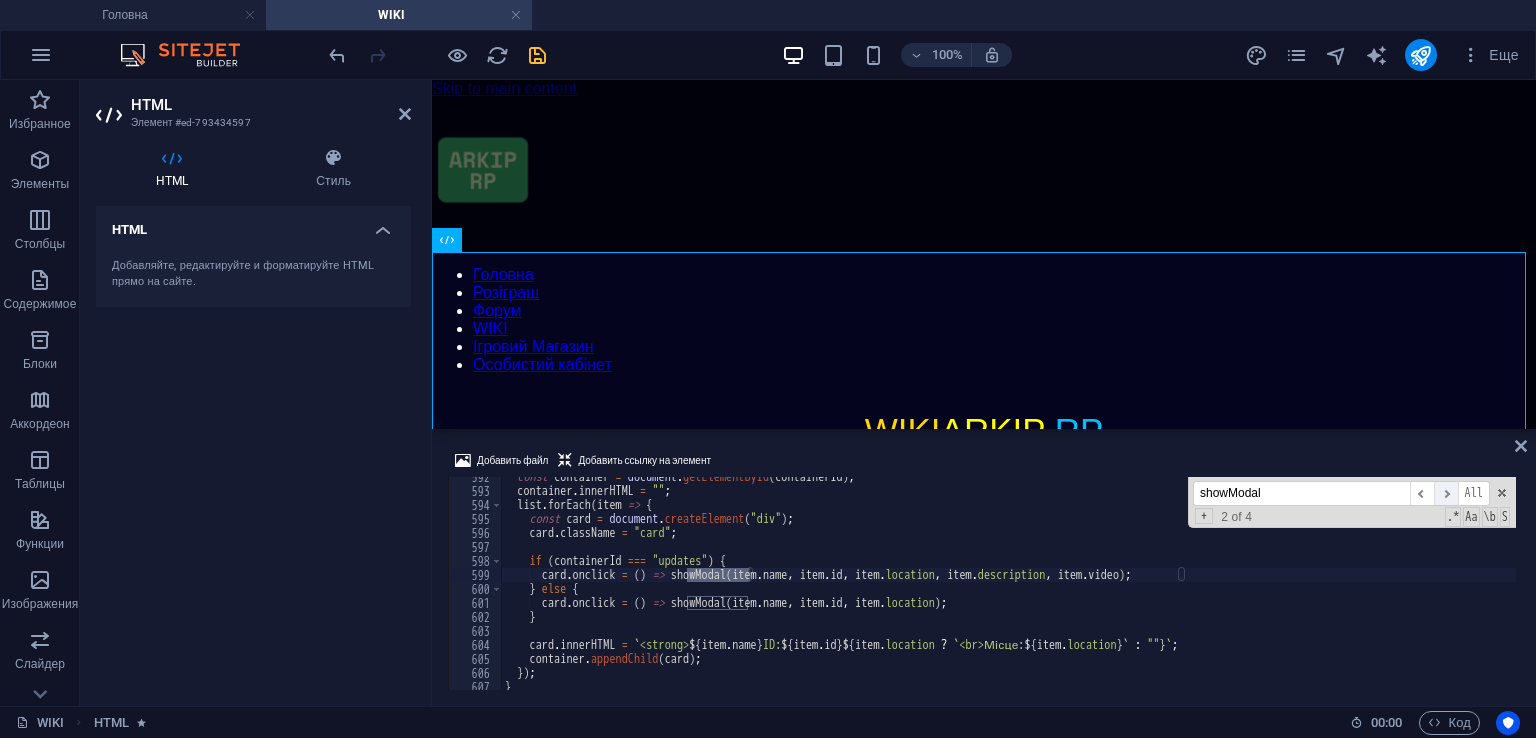 scroll, scrollTop: 8281, scrollLeft: 0, axis: vertical 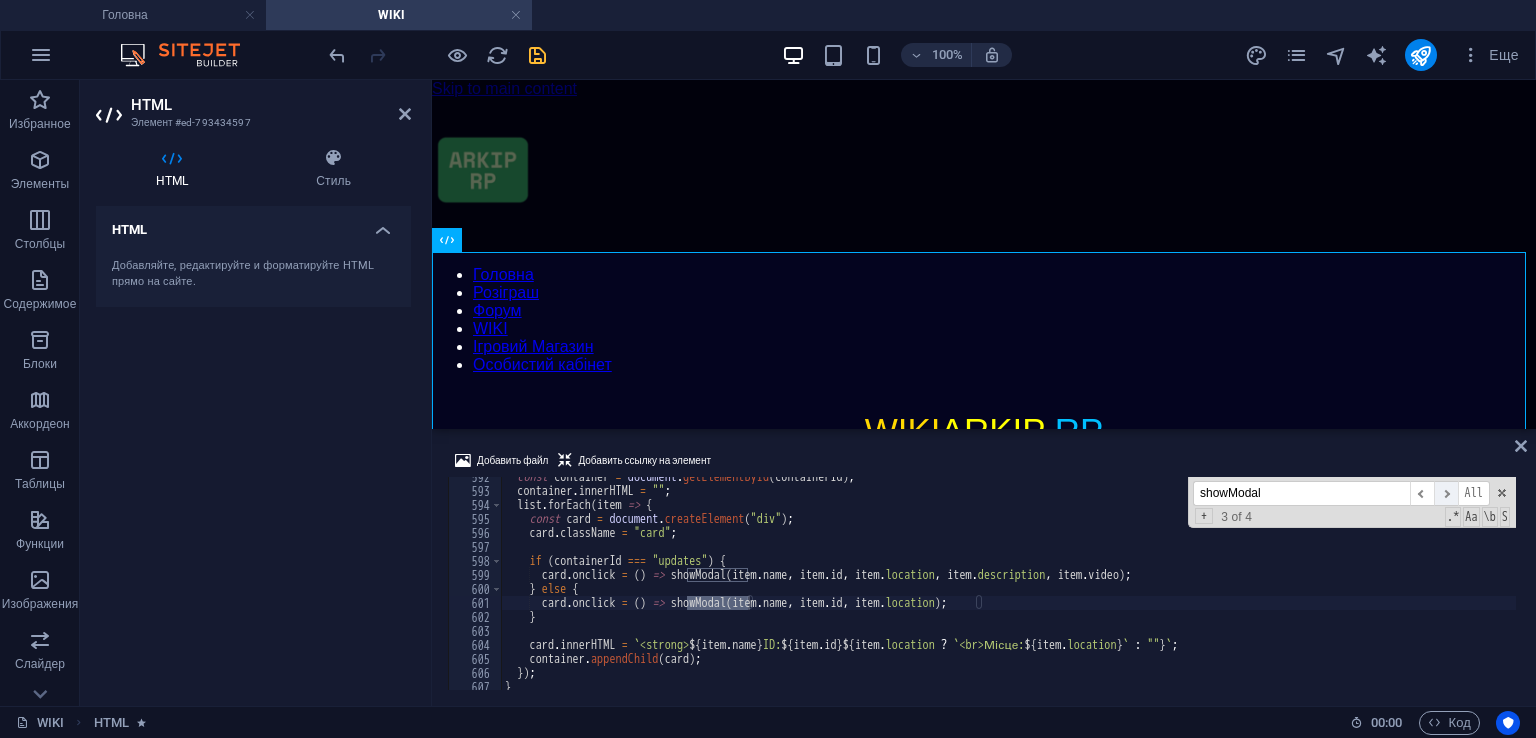 click on "​" at bounding box center (1446, 493) 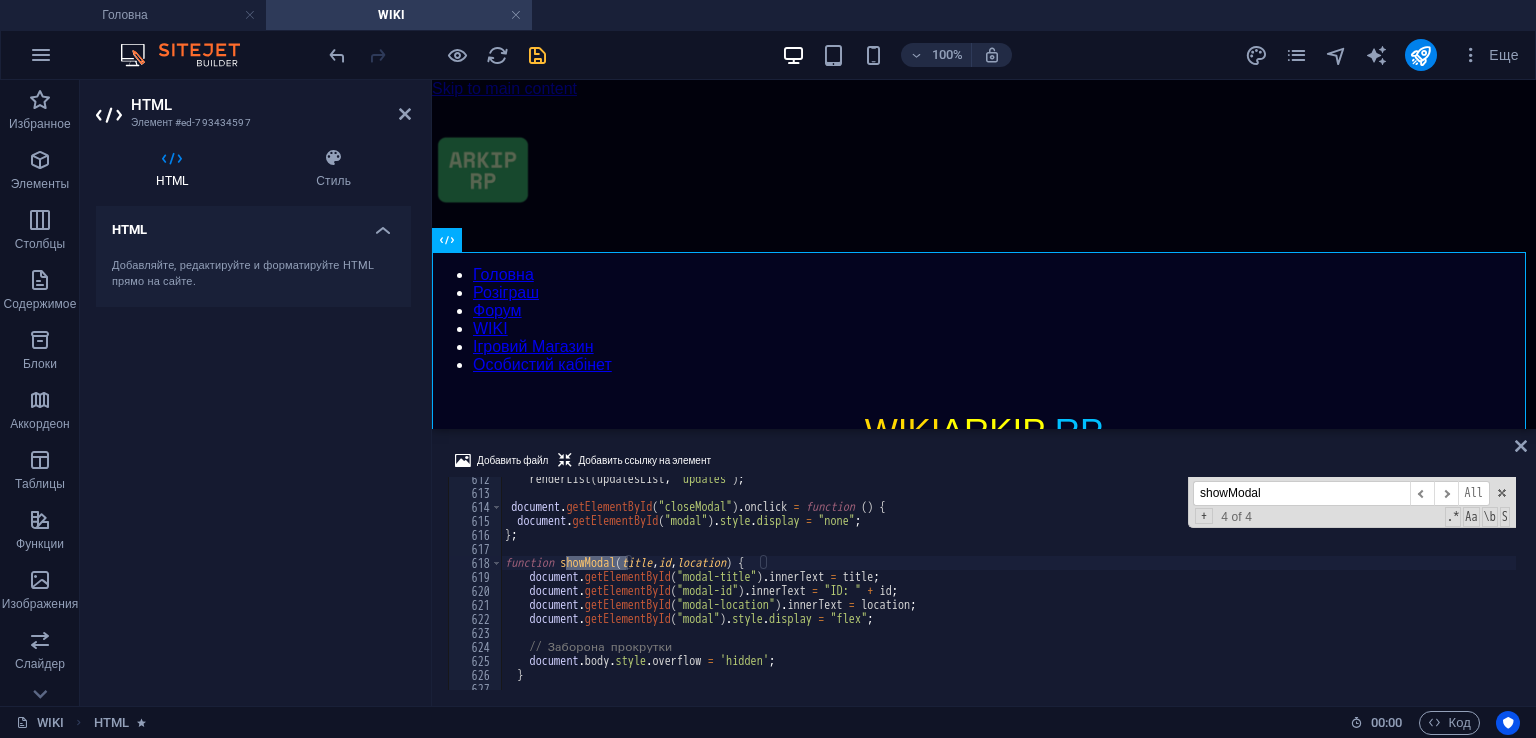 scroll, scrollTop: 8559, scrollLeft: 0, axis: vertical 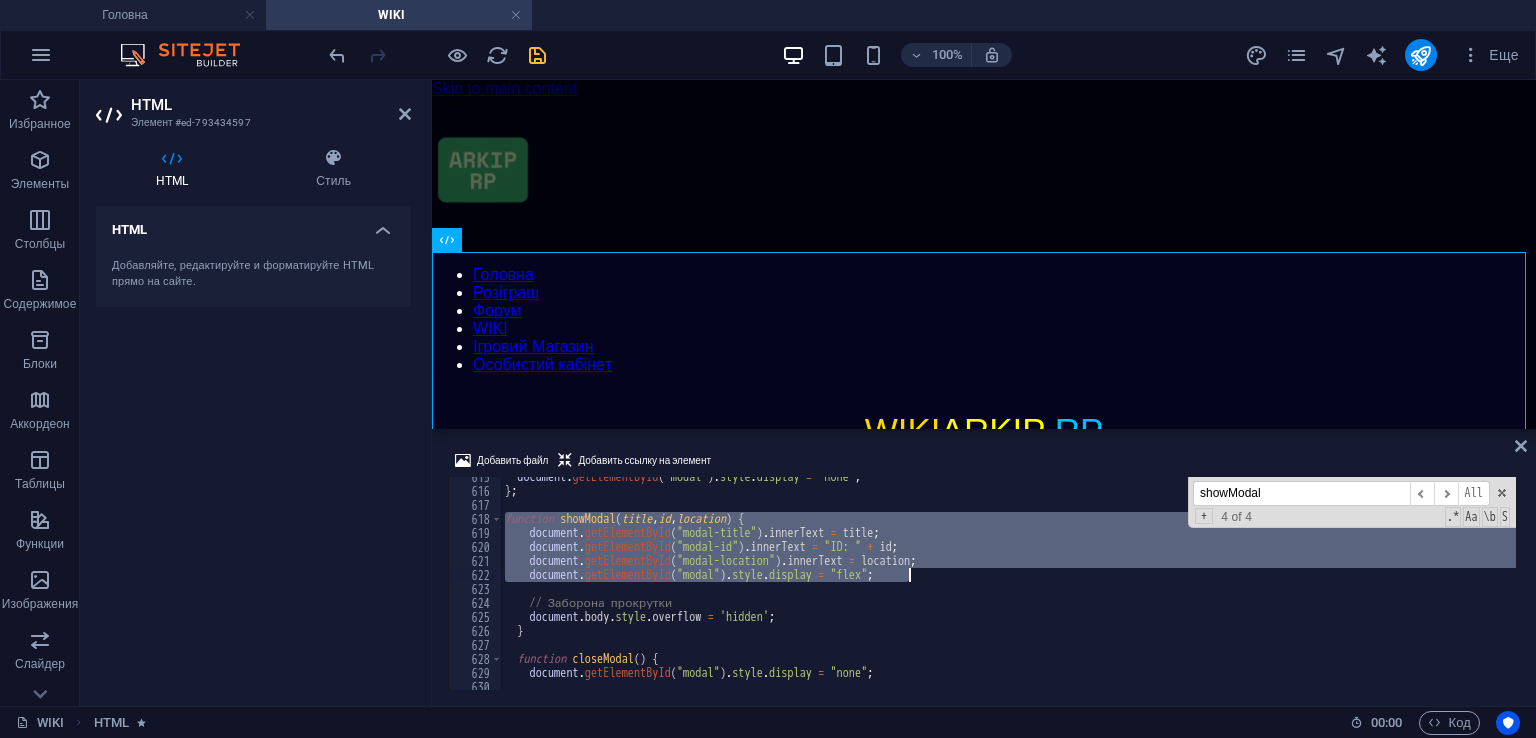 drag, startPoint x: 505, startPoint y: 519, endPoint x: 918, endPoint y: 573, distance: 416.51532 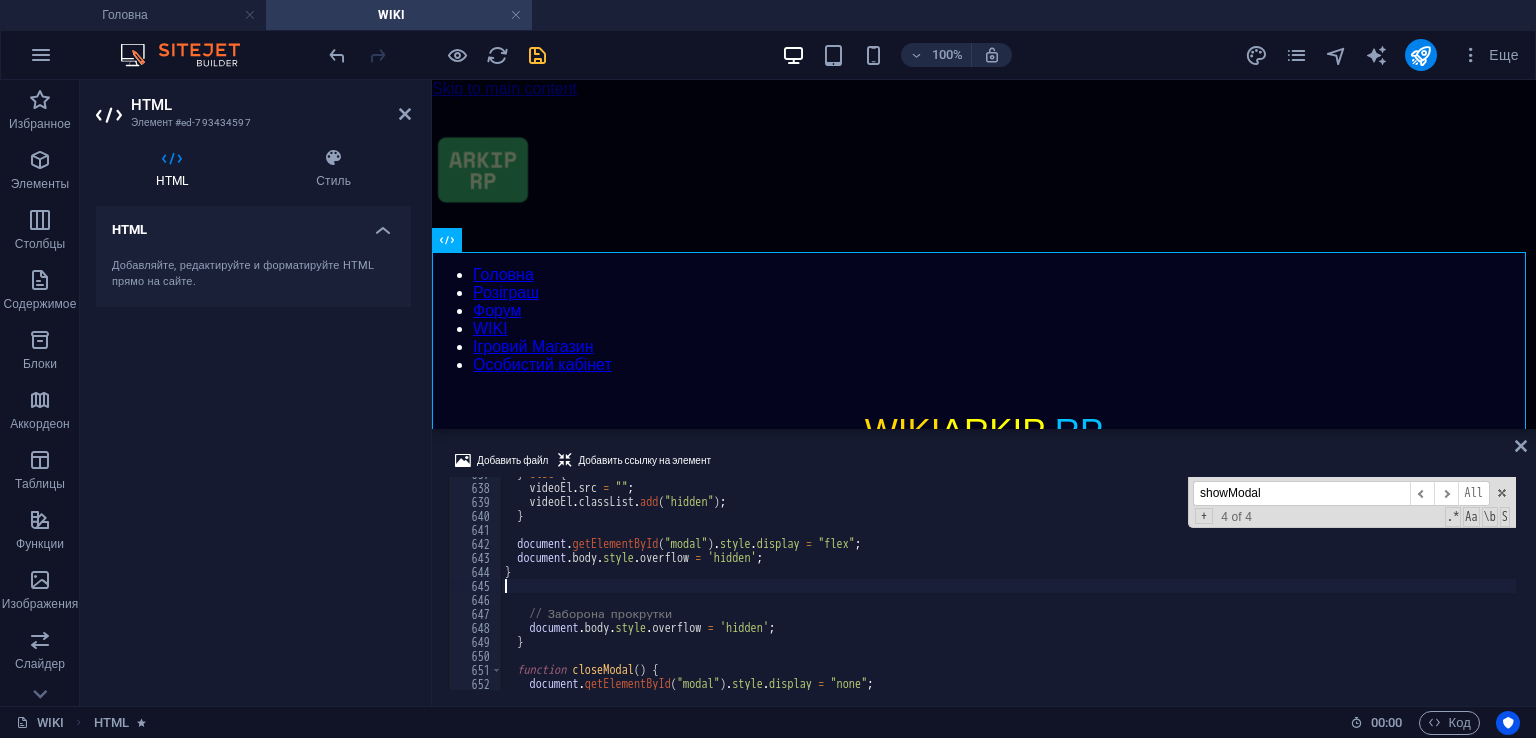 scroll, scrollTop: 8914, scrollLeft: 0, axis: vertical 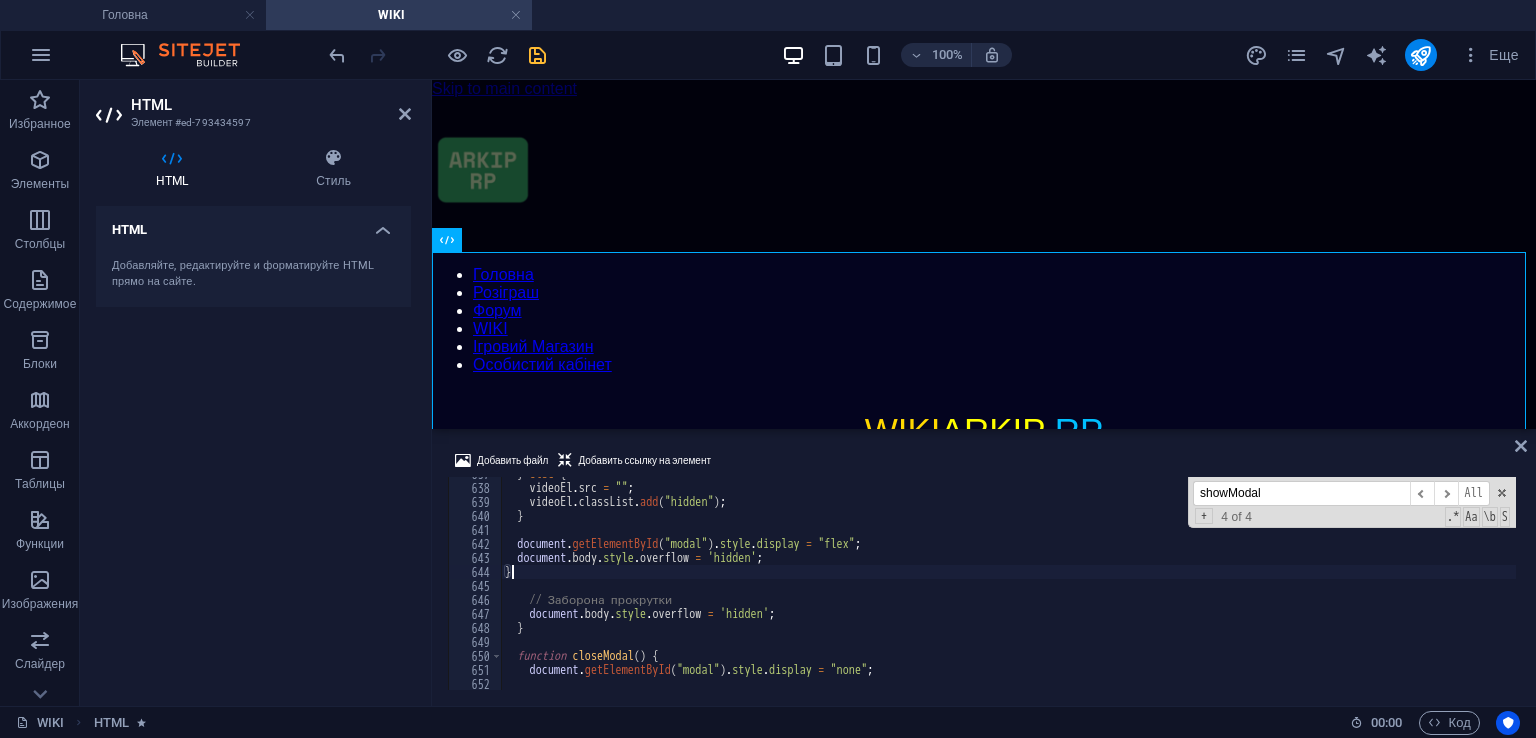 click at bounding box center (537, 55) 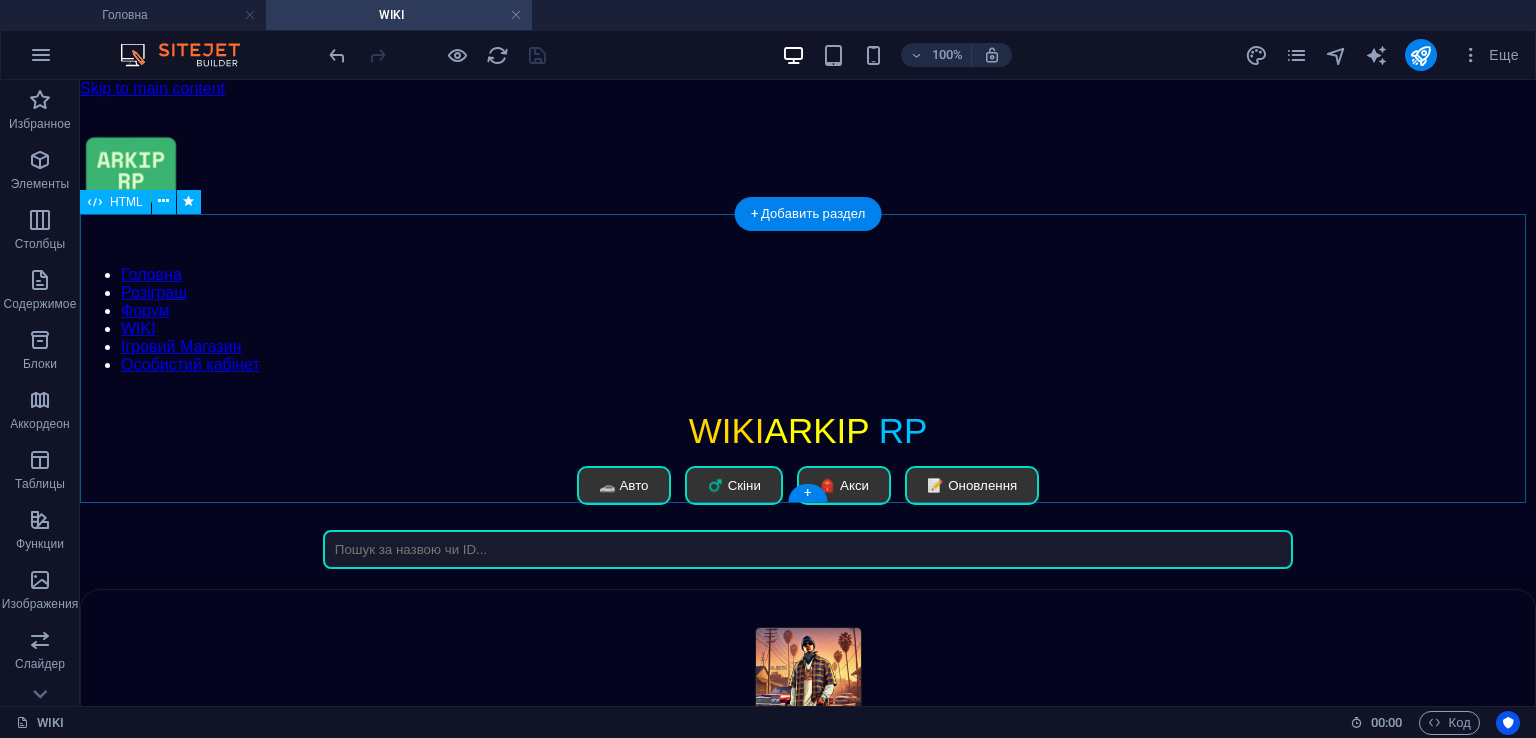 click on "WIKI ARKIP RP
WIKI  ARKIP   RP
🚗 Авто
♂️ Скіни
🎒 Акси
📝 Оновлення
Нічого не знайдено
×" at bounding box center (808, 490) 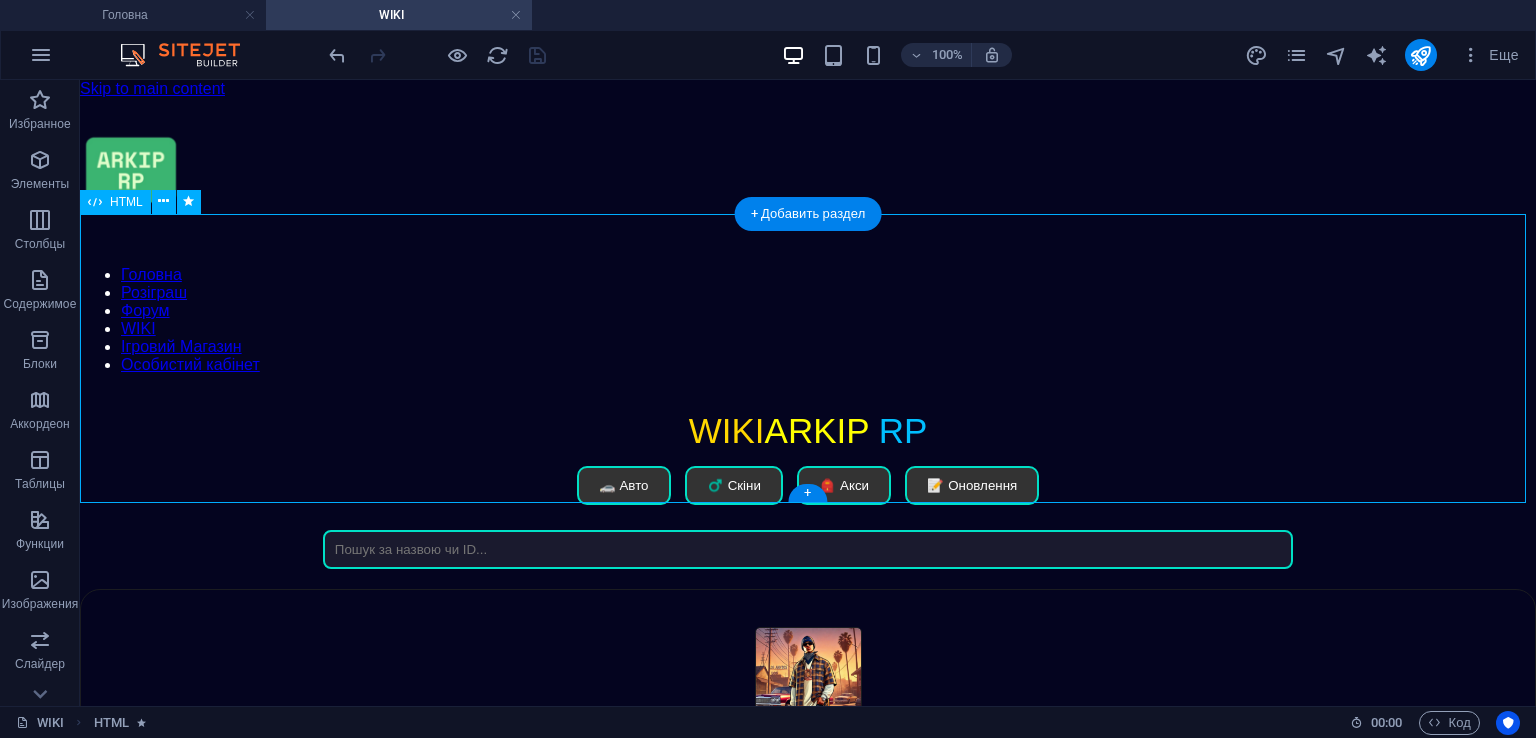 click on "WIKI ARKIP RP
WIKI  ARKIP   RP
🚗 Авто
♂️ Скіни
🎒 Акси
📝 Оновлення
Нічого не знайдено
×" at bounding box center (808, 490) 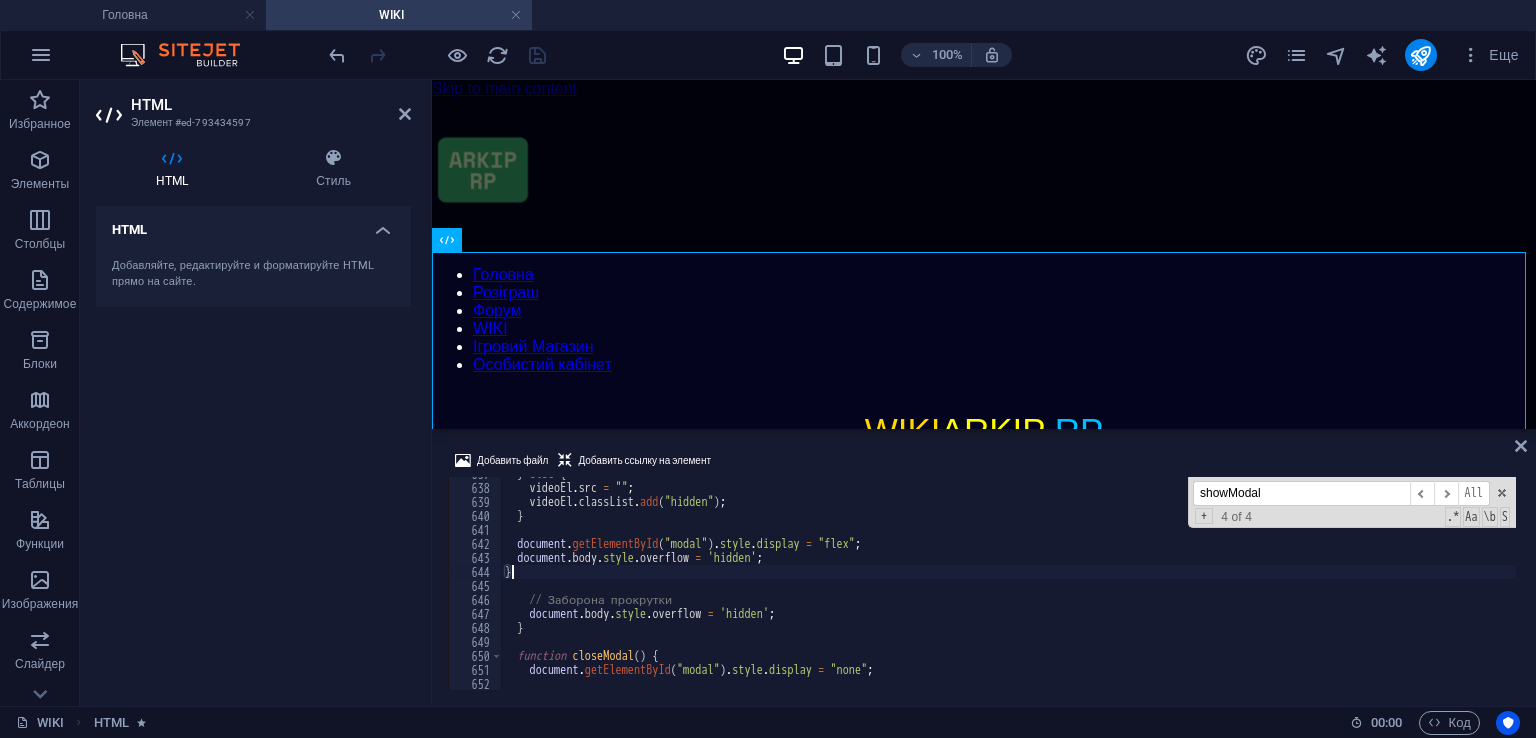 click on "}   else   {      videoEl . src   =   "" ;      videoEl . classList . add ( "hidden" ) ;    }    document . getElementById ( "modal" ) . style . display   =   "flex" ;    document . body . style . overflow   =   'hidden' ; }      // Заборона прокрутки      document . body . style . overflow   =   'hidden' ;    }    function   closeModal ( )   {      document . getElementById ( "modal" ) . style . display   =   "none" ;" at bounding box center (1024, 585) 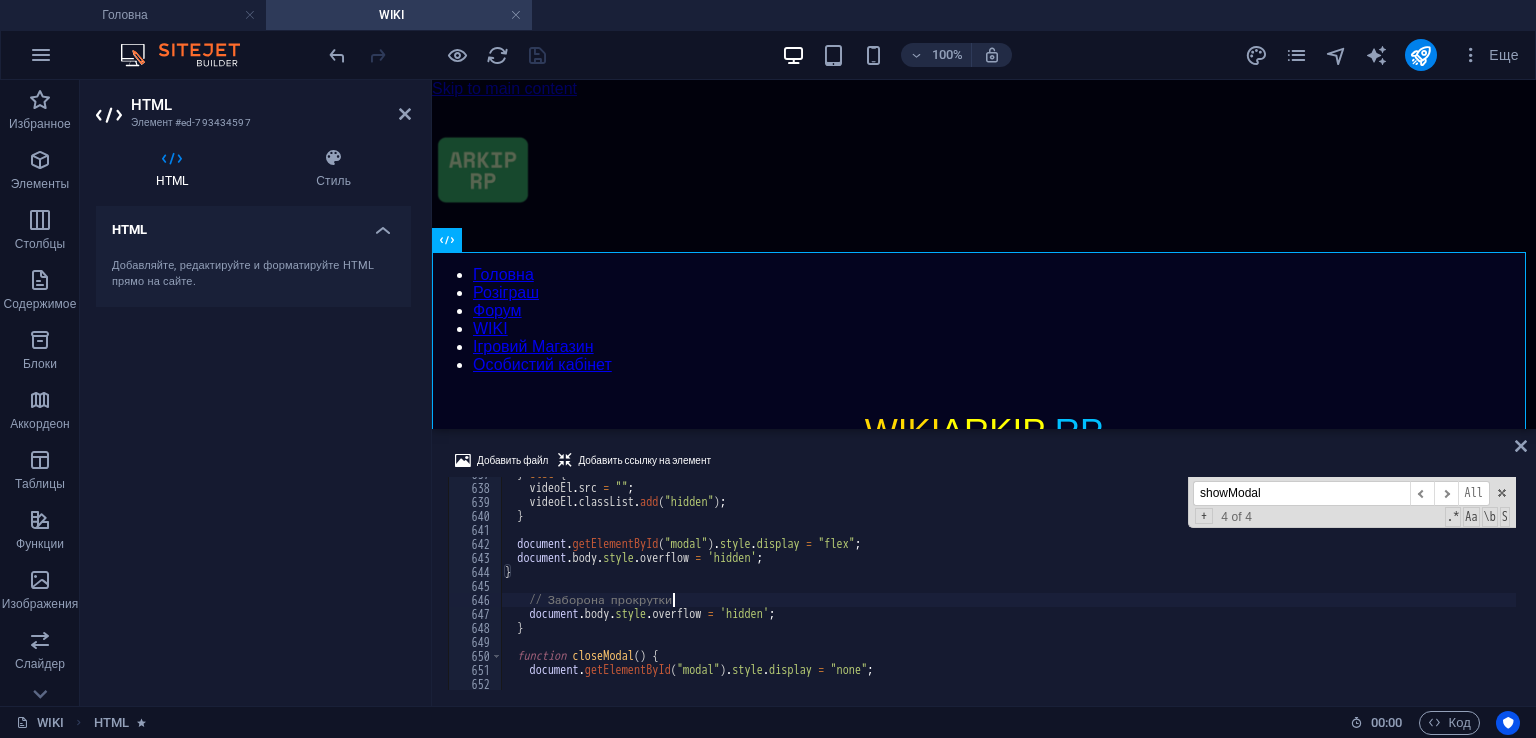 click on "}   else   {      videoEl . src   =   "" ;      videoEl . classList . add ( "hidden" ) ;    }    document . getElementById ( "modal" ) . style . display   =   "flex" ;    document . body . style . overflow   =   'hidden' ; }      // Заборона прокрутки      document . body . style . overflow   =   'hidden' ;    }    function   closeModal ( )   {      document . getElementById ( "modal" ) . style . display   =   "none" ;" at bounding box center (1024, 585) 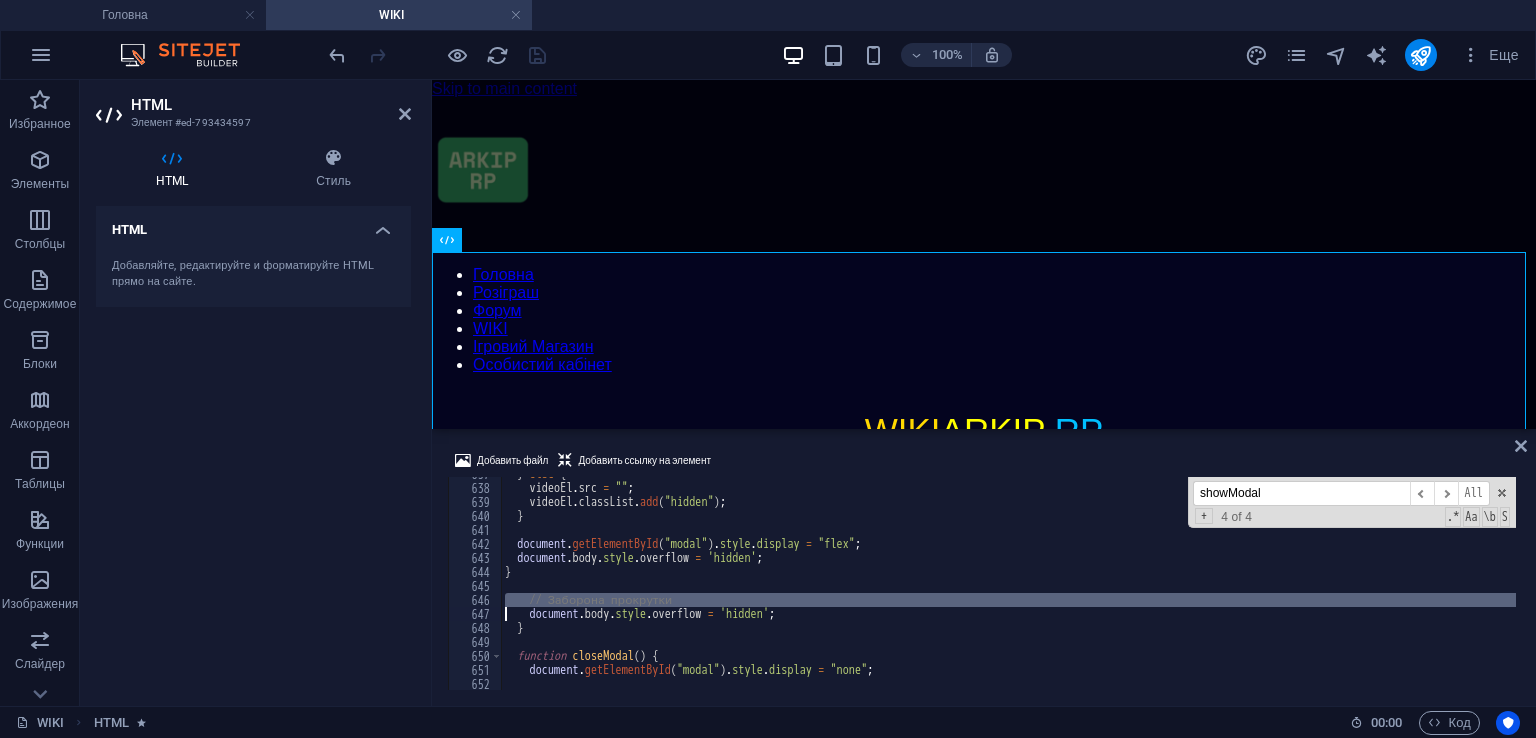 click on "}   else   {      videoEl . src   =   "" ;      videoEl . classList . add ( "hidden" ) ;    }    document . getElementById ( "modal" ) . style . display   =   "flex" ;    document . body . style . overflow   =   'hidden' ; }      // Заборона прокрутки      document . body . style . overflow   =   'hidden' ;    }    function   closeModal ( )   {      document . getElementById ( "modal" ) . style . display   =   "none" ;" at bounding box center (1024, 585) 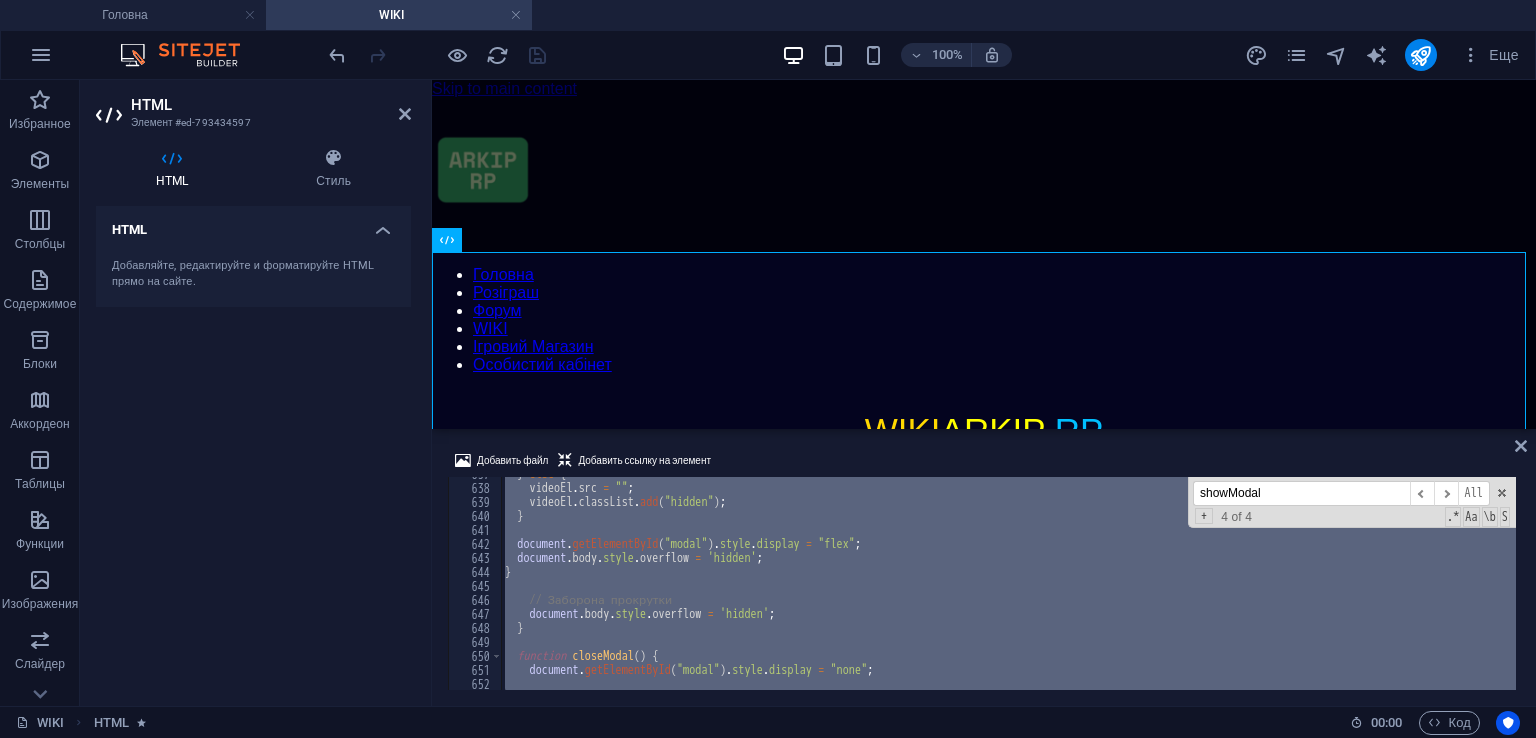 click on "ID: "   +   id ;      document . getElementById ( "modal-location" ) . innerText   =   location ;      document . getElementById ( "modal" ) . style . display   =   "flex" ;    document . body . style . overflow   =   'hidden' ; }      // Заборона прокрутки      document . body . style . overflow   =   'hidden' ;    }    function   closeModal ( )   {      document . getElementById ( "modal" ) . style . display   =   "none" ;      // Дозвіл на прокрутку      document . body . style . overflow   =   '' ; showModal ​ ​ All Replace All + 4 of 4 .* Aa \b S" at bounding box center [1008, 583] 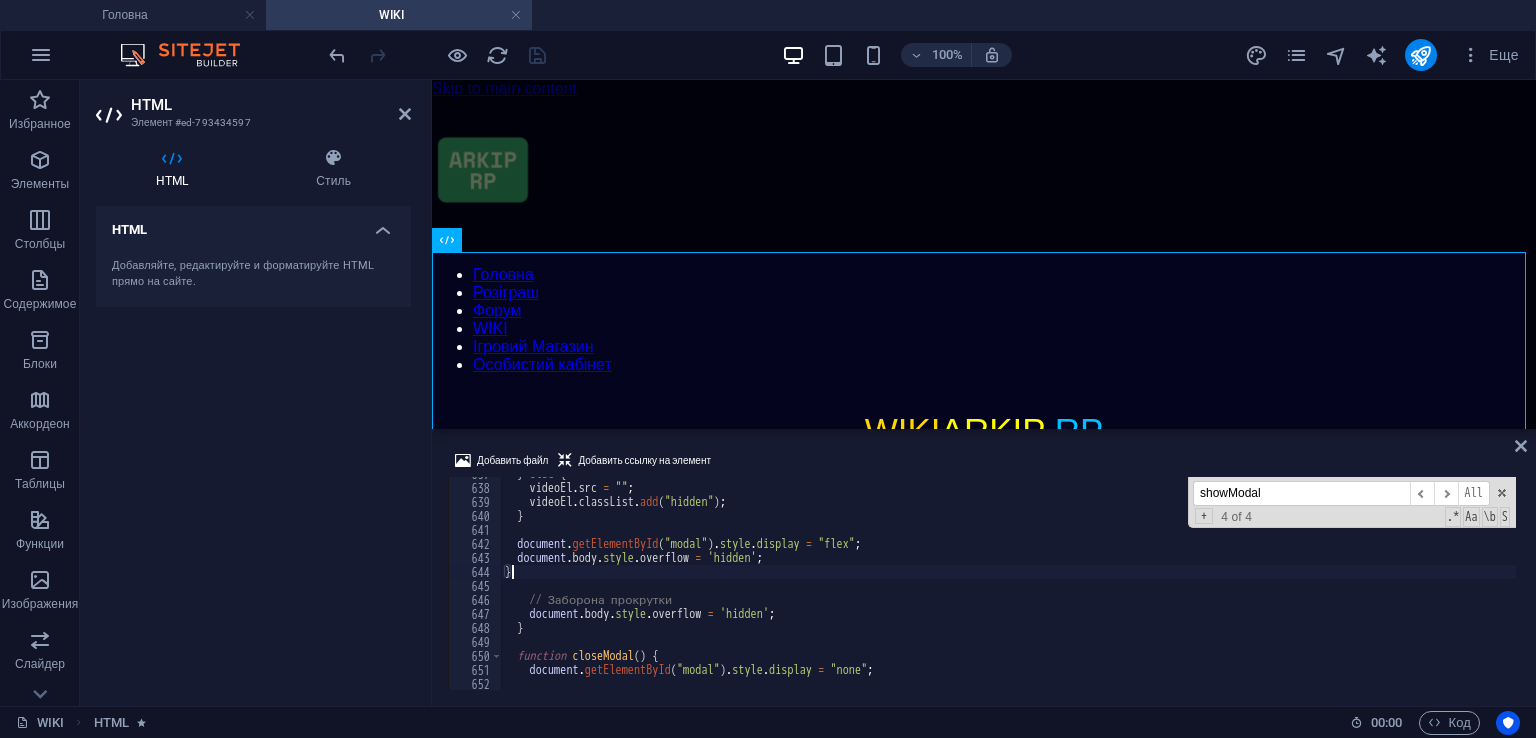 scroll, scrollTop: 9100, scrollLeft: 0, axis: vertical 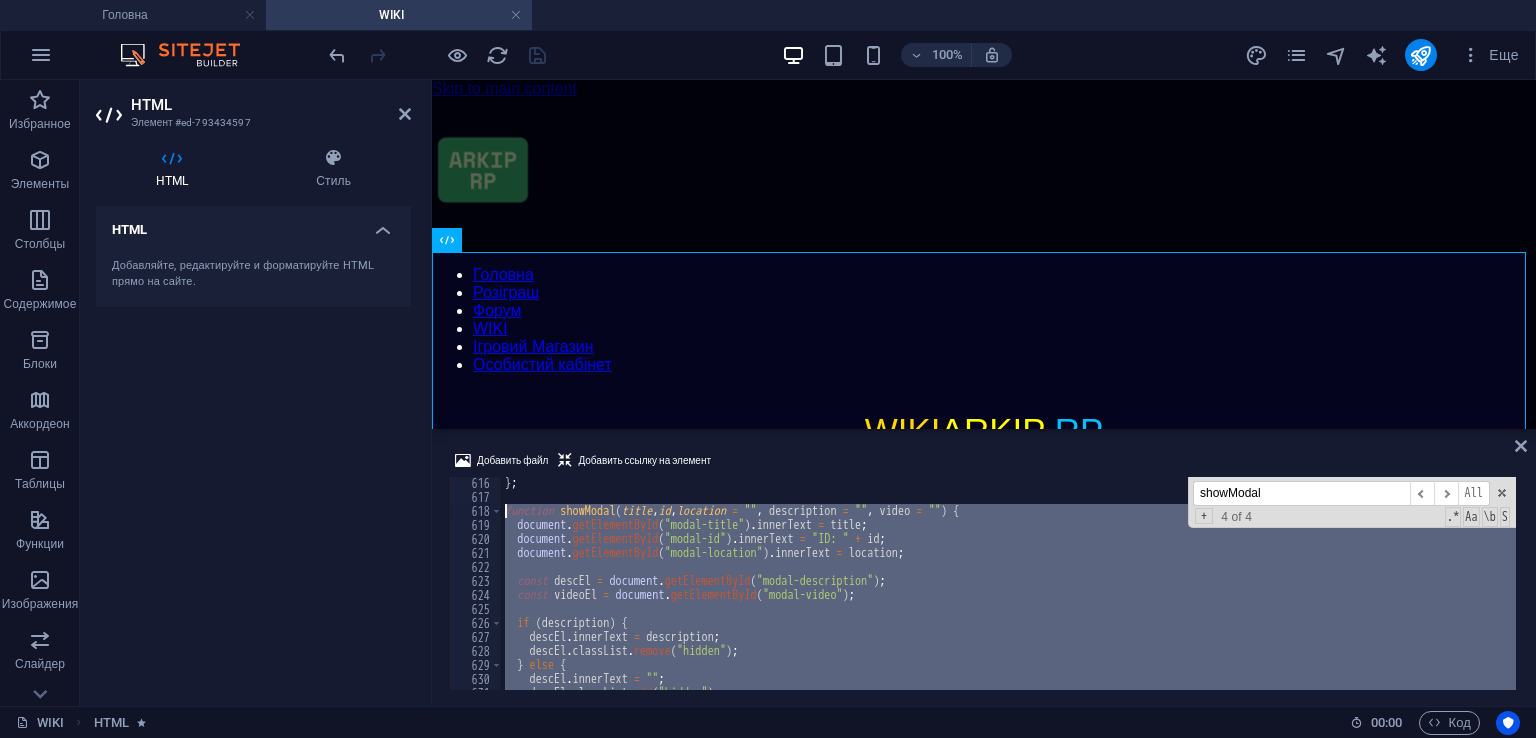 drag, startPoint x: 548, startPoint y: 625, endPoint x: 473, endPoint y: 513, distance: 134.79243 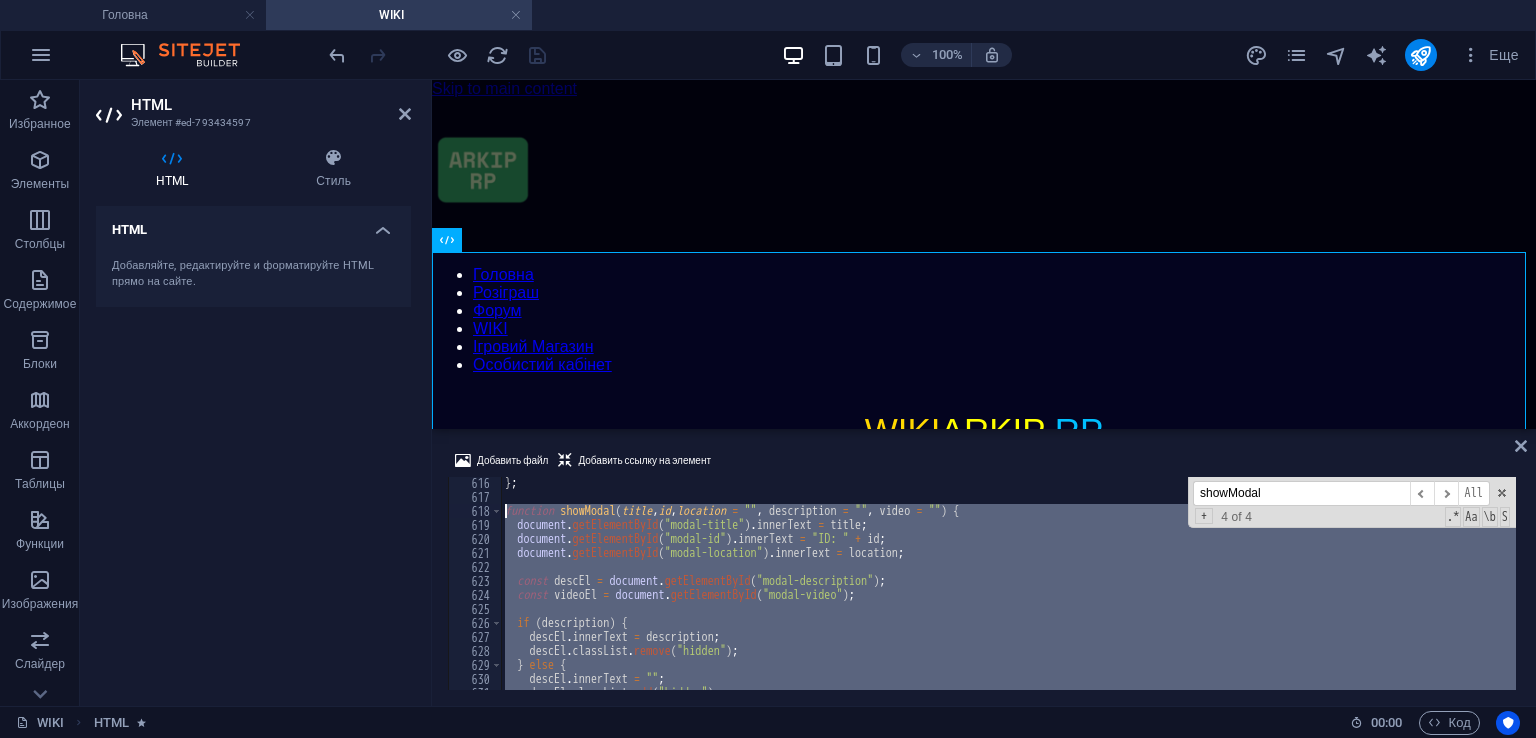 paste 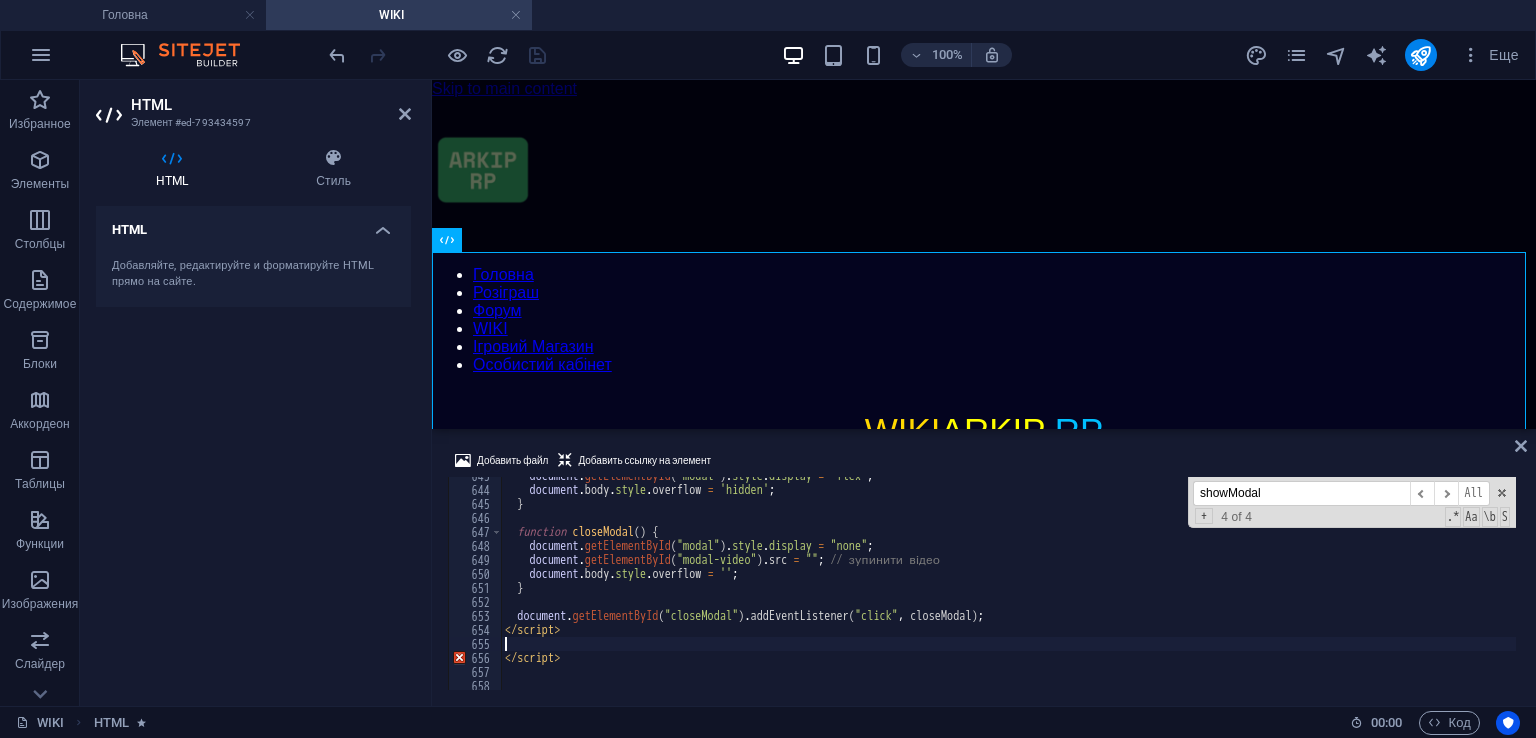 scroll, scrollTop: 8996, scrollLeft: 0, axis: vertical 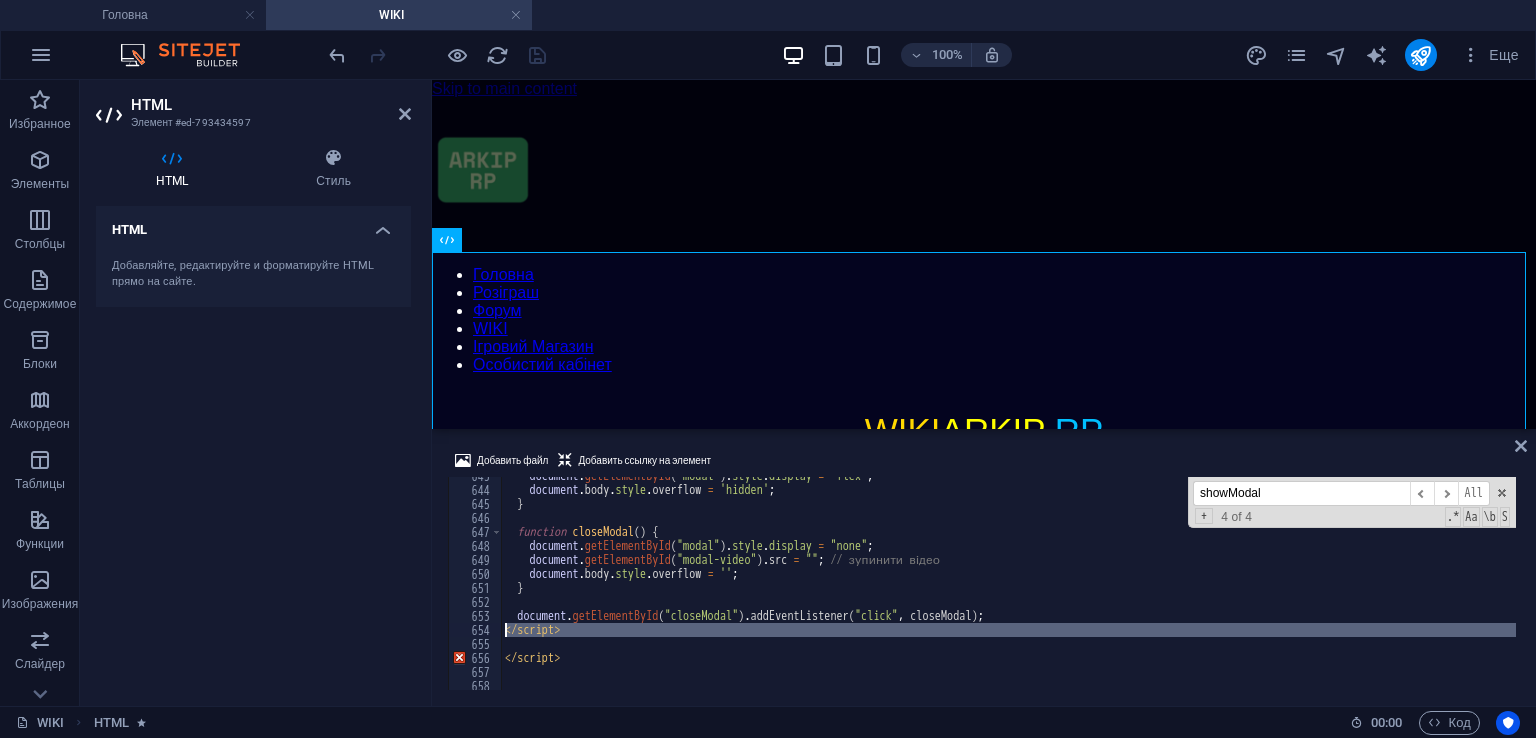 drag, startPoint x: 571, startPoint y: 643, endPoint x: 479, endPoint y: 638, distance: 92.13577 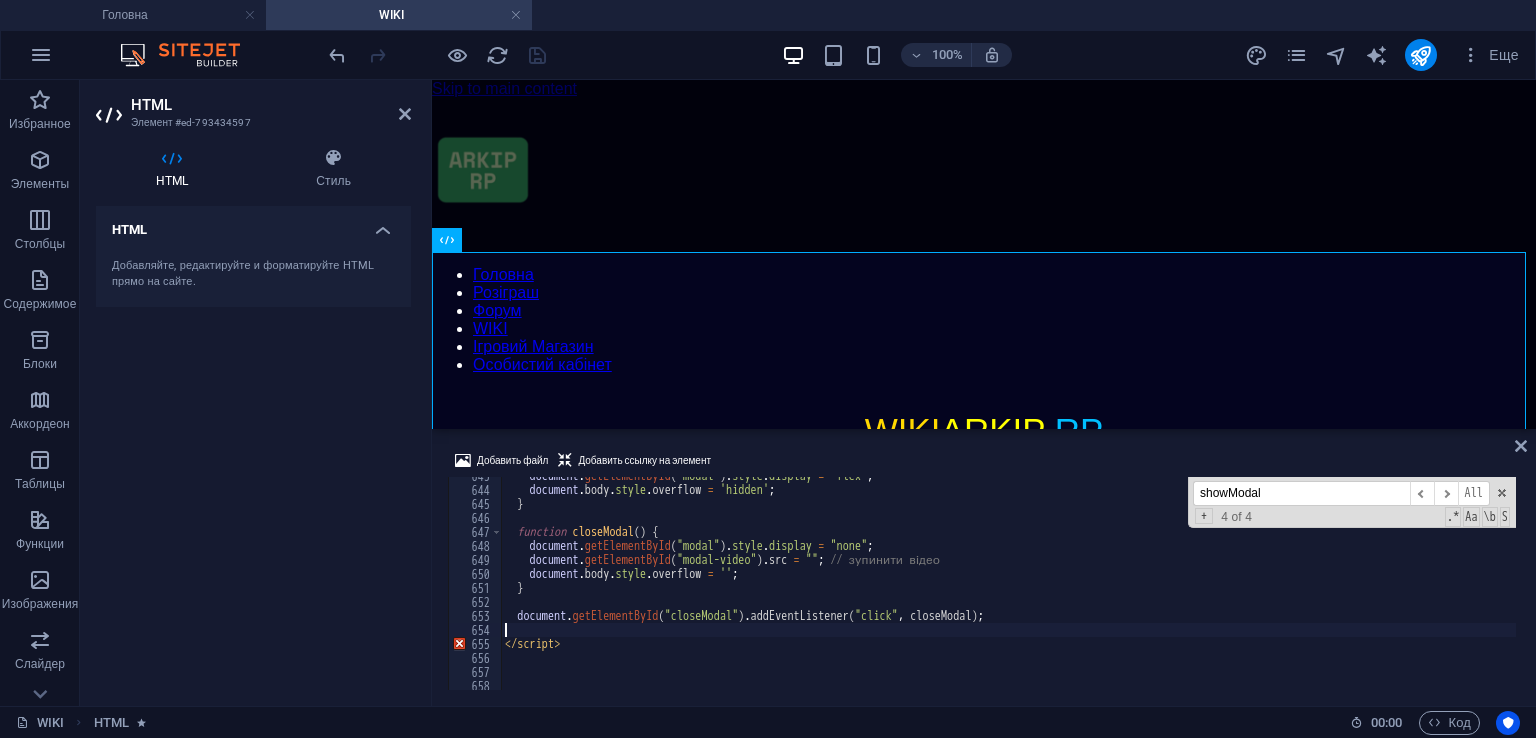 type on "document.getElementById("closeModal").addEventListener("click", closeModal);" 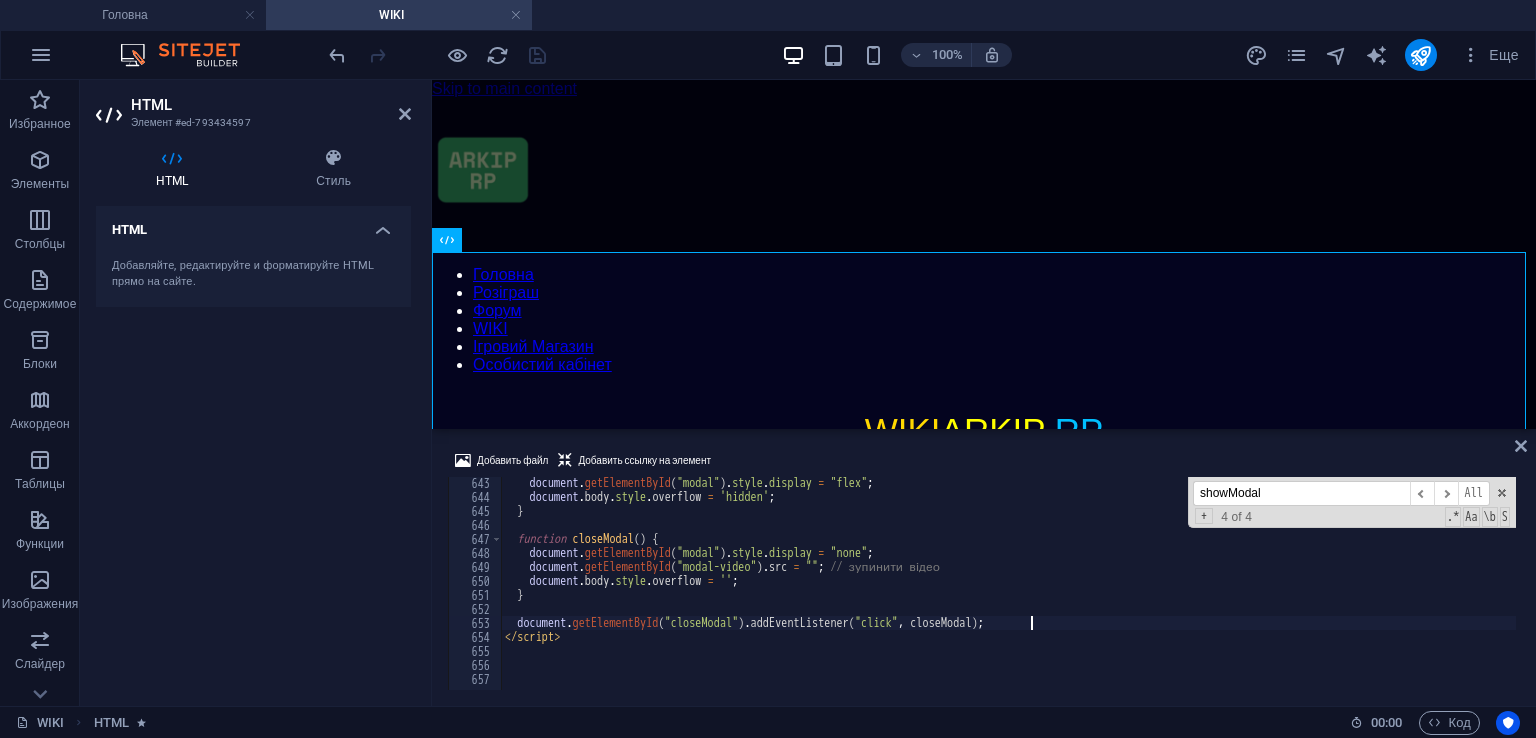 scroll, scrollTop: 8988, scrollLeft: 0, axis: vertical 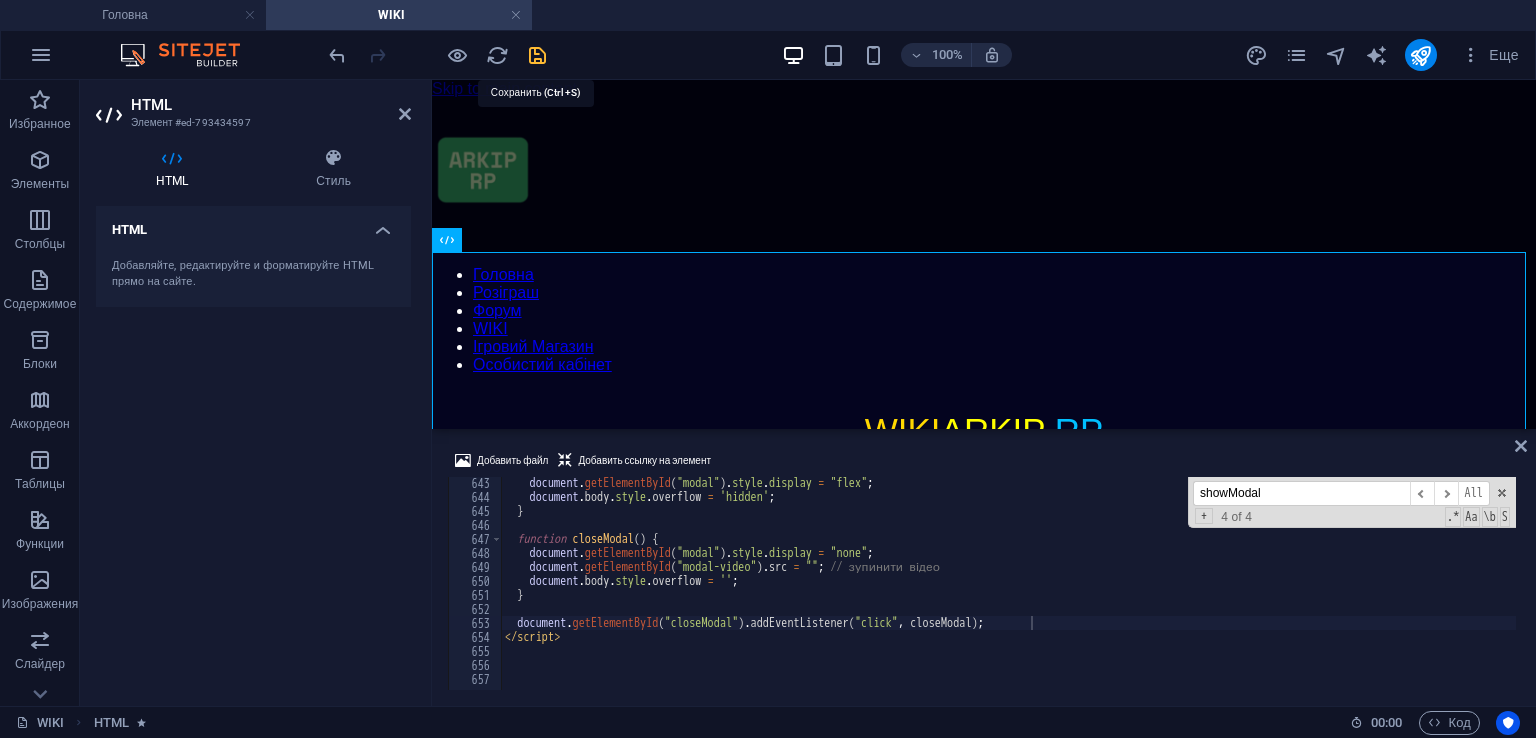 click at bounding box center (537, 55) 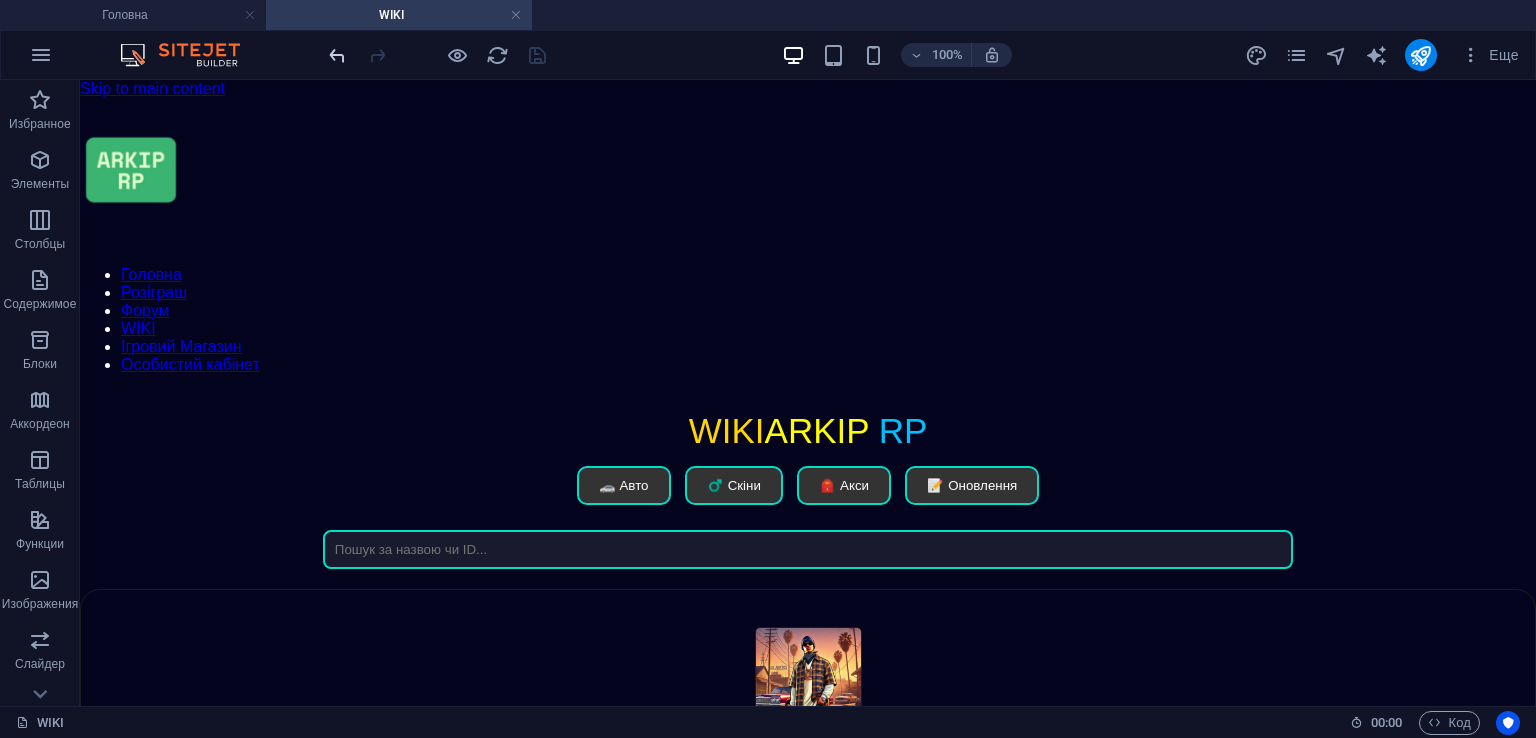 click at bounding box center [337, 55] 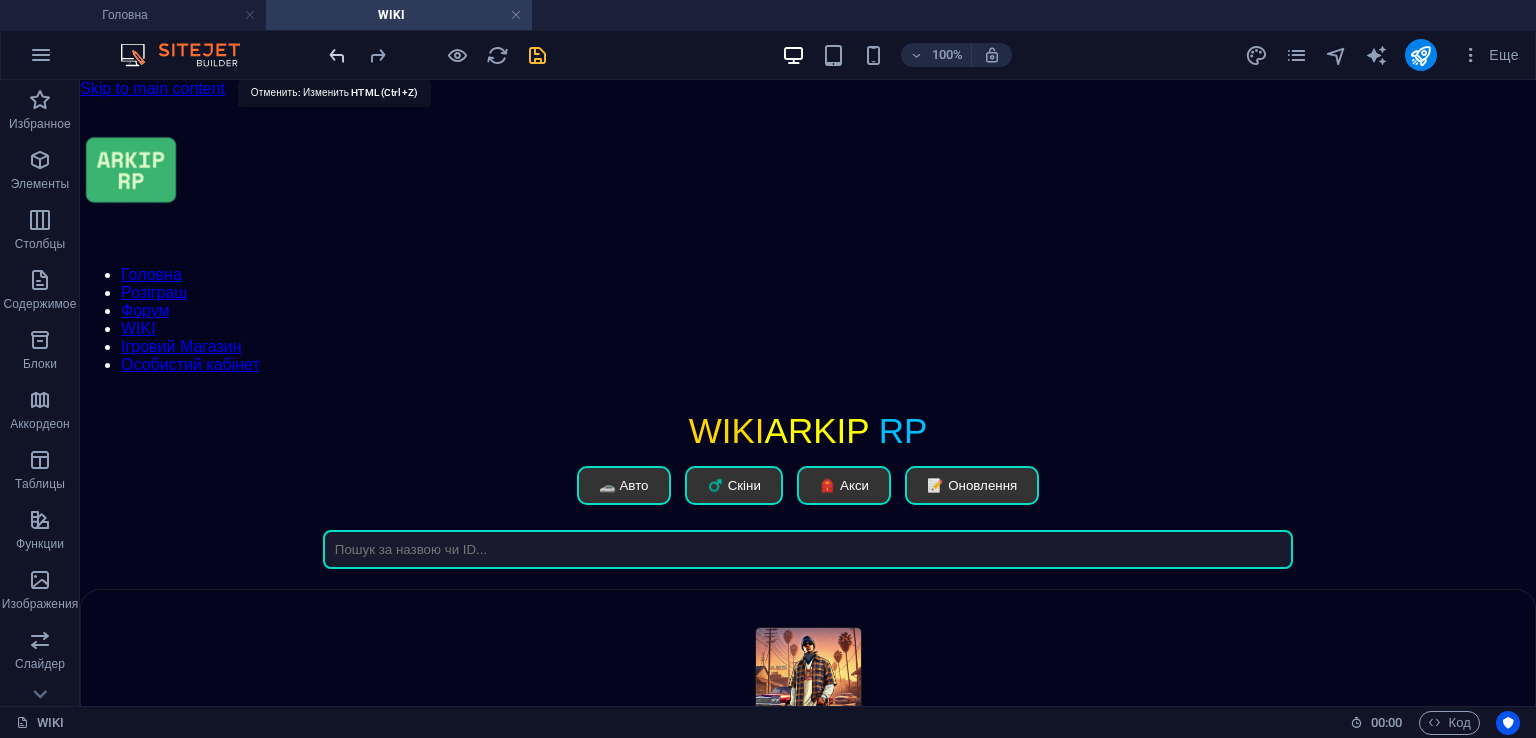 click at bounding box center (337, 55) 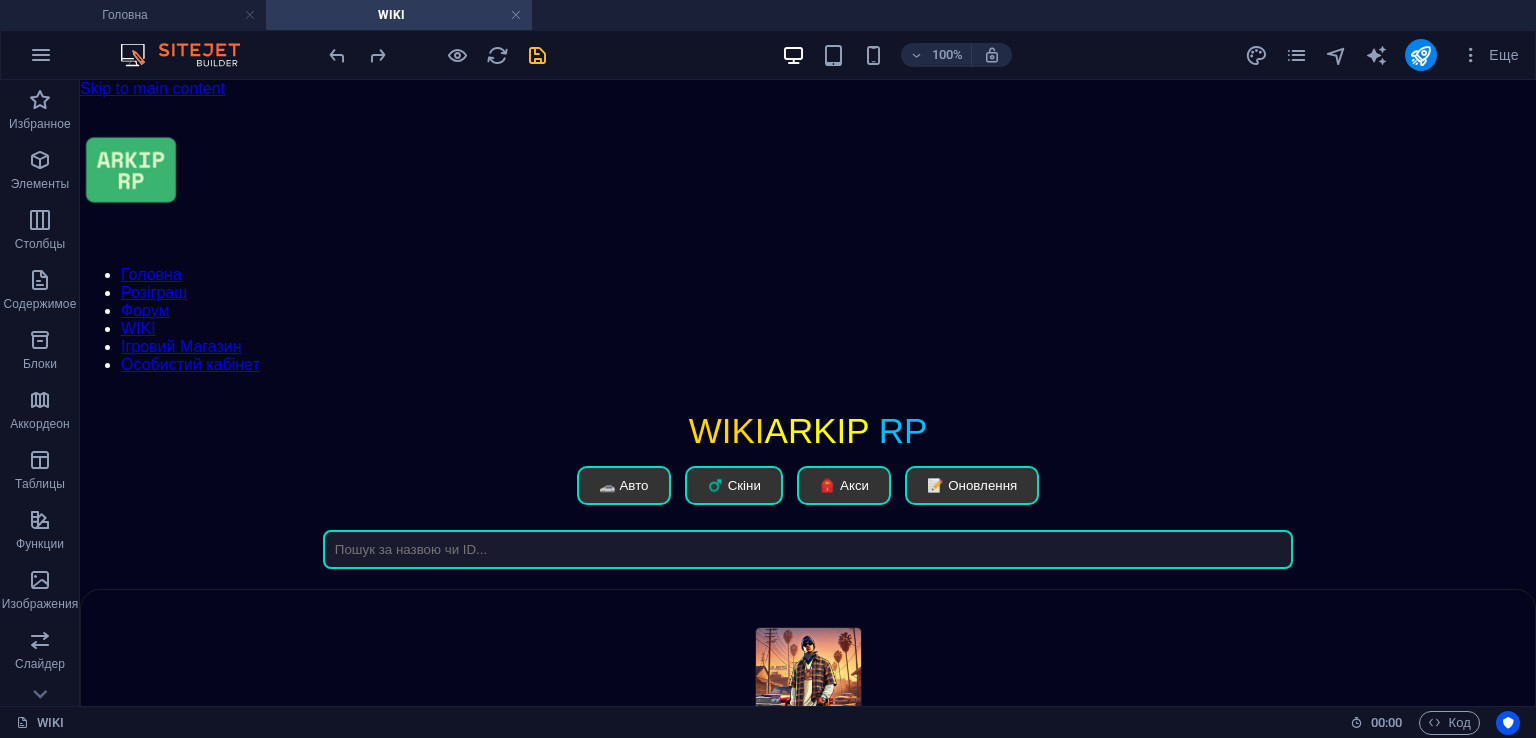 click at bounding box center [437, 55] 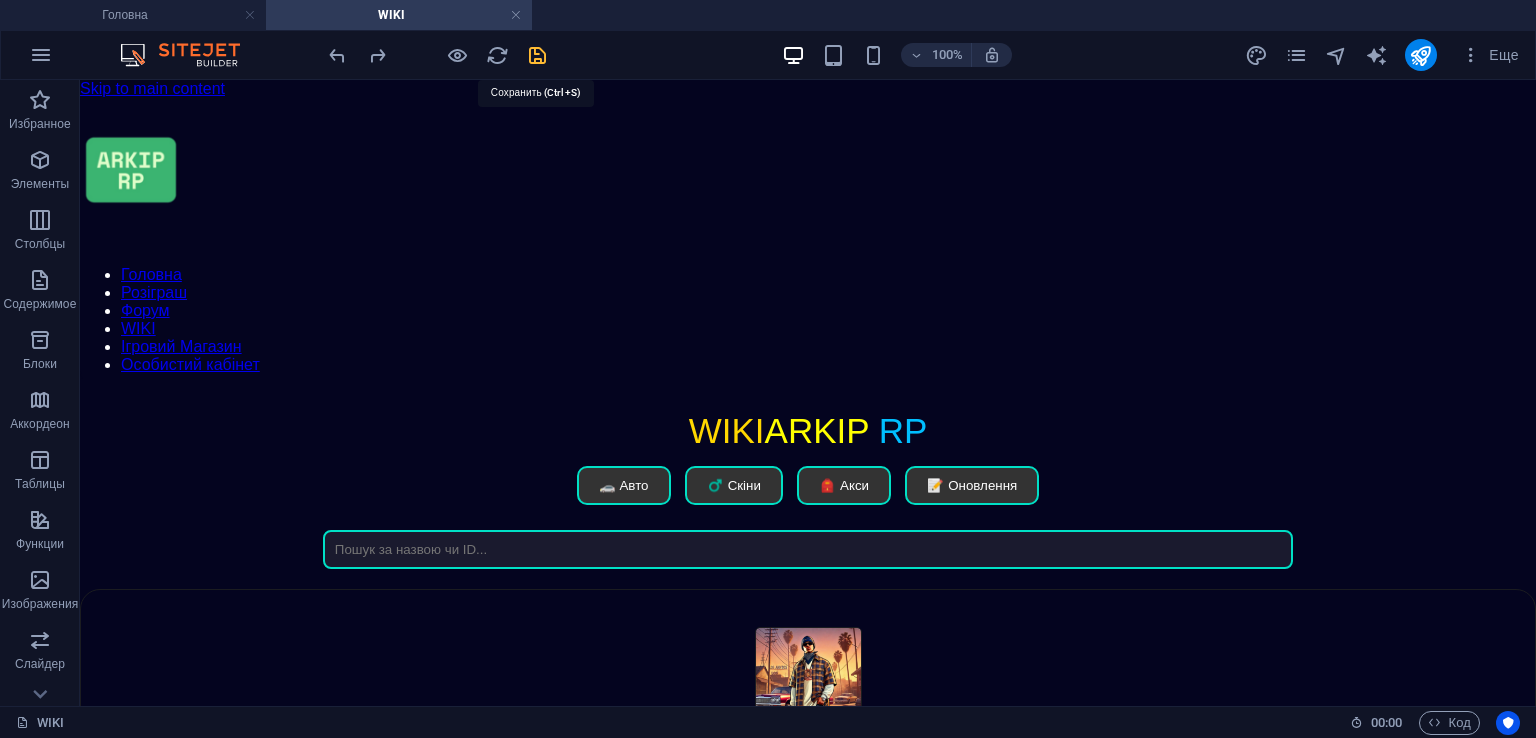click at bounding box center (537, 55) 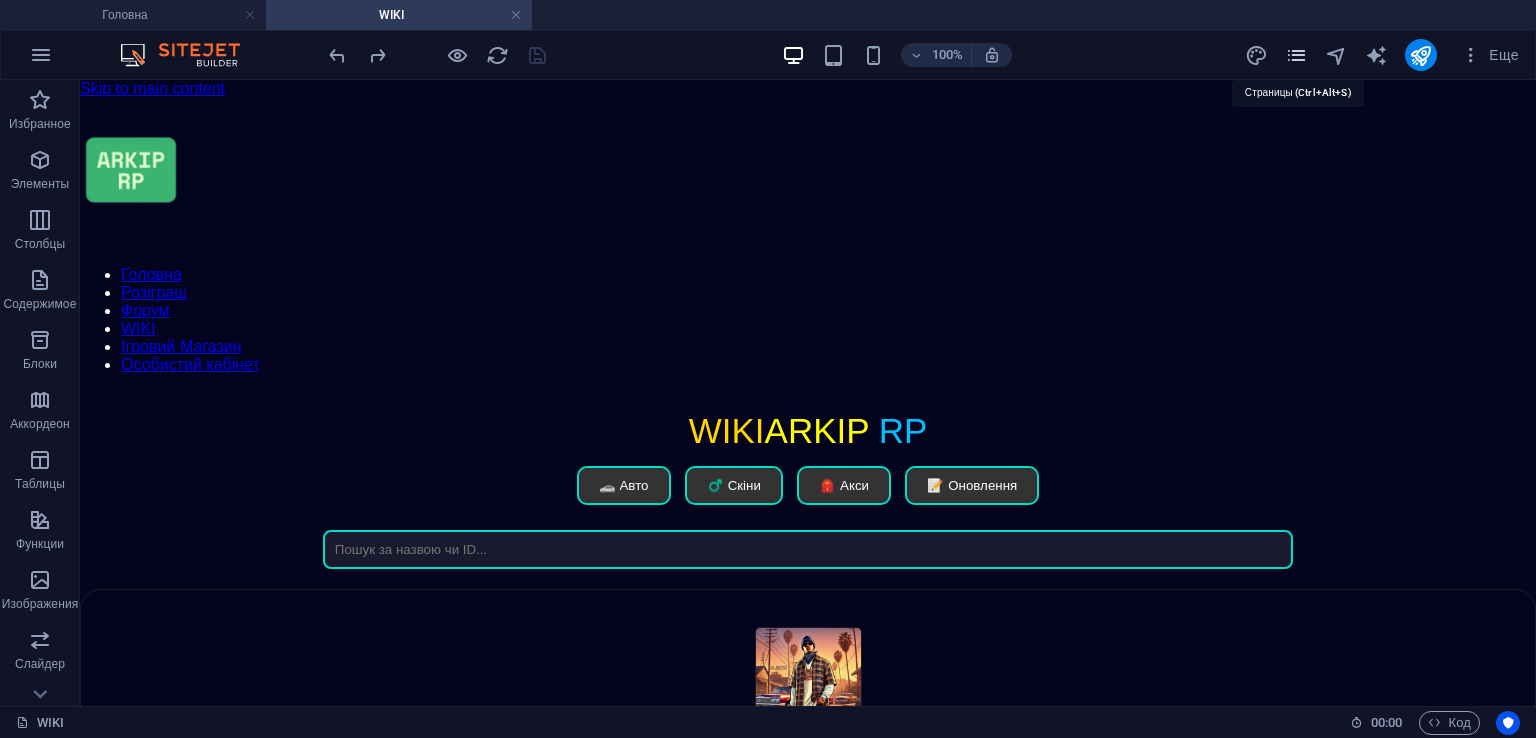 click at bounding box center [1296, 55] 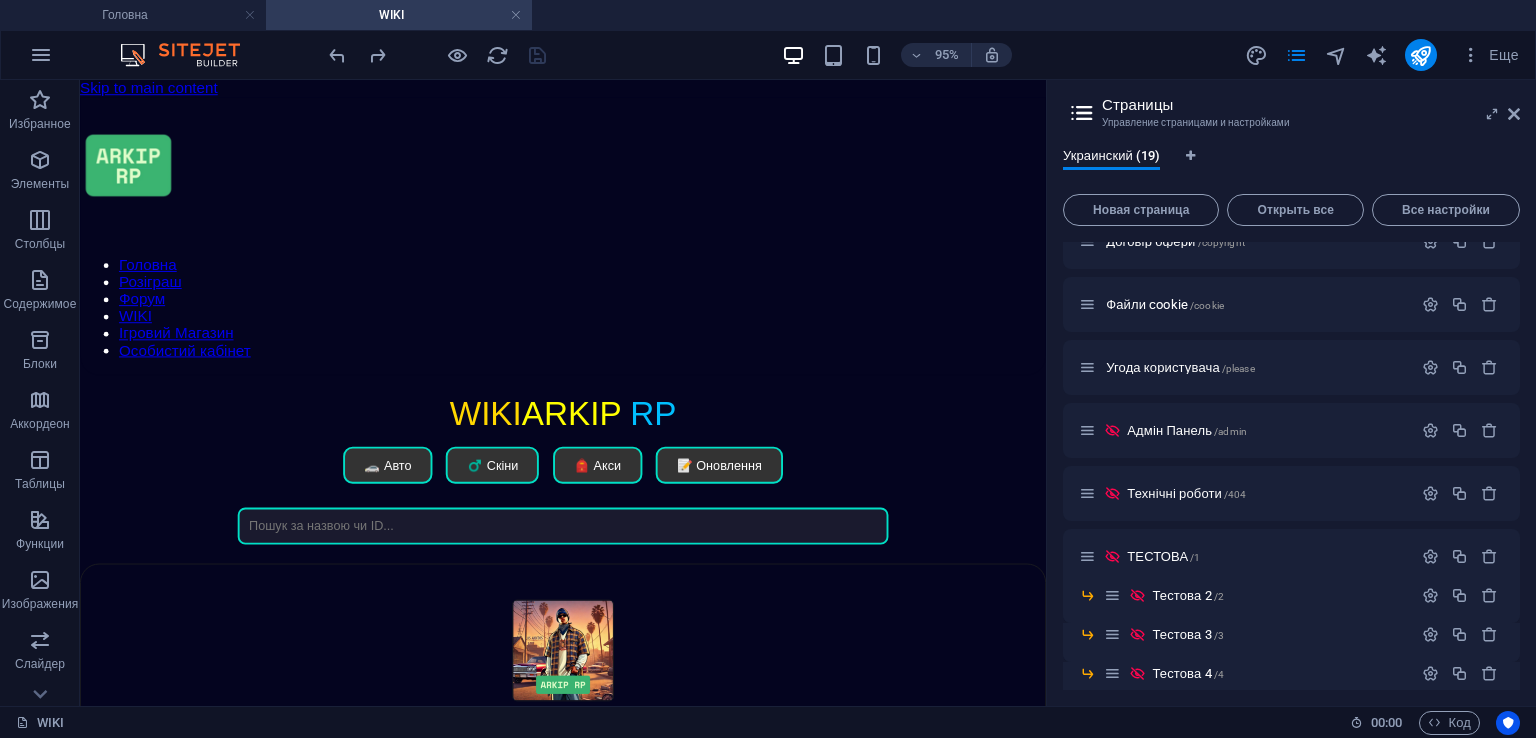 scroll, scrollTop: 488, scrollLeft: 0, axis: vertical 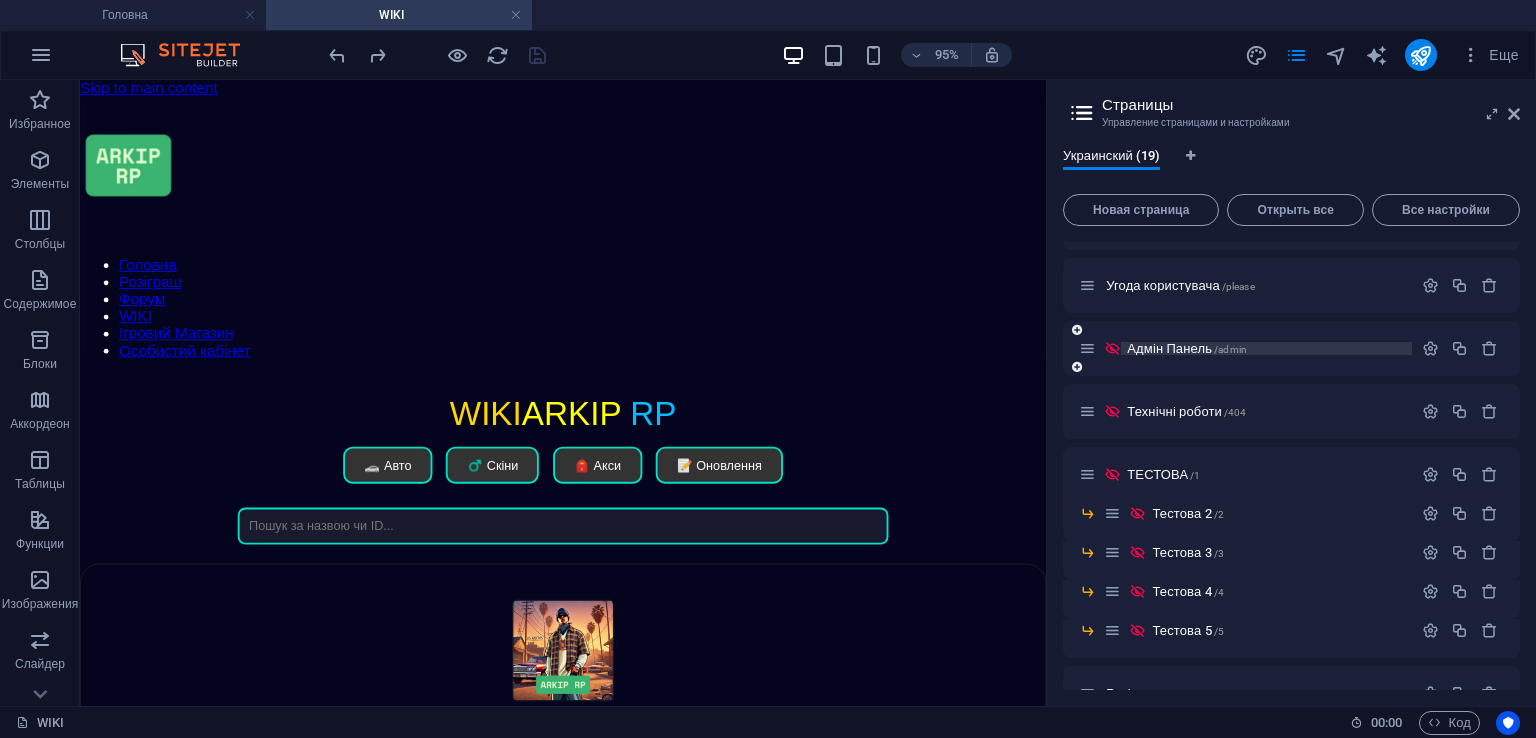 click on "Адмін Панель /admin" at bounding box center (1187, 348) 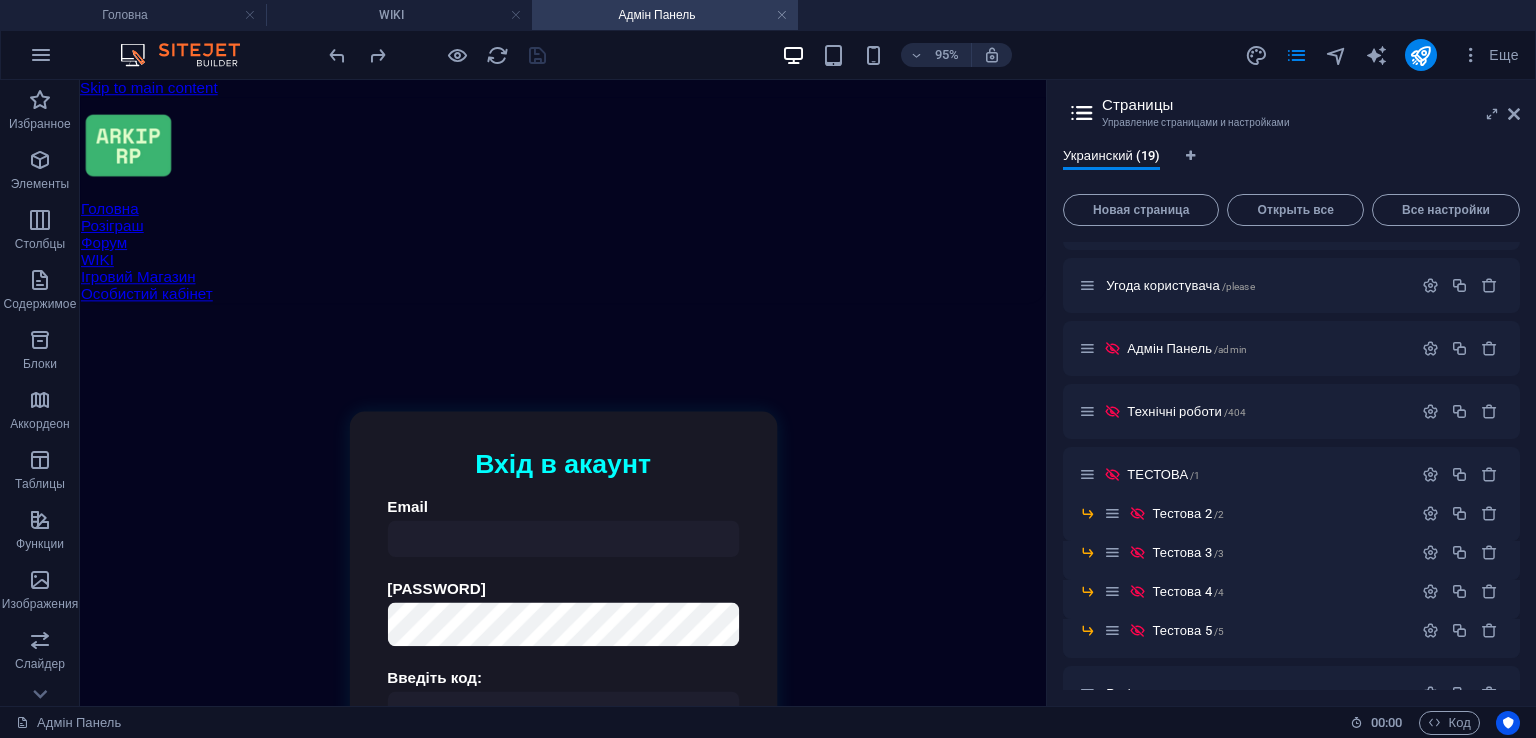 scroll, scrollTop: 0, scrollLeft: 0, axis: both 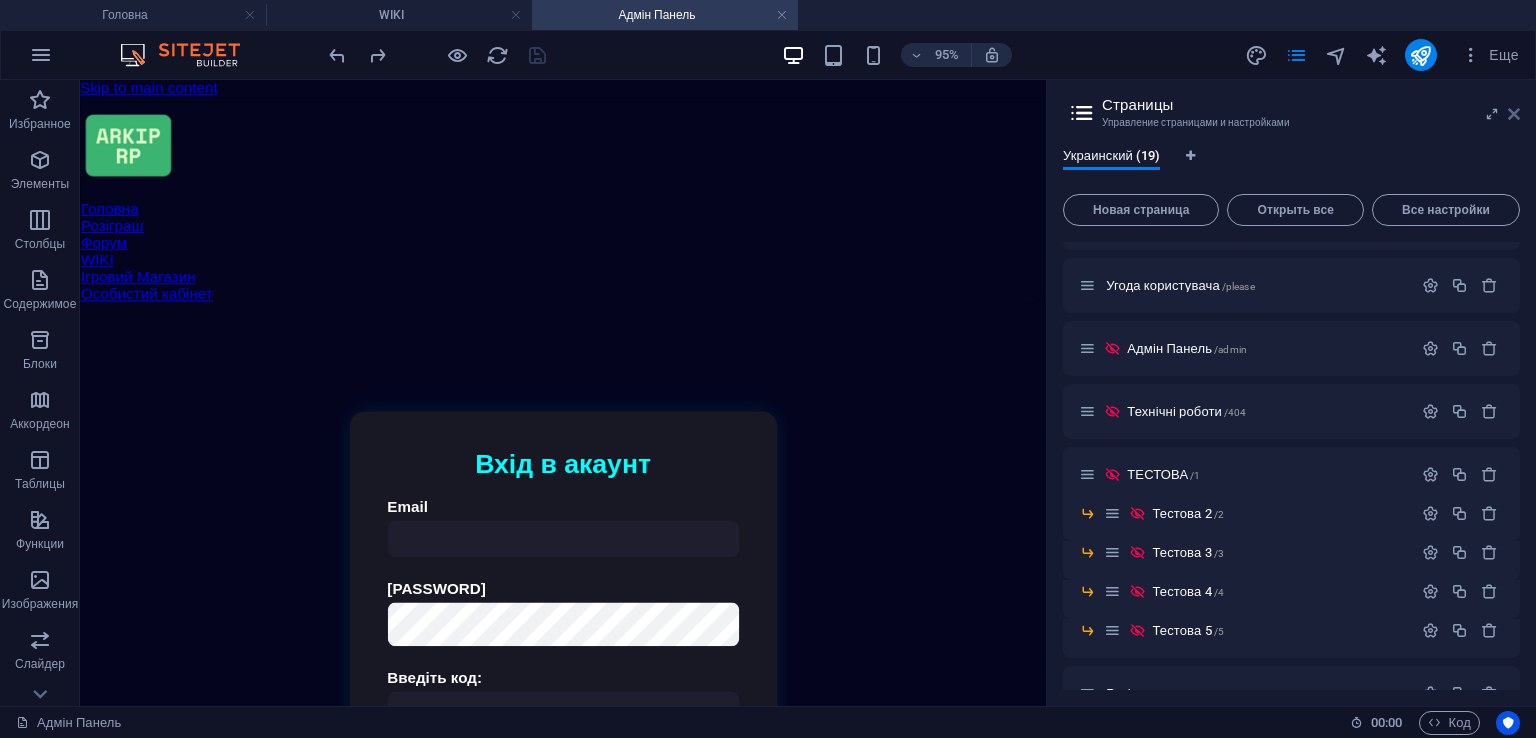 drag, startPoint x: 1516, startPoint y: 117, endPoint x: 955, endPoint y: 47, distance: 565.35034 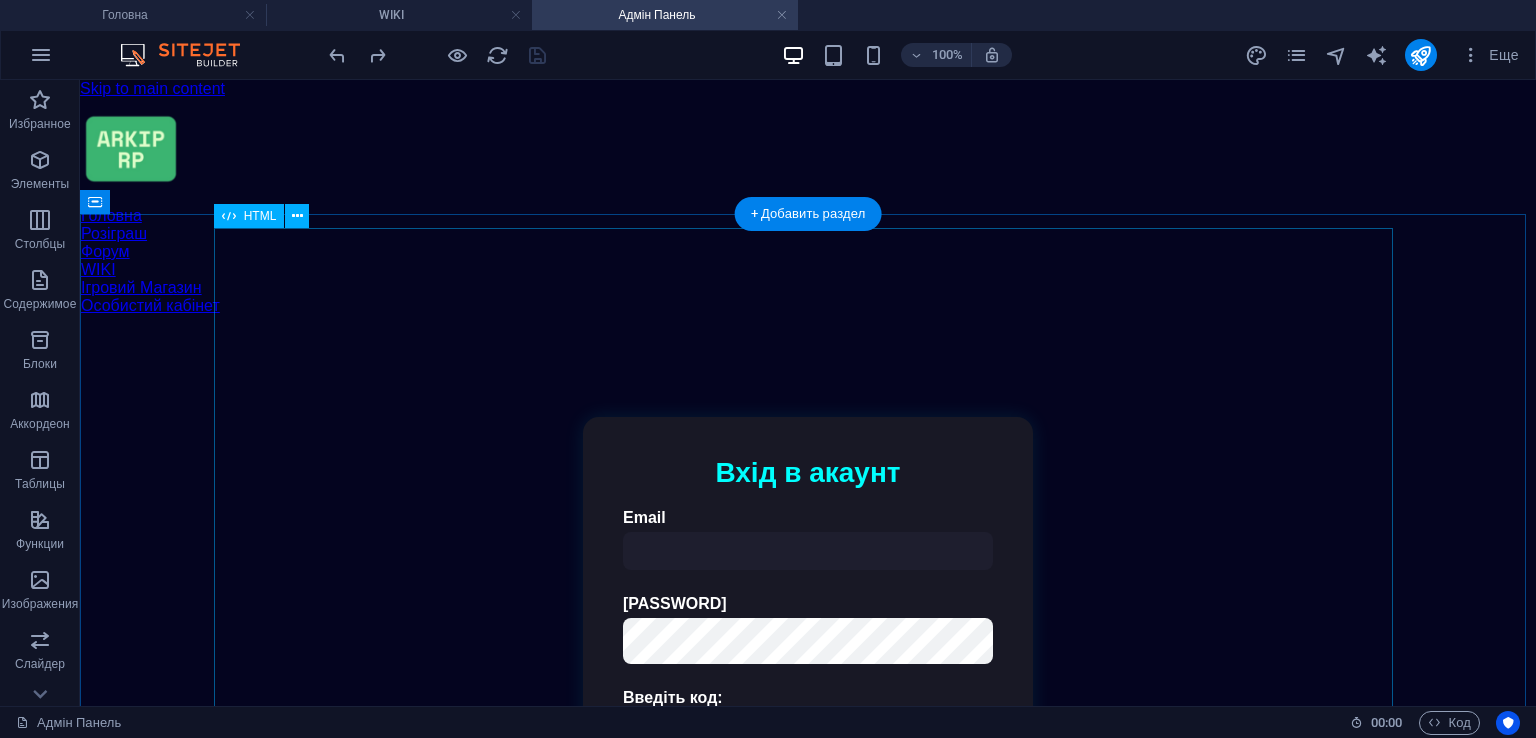 click on "Авторизація | ARKIP RP
Вхід в акаунт
Email
Пароль
Введіть код:
Увійти
Адмін Панель ARKIP RP
Статистика Завантаження...
Логи Завантаження логів...
Скарги на баги Завантаження скарг...
Історія дій
📥 Експортувати історію
Пошук користувача
Знайти
🔄 Завантаження...
Редагування акаунту
Власник
Модератор
Хелпер
Зберегти зміни" at bounding box center (808, 644) 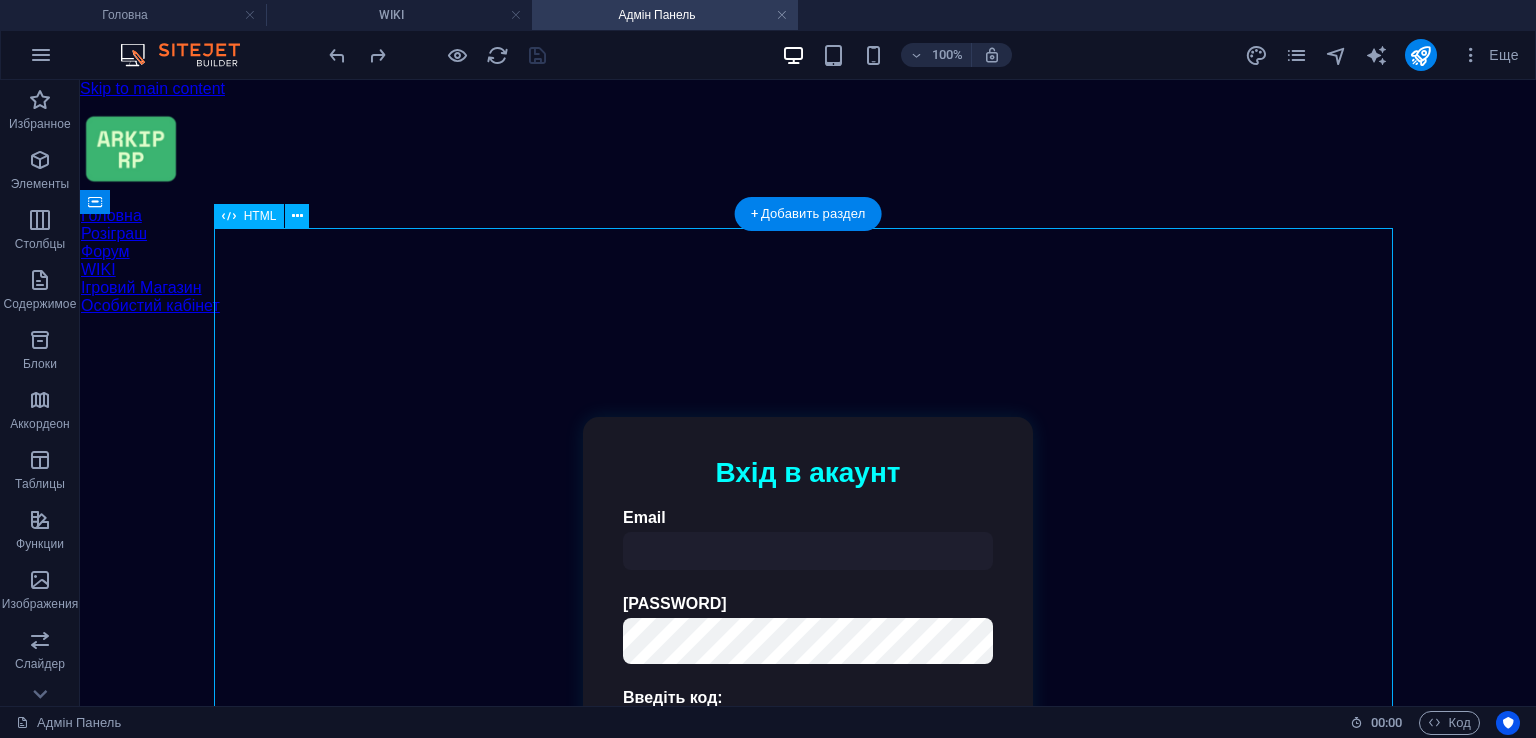 drag, startPoint x: 630, startPoint y: 458, endPoint x: 719, endPoint y: 574, distance: 146.20876 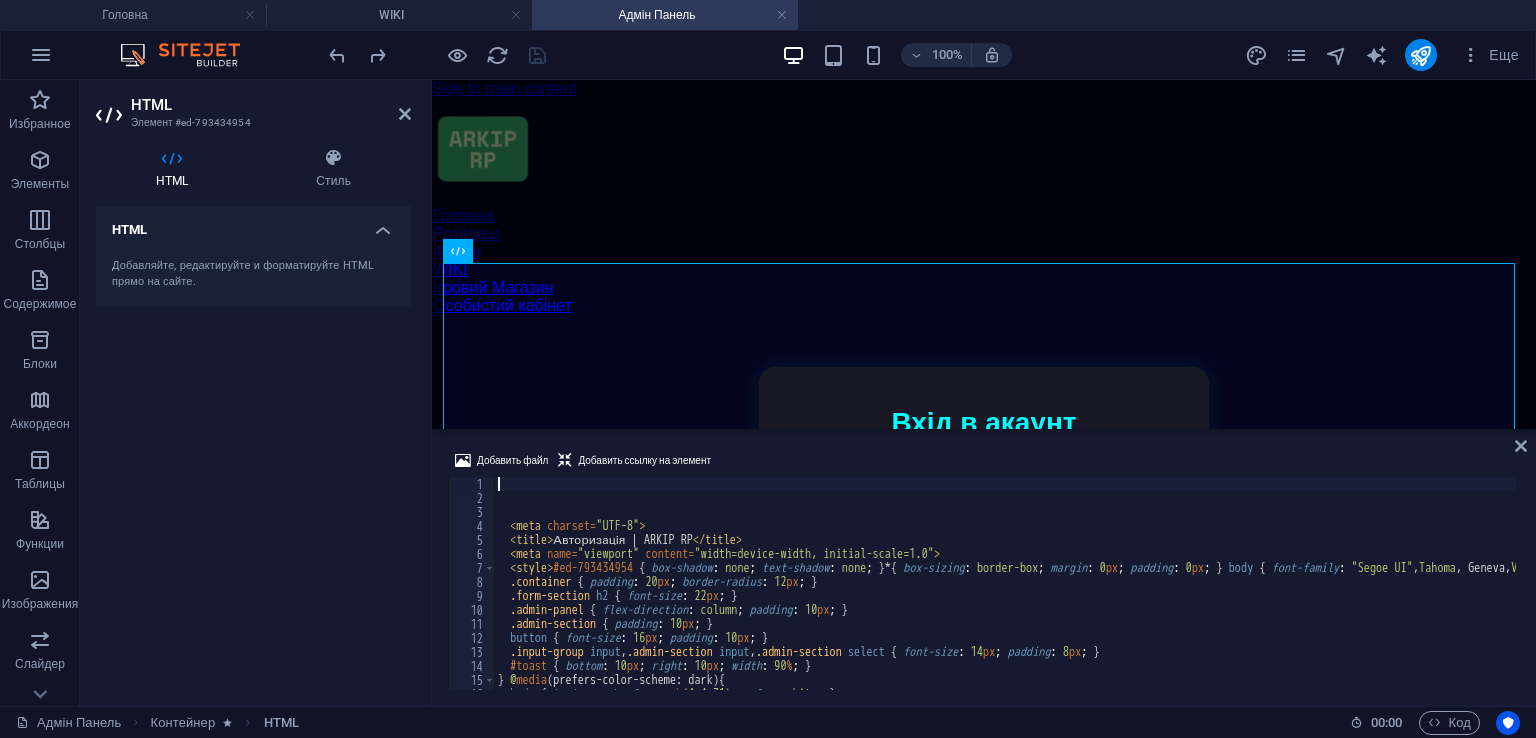 click on "< meta   charset = "UTF-8" >    < title > Авторизація | ARKIP RP </ title >    < meta   name = "viewport"   content = "width=device-width, initial-scale=1.0" >    < style > #ed-793434954   {   box-shadow :   none ;   text-shadow :   none ;   }  *  {   box-sizing :   border-box ;   margin :   0 px ;   padding :   0 px ;   }   body   {   font-family :   " Segoe UI " ,  Tahoma , Geneva,  Verdana ,  sans-serif ;   background-color :   rgb ( 4 ,  4 ,  31 ) ;   color :   rgb ( 255 ,  255 ,  255 ) ;   }   .sitejet-wrapper   {   display :   flex ;   justify-content :   center ;   align-items :   center ;   min-height :   100 vh ;   padding :   40 px   20 px ;   }   .container   {   background-color :   rgb ( 24 ,  24 ,  37 ) ;   padding :   40 px ;   border-radius :   16 px ;   box-shadow :   rgba ( 0 ,  255 ,  255 ,  0.1 )  0 px   0 px   20 px ;   max-width :   450 px ;   width :   100 % ;   }   .form-section   h2   {   font-size :   28 px ;   margin-bottom :   20 px ;   text-align :   center ;   color" at bounding box center [8318, 595] 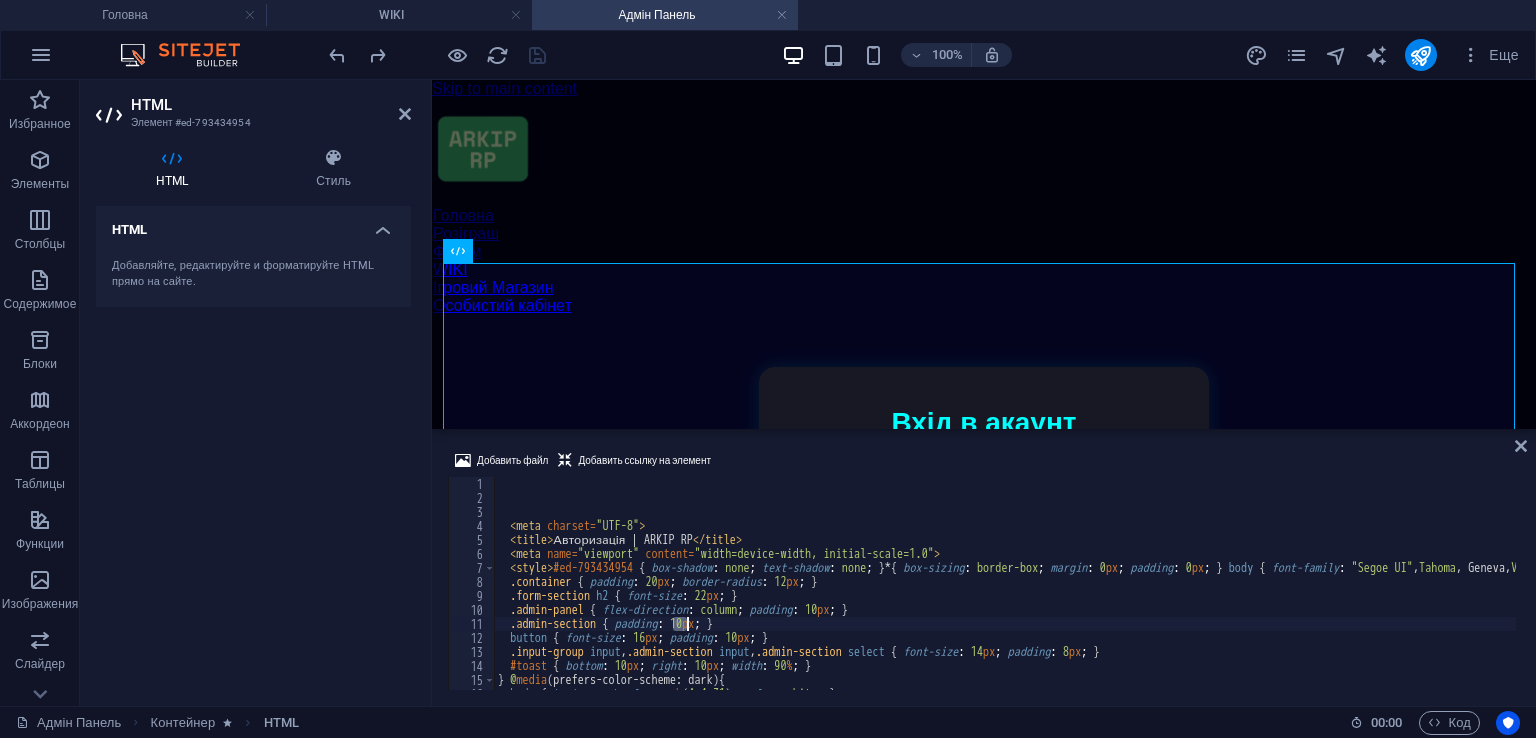 click on "< meta   charset = "UTF-8" >    < title > Авторизація | ARKIP RP </ title >    < meta   name = "viewport"   content = "width=device-width, initial-scale=1.0" >    < style > #ed-793434954   {   box-shadow :   none ;   text-shadow :   none ;   }  *  {   box-sizing :   border-box ;   margin :   0 px ;   padding :   0 px ;   }   body   {   font-family :   " Segoe UI " ,  Tahoma , Geneva,  Verdana ,  sans-serif ;   background-color :   rgb ( 4 ,  4 ,  31 ) ;   color :   rgb ( 255 ,  255 ,  255 ) ;   }   .sitejet-wrapper   {   display :   flex ;   justify-content :   center ;   align-items :   center ;   min-height :   100 vh ;   padding :   40 px   20 px ;   }   .container   {   background-color :   rgb ( 24 ,  24 ,  37 ) ;   padding :   40 px ;   border-radius :   16 px ;   box-shadow :   rgba ( 0 ,  255 ,  255 ,  0.1 )  0 px   0 px   20 px ;   max-width :   450 px ;   width :   100 % ;   }   .form-section   h2   {   font-size :   28 px ;   margin-bottom :   20 px ;   text-align :   center ;   color" at bounding box center (8318, 595) 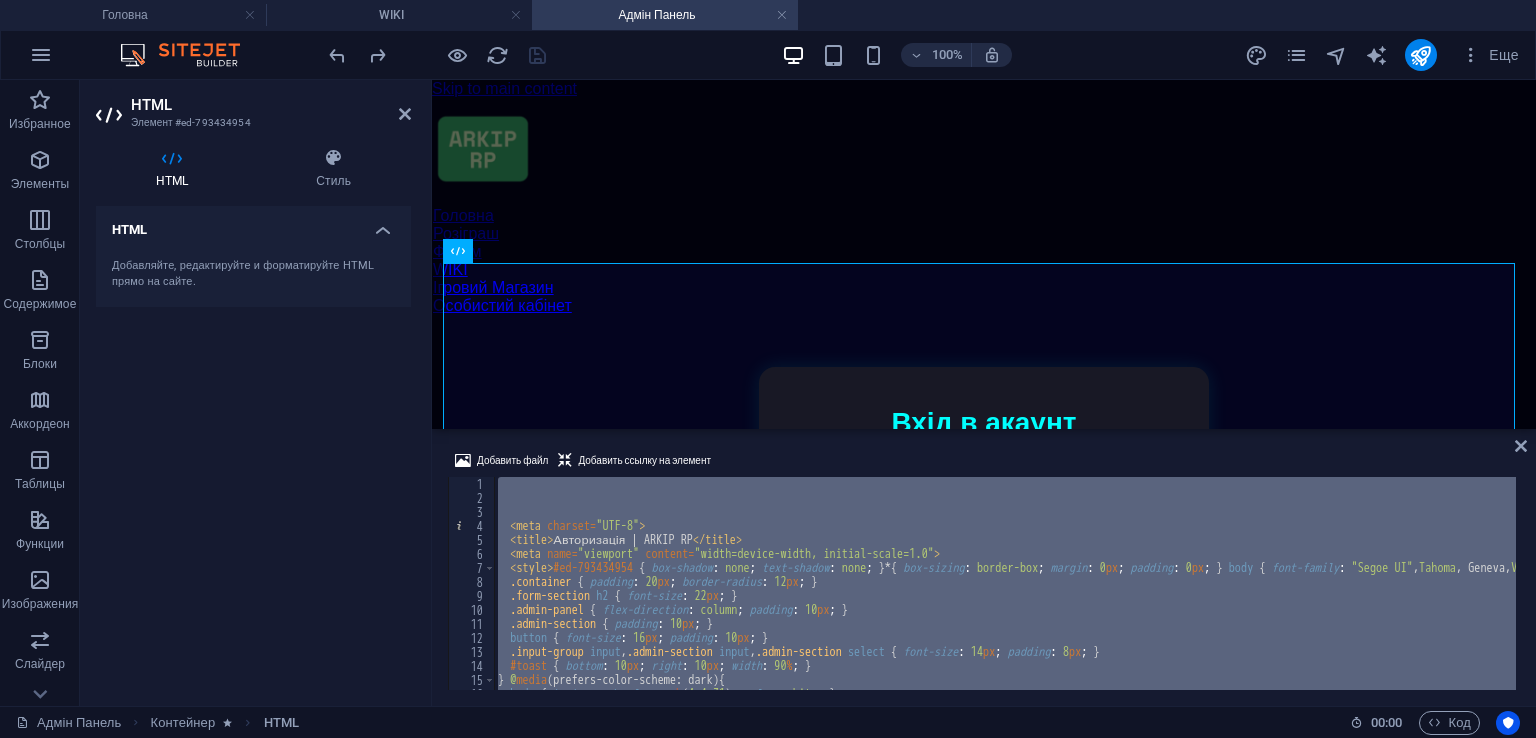 click on "< meta   charset = "UTF-8" >    < title > Авторизація | ARKIP RP </ title >    < meta   name = "viewport"   content = "width=device-width, initial-scale=1.0" >    < style > #ed-793434954   {   box-shadow :   none ;   text-shadow :   none ;   }  *  {   box-sizing :   border-box ;   margin :   0 px ;   padding :   0 px ;   }   body   {   font-family :   " Segoe UI " ,  Tahoma , Geneva,  Verdana ,  sans-serif ;   background-color :   rgb ( 4 ,  4 ,  31 ) ;   color :   rgb ( 255 ,  255 ,  255 ) ;   }   .sitejet-wrapper   {   display :   flex ;   justify-content :   center ;   align-items :   center ;   min-height :   100 vh ;   padding :   40 px   20 px ;   }   .container   {   background-color :   rgb ( 24 ,  24 ,  37 ) ;   padding :   40 px ;   border-radius :   16 px ;   box-shadow :   rgba ( 0 ,  255 ,  255 ,  0.1 )  0 px   0 px   20 px ;   max-width :   450 px ;   width :   100 % ;   }   .form-section   h2   {   font-size :   28 px ;   margin-bottom :   20 px ;   text-align :   center ;   color" at bounding box center [8318, 595] 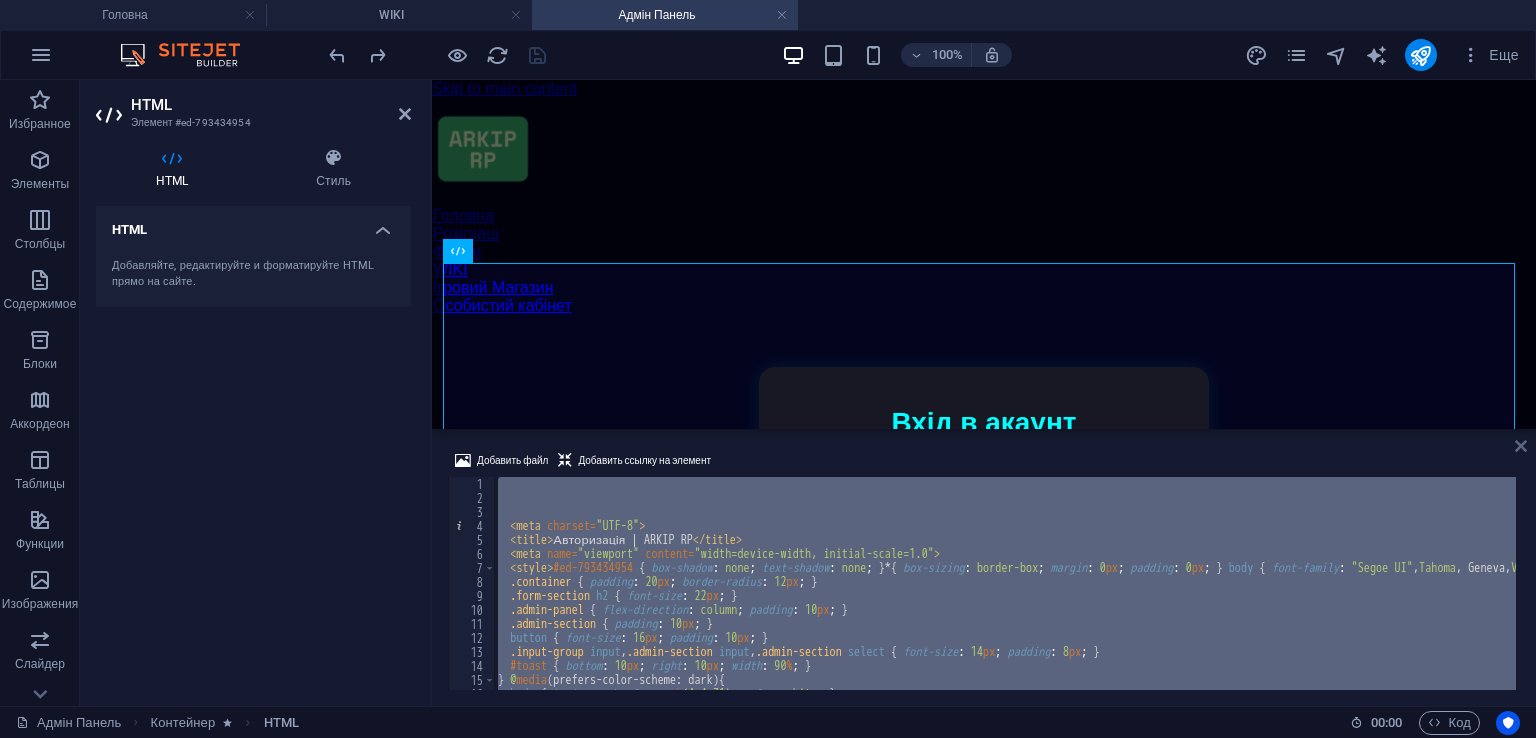 click at bounding box center (1521, 446) 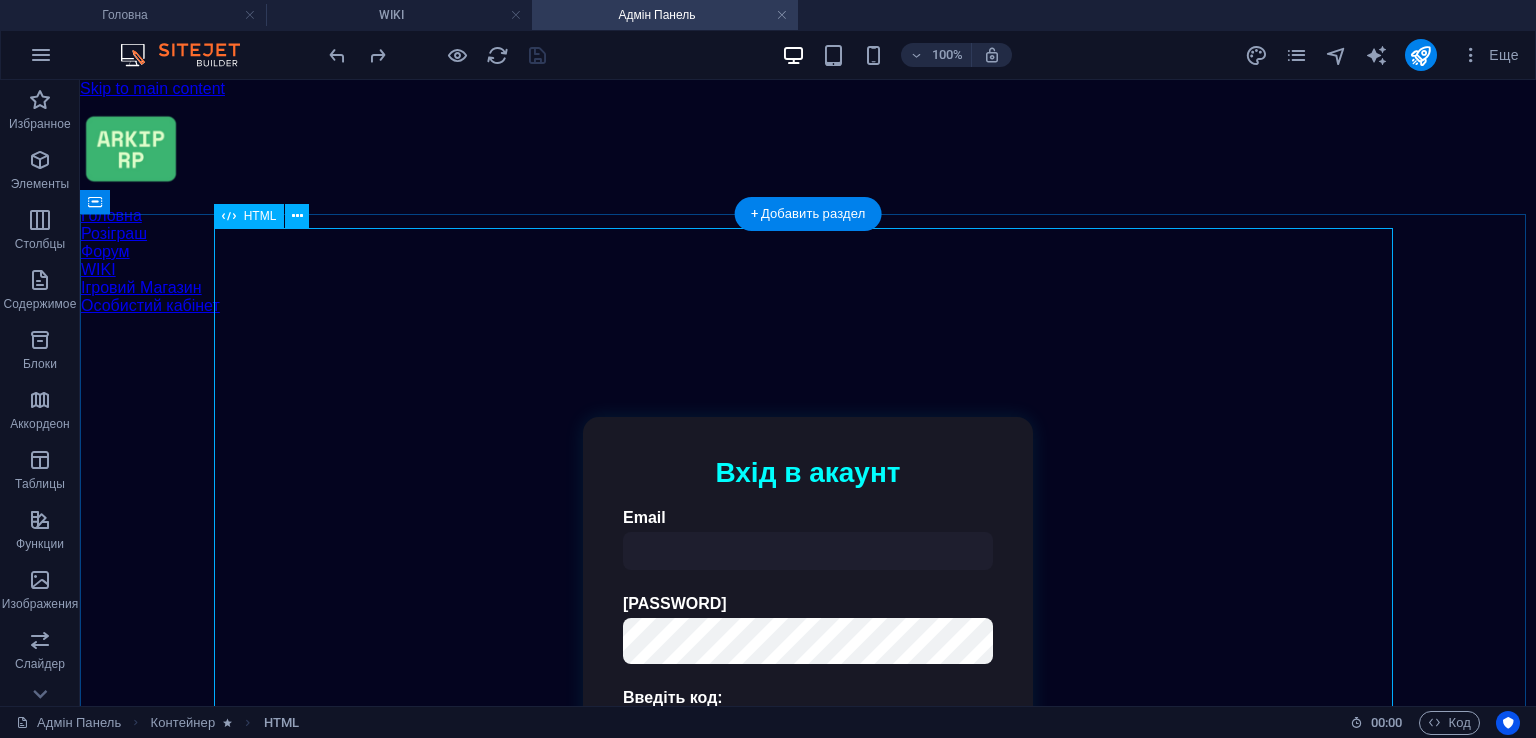 click on "Авторизація | ARKIP RP
Вхід в акаунт
Email
Пароль
Введіть код:
Увійти
Адмін Панель ARKIP RP
Статистика Завантаження...
Логи Завантаження логів...
Скарги на баги Завантаження скарг...
Історія дій
📥 Експортувати історію
Пошук користувача
Знайти
🔄 Завантаження...
Редагування акаунту
Власник
Модератор
Хелпер
Зберегти зміни" at bounding box center (808, 644) 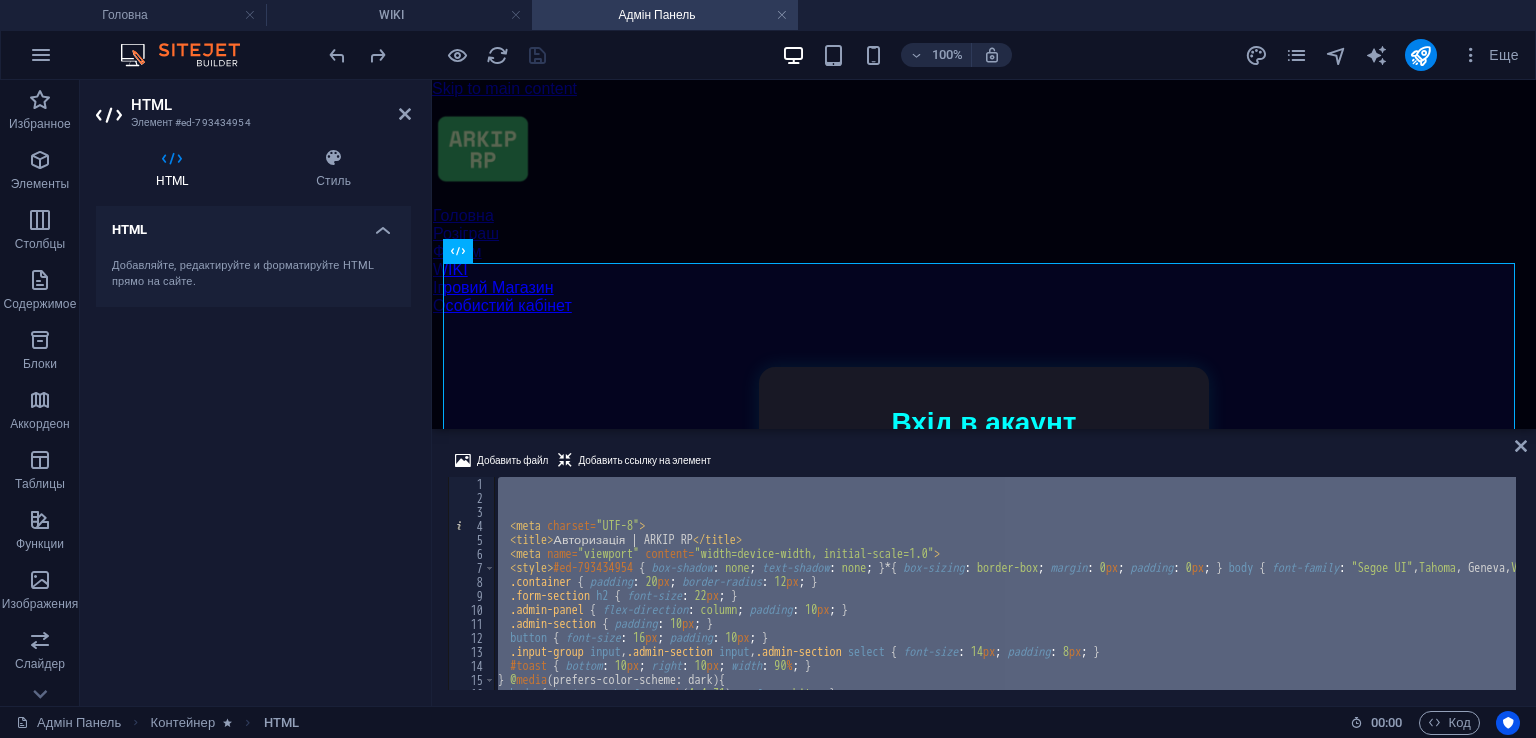 click on "< meta   charset = "UTF-8" >    < title > Авторизація | ARKIP RP </ title >    < meta   name = "viewport"   content = "width=device-width, initial-scale=1.0" >    < style > #ed-793434954   {   box-shadow :   none ;   text-shadow :   none ;   }  *  {   box-sizing :   border-box ;   margin :   0 px ;   padding :   0 px ;   }   body   {   font-family :   " Segoe UI " ,  Tahoma , Geneva,  Verdana ,  sans-serif ;   background-color :   rgb ( 4 ,  4 ,  31 ) ;   color :   rgb ( 255 ,  255 ,  255 ) ;   }   .sitejet-wrapper   {   display :   flex ;   justify-content :   center ;   align-items :   center ;   min-height :   100 vh ;   padding :   40 px   20 px ;   }   .container   {   background-color :   rgb ( 24 ,  24 ,  37 ) ;   padding :   40 px ;   border-radius :   16 px ;   box-shadow :   rgba ( 0 ,  255 ,  255 ,  0.1 )  0 px   0 px   20 px ;   max-width :   450 px ;   width :   100 % ;   }   .form-section   h2   {   font-size :   28 px ;   margin-bottom :   20 px ;   text-align :   center ;   color" at bounding box center (1005, 583) 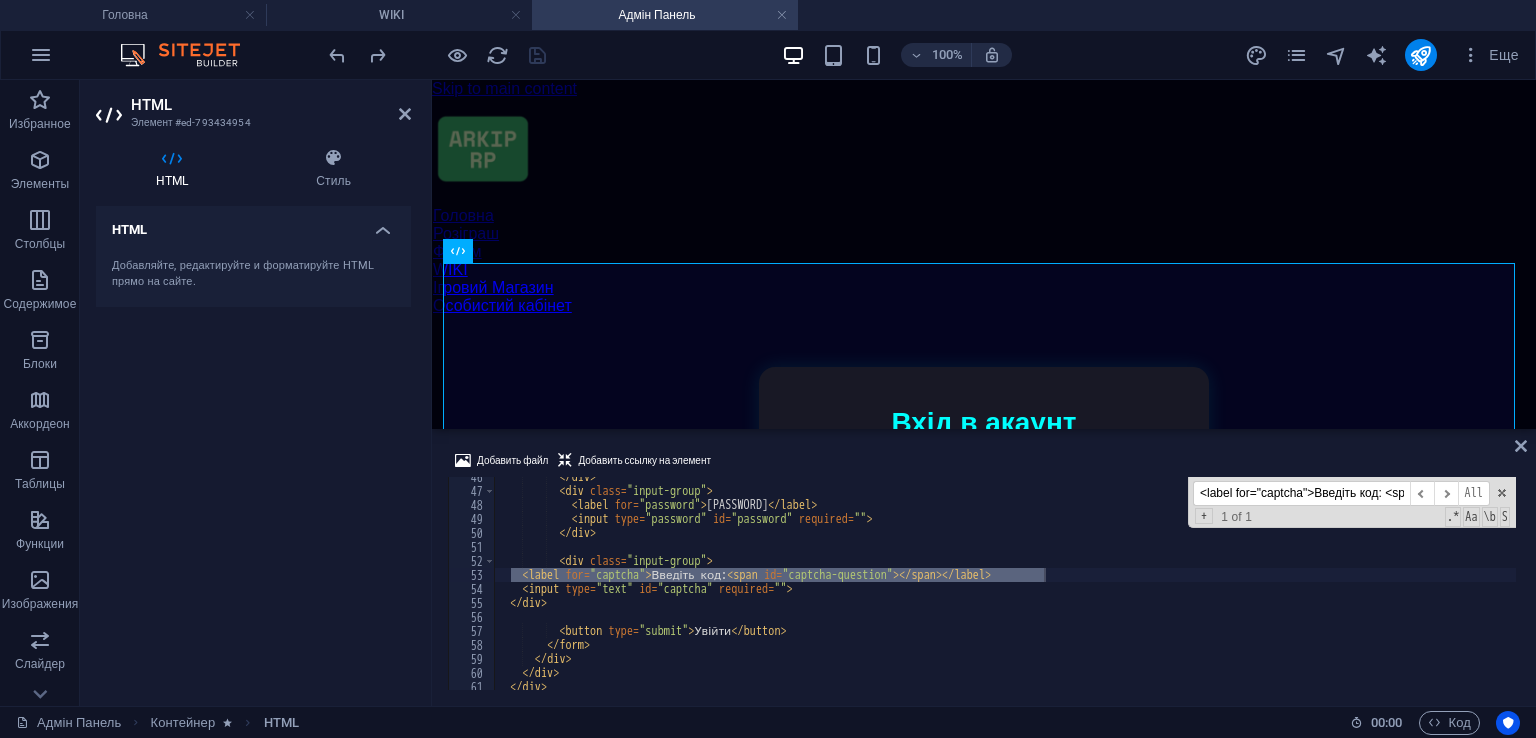 scroll, scrollTop: 0, scrollLeft: 232, axis: horizontal 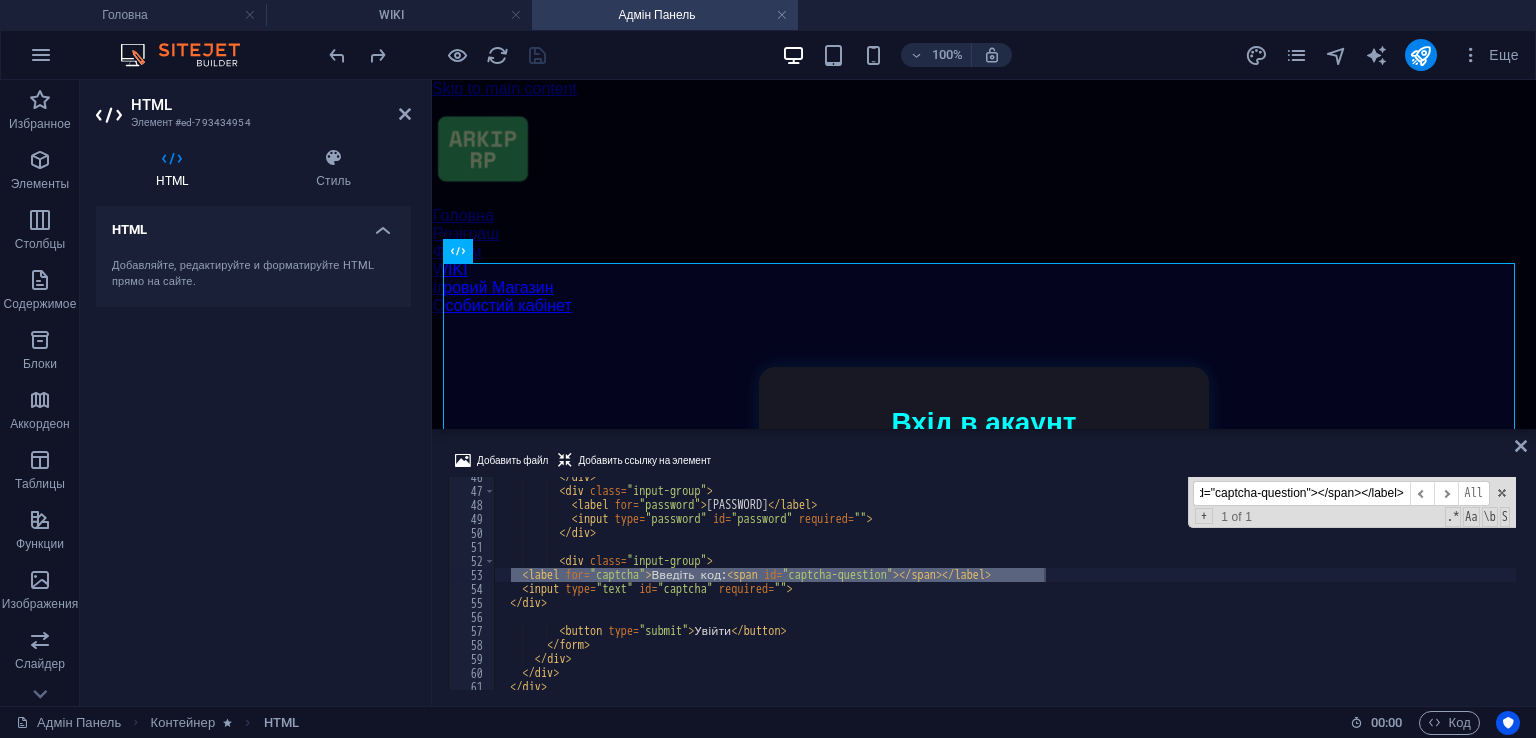 type on "<label for="captcha">Введіть код: <span id="captcha-question"></span></label>" 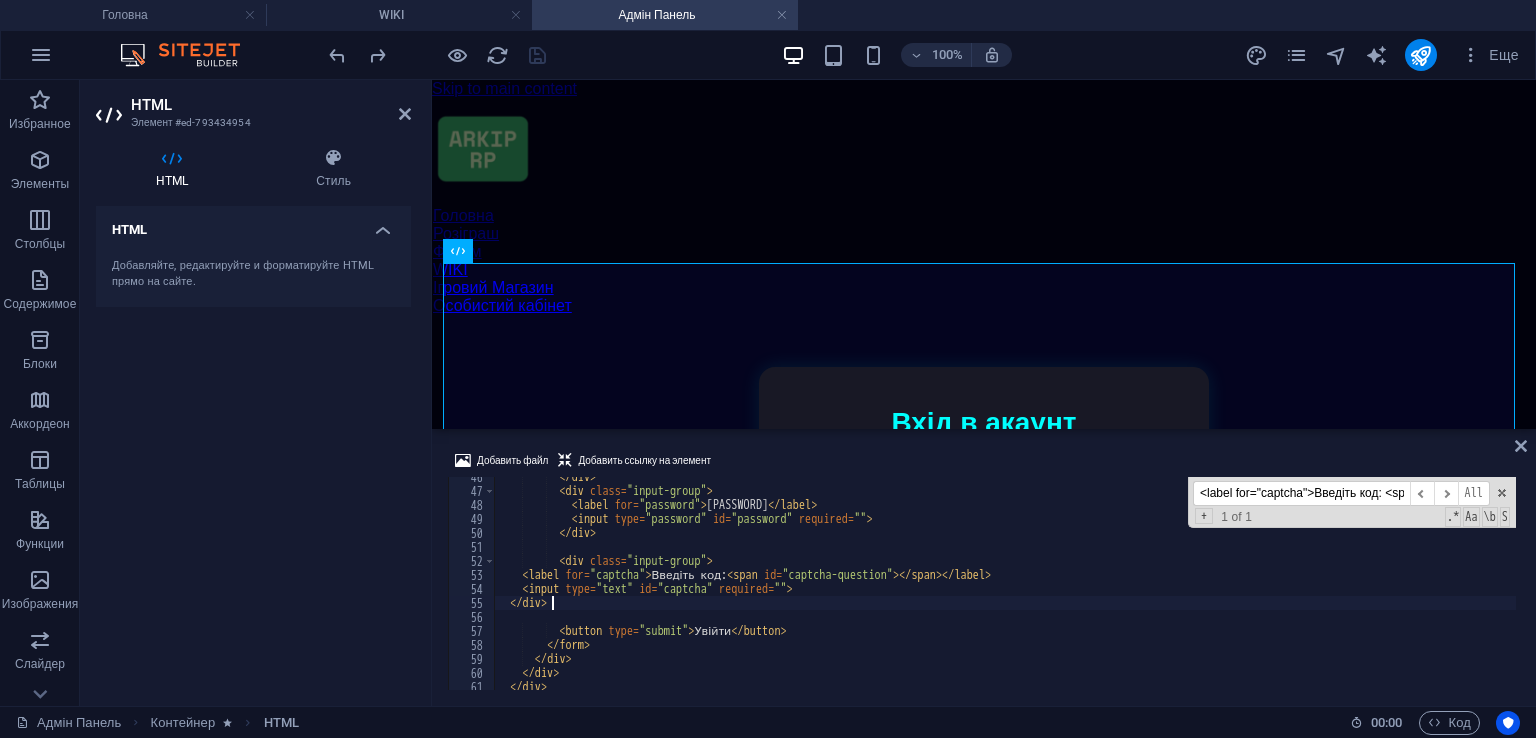 drag, startPoint x: 559, startPoint y: 596, endPoint x: 564, endPoint y: 563, distance: 33.37664 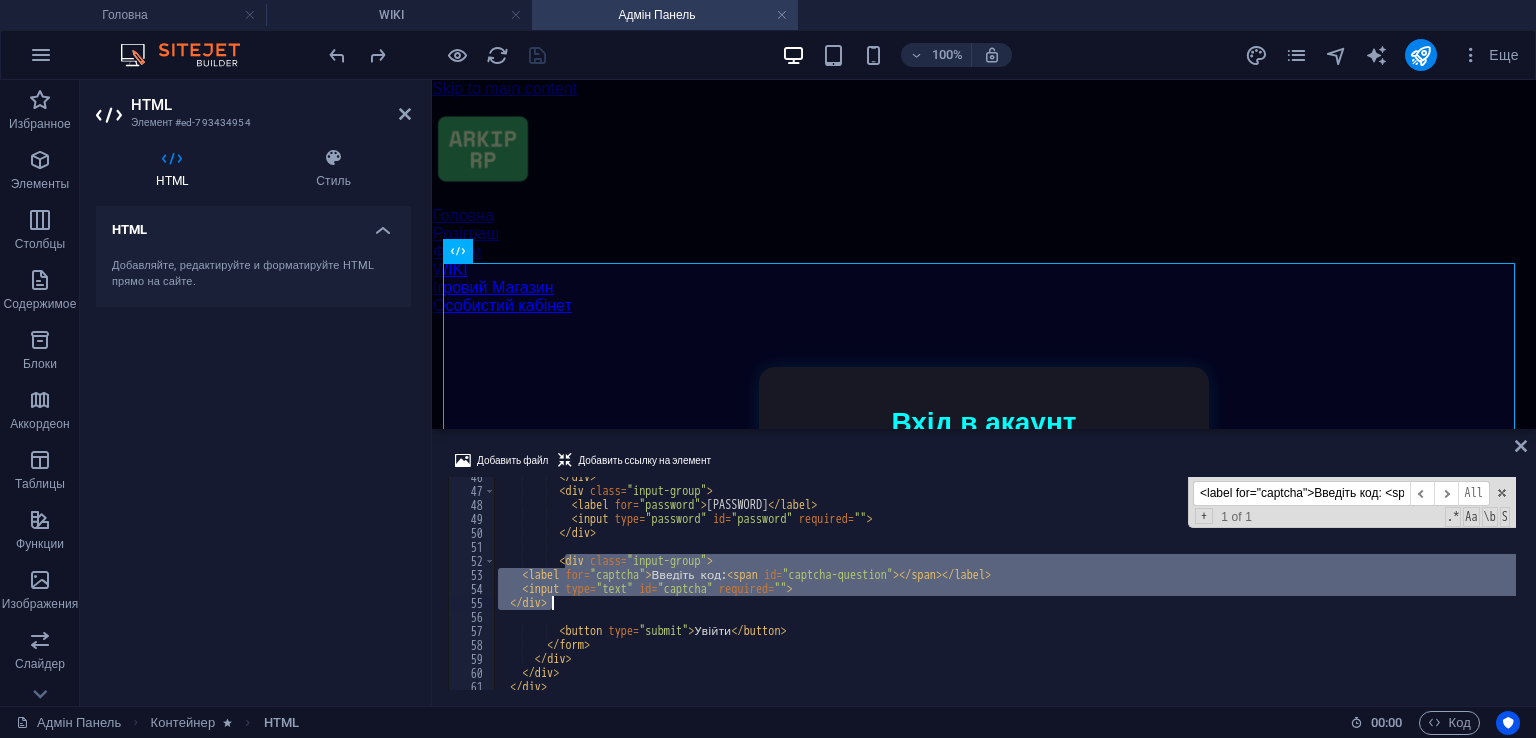 drag, startPoint x: 564, startPoint y: 560, endPoint x: 570, endPoint y: 597, distance: 37.48333 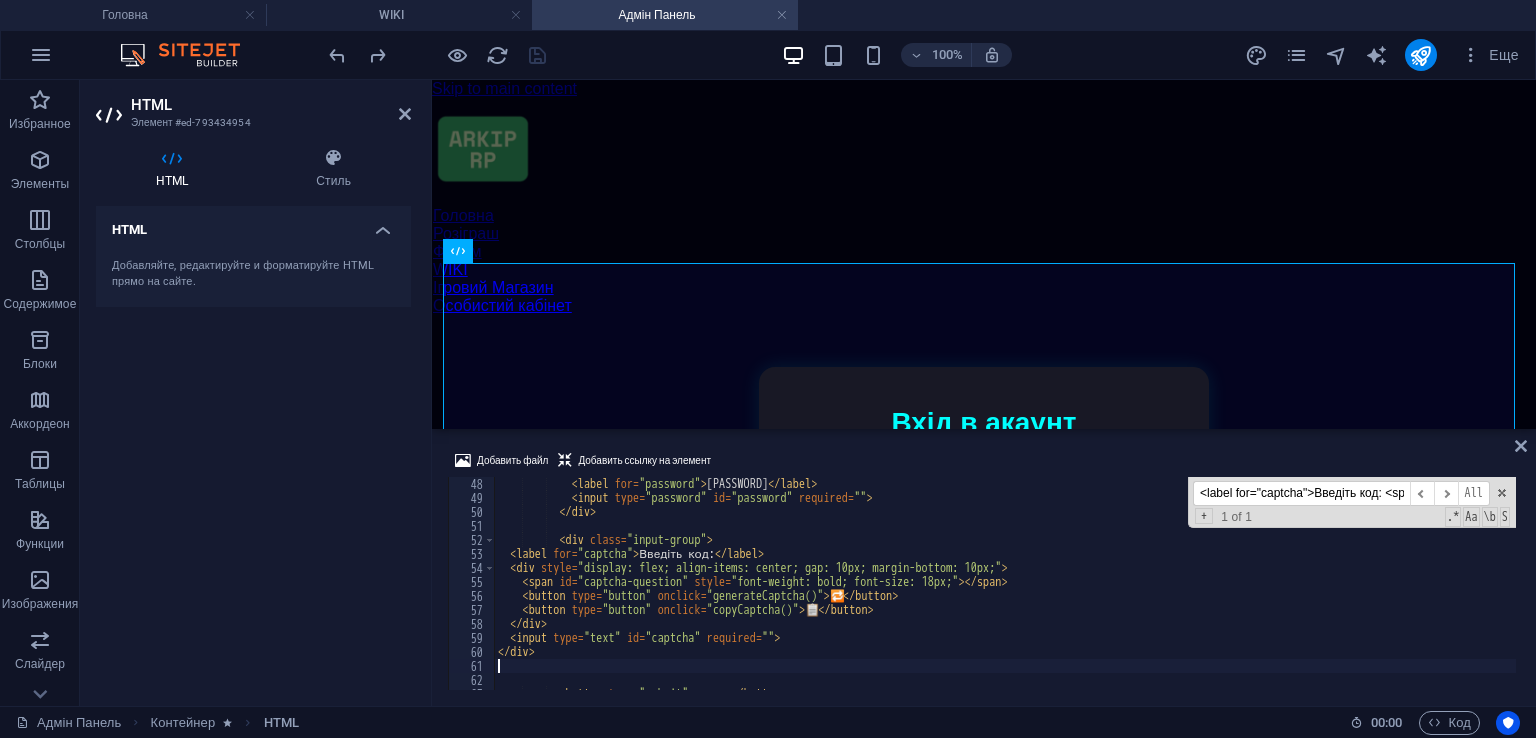 scroll, scrollTop: 684, scrollLeft: 0, axis: vertical 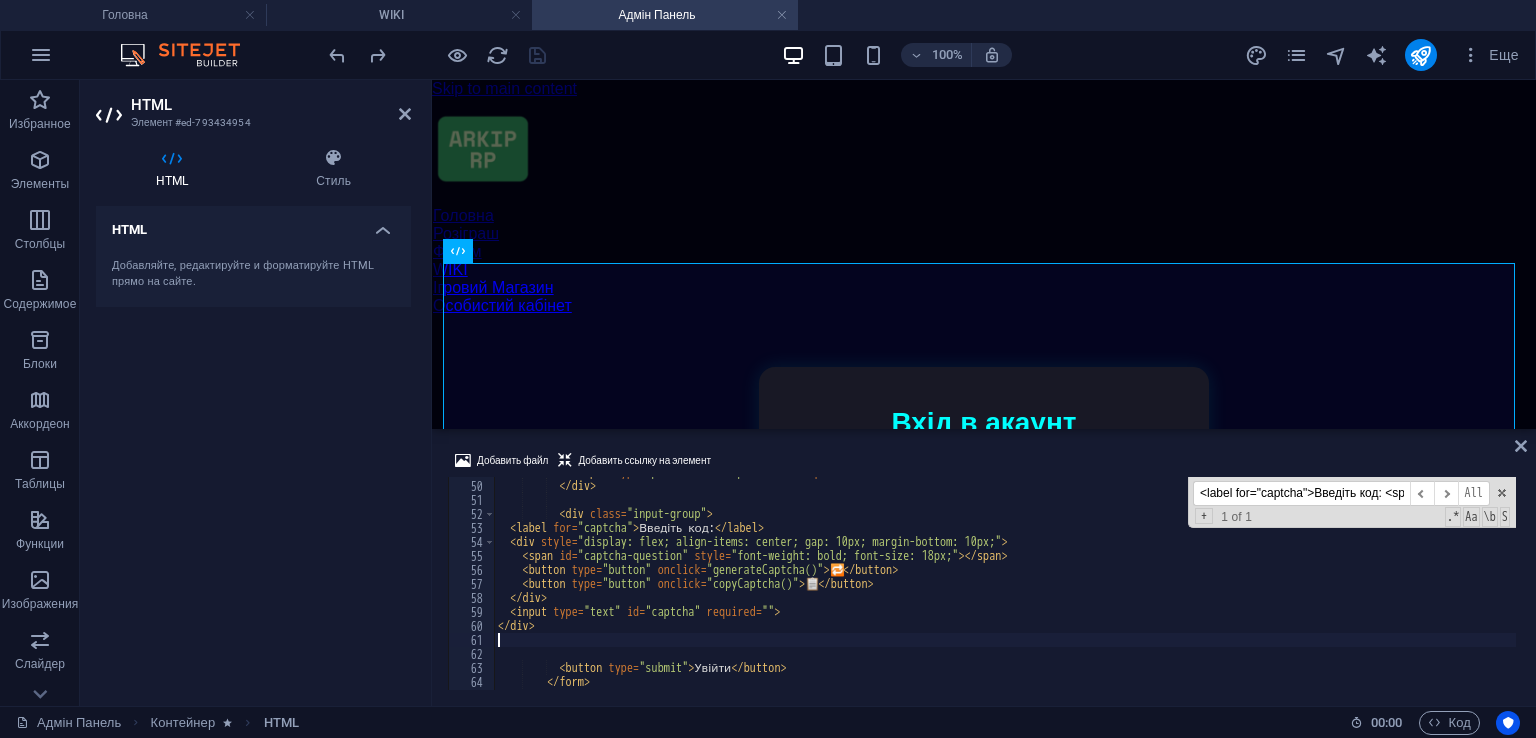 type on "</div>" 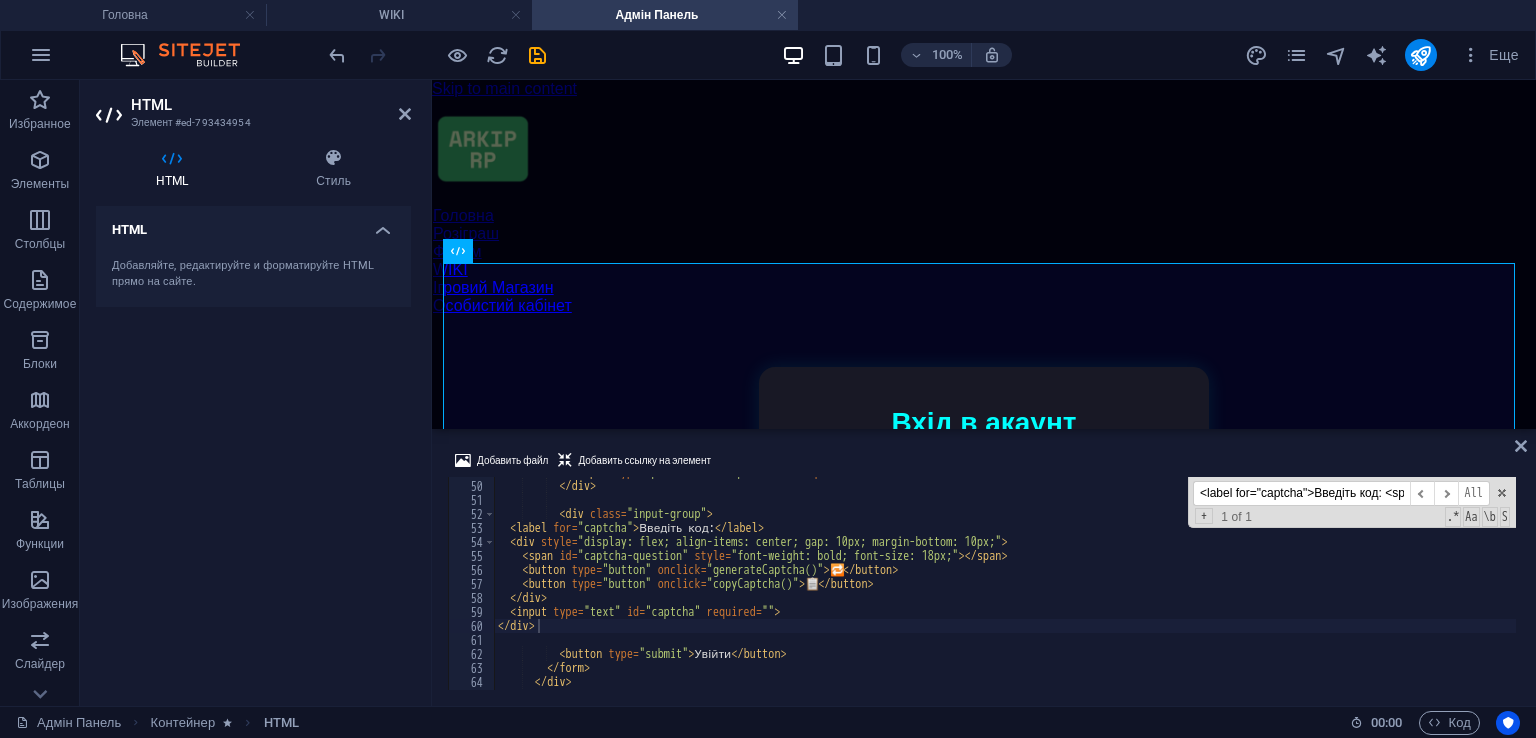 click on "<label for="captcha">Введіть код: <span id="captcha-question"></span></label>" at bounding box center (1301, 493) 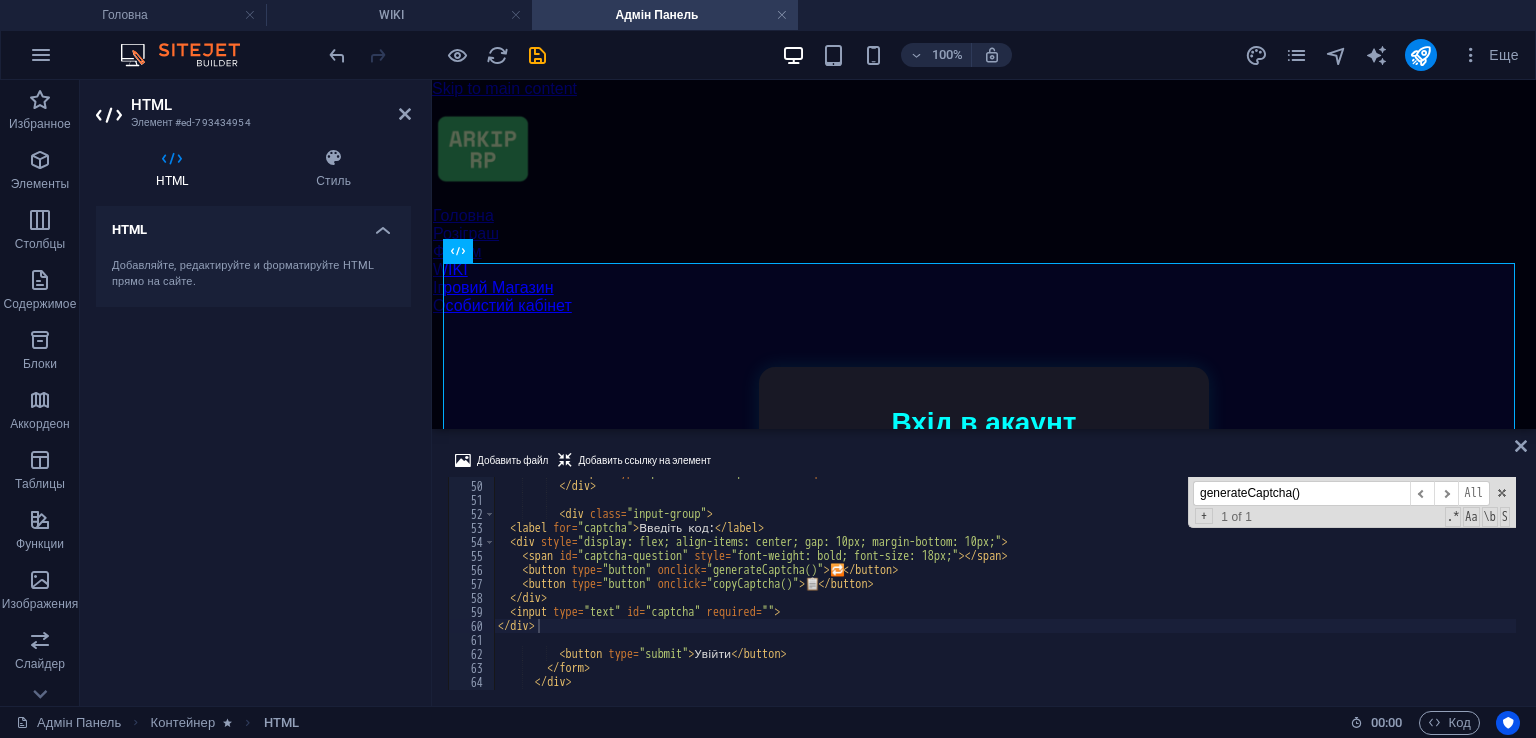 type on "function generateCaptcha() {" 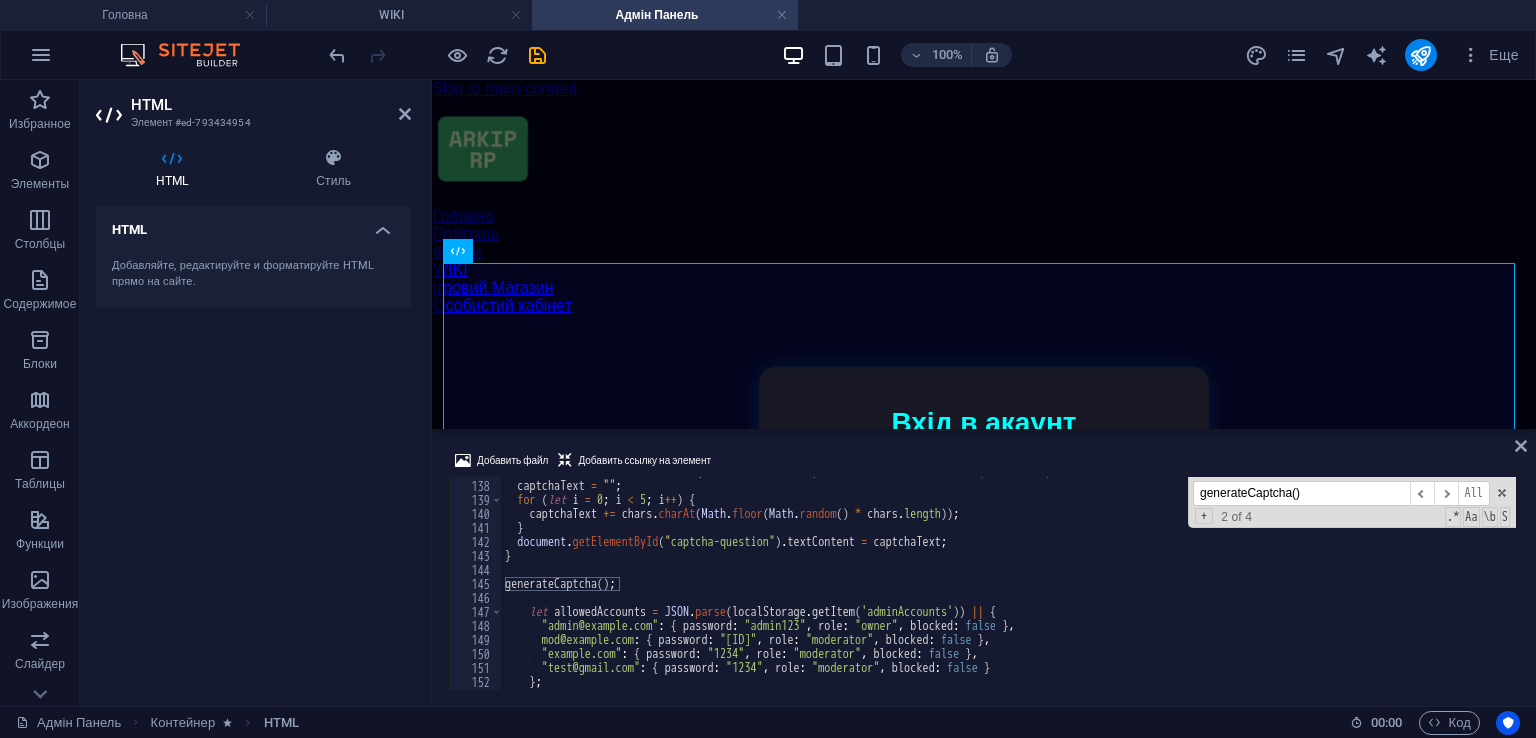 scroll, scrollTop: 1916, scrollLeft: 0, axis: vertical 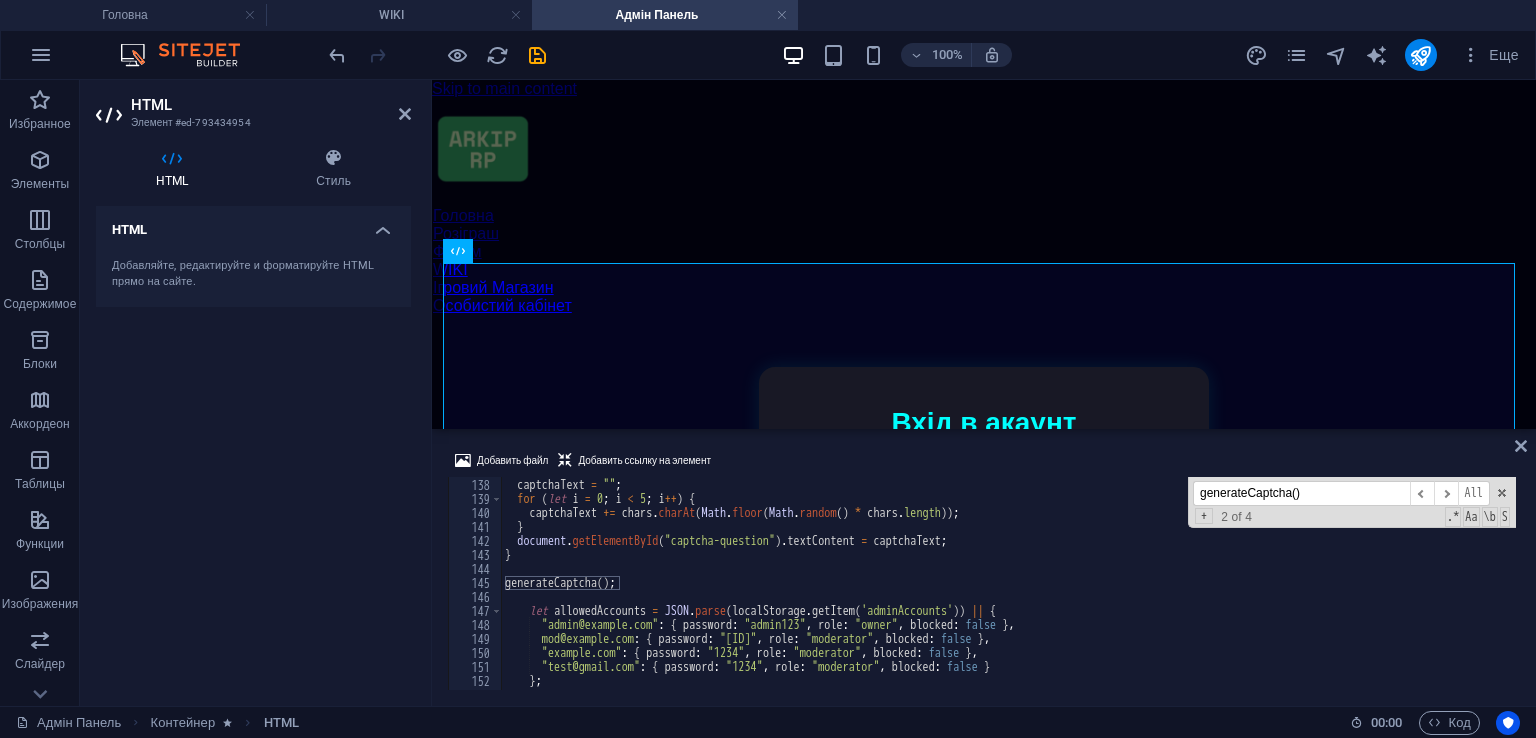 type on "generateCaptcha()" 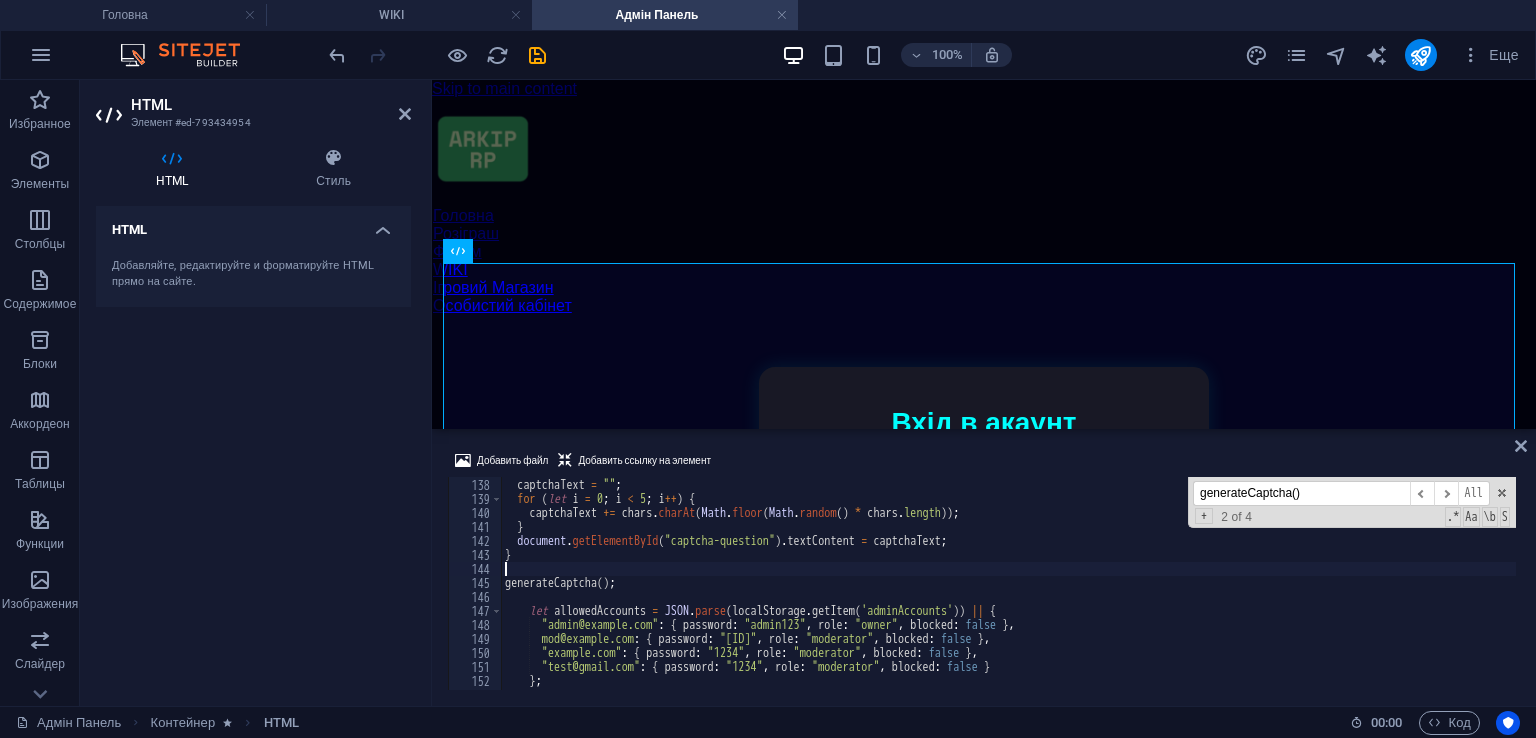 type 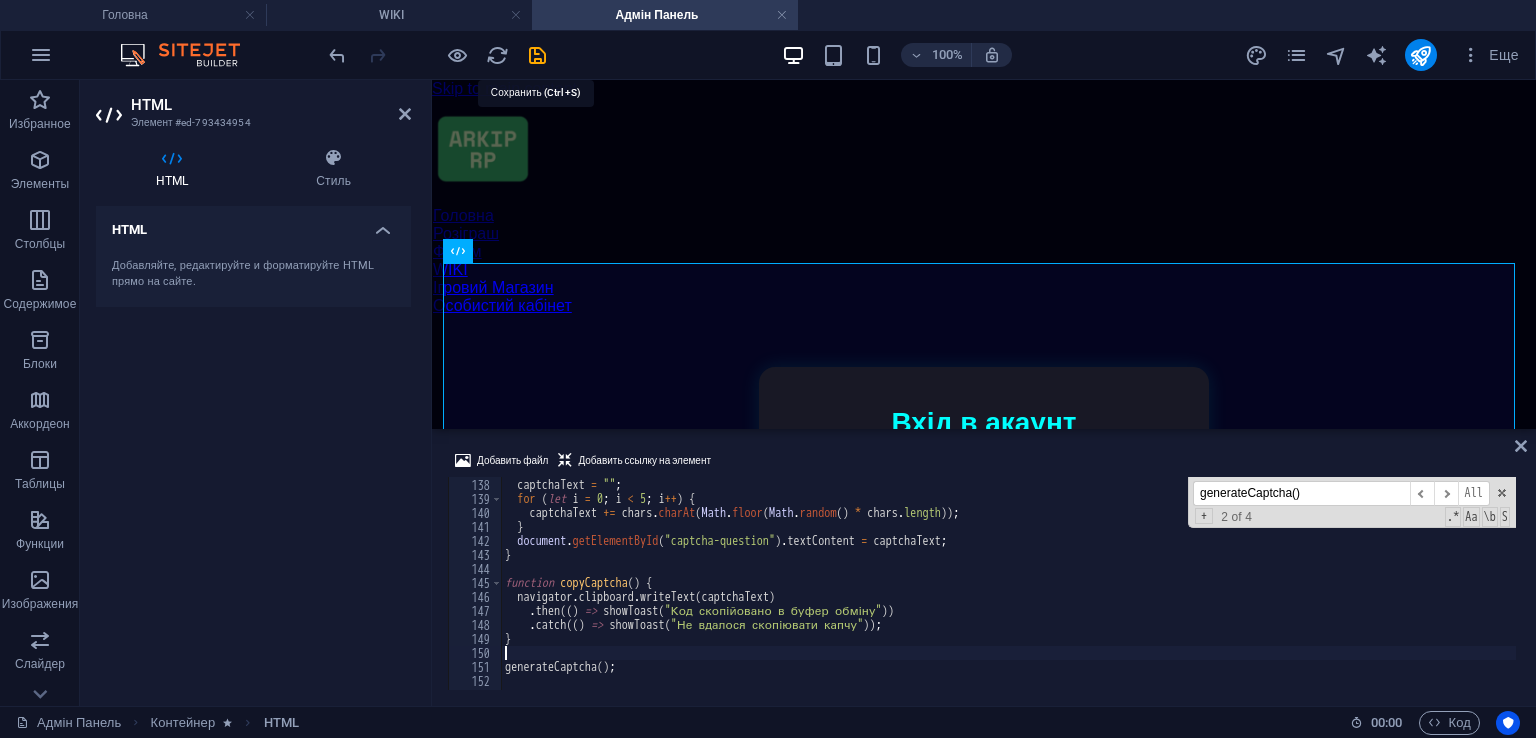 click at bounding box center [537, 55] 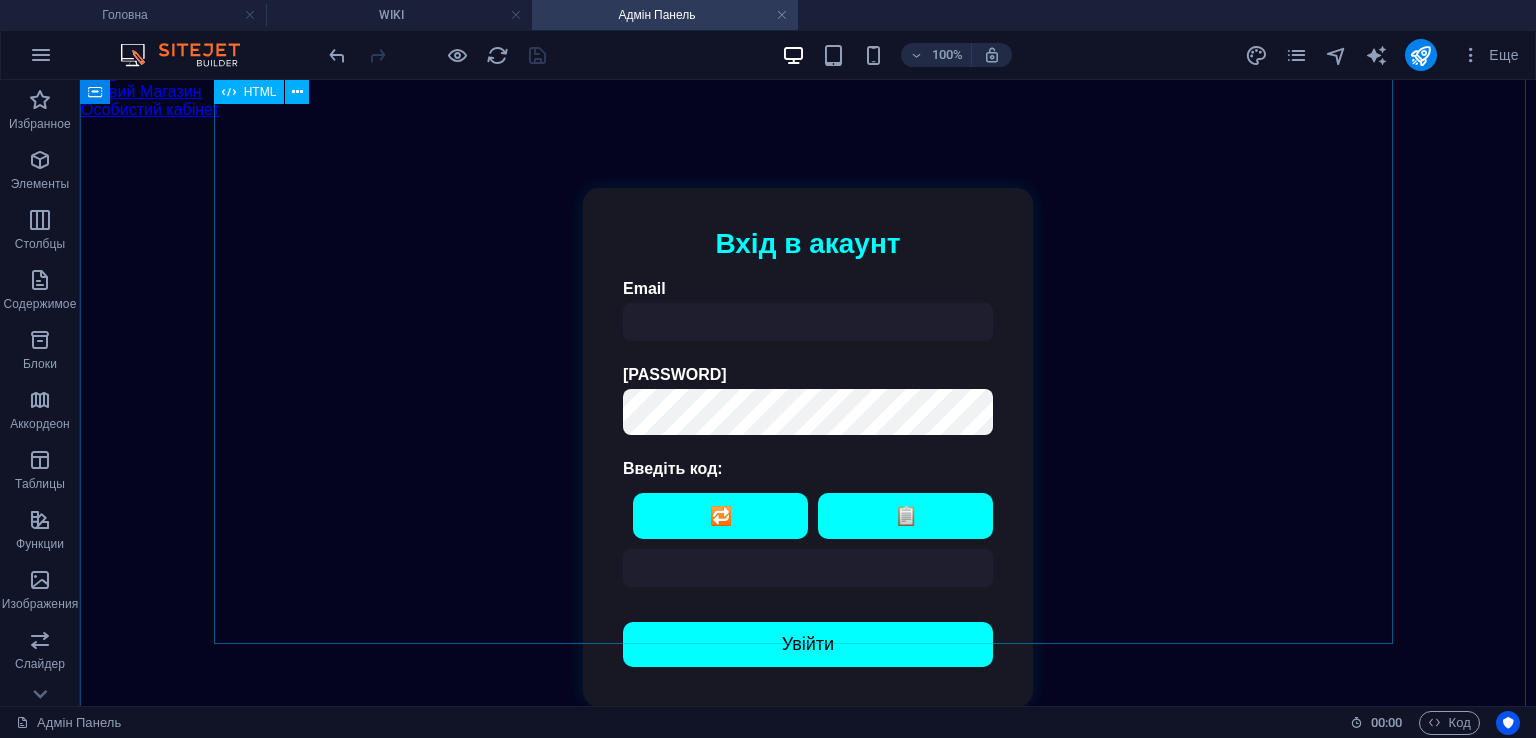 scroll, scrollTop: 194, scrollLeft: 0, axis: vertical 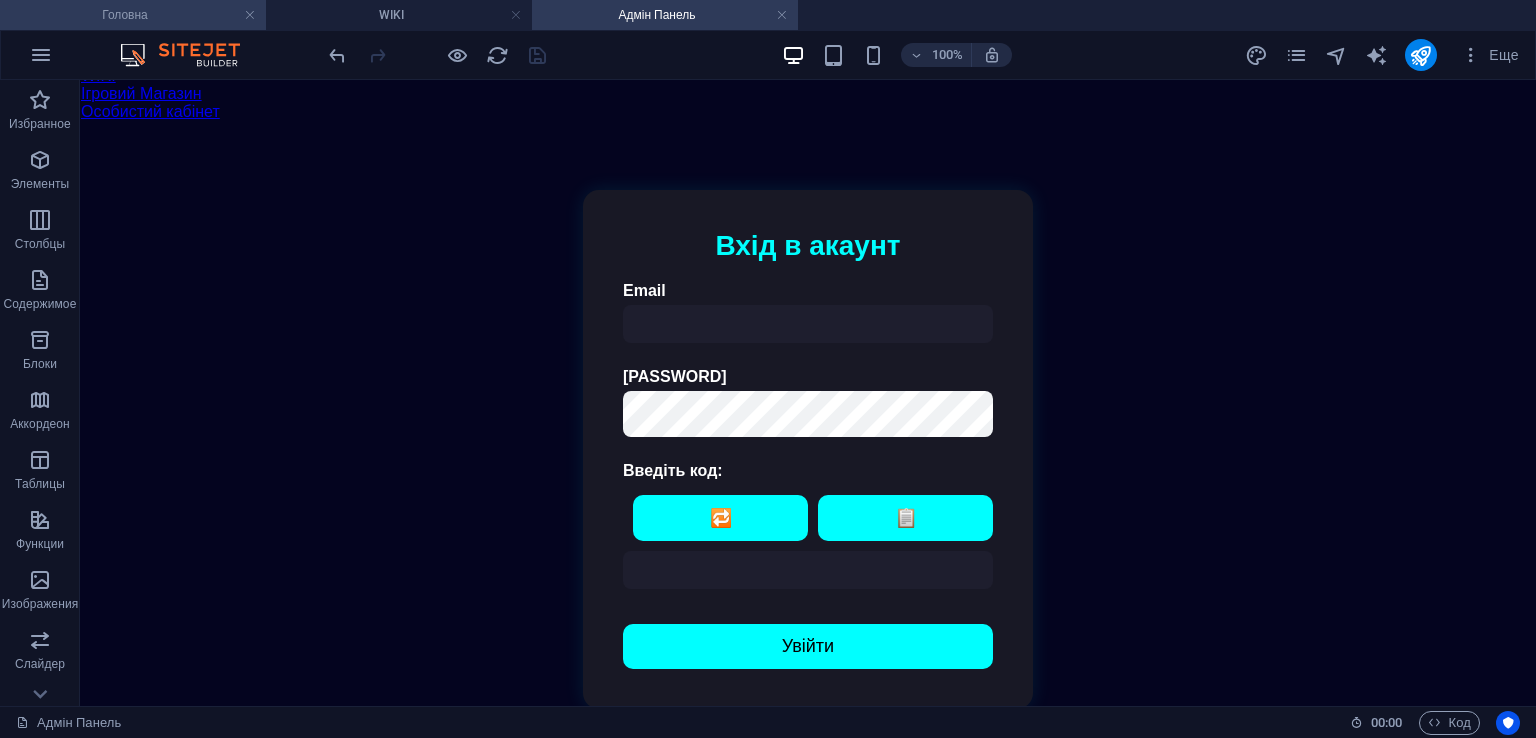 click on "Головна" at bounding box center (133, 15) 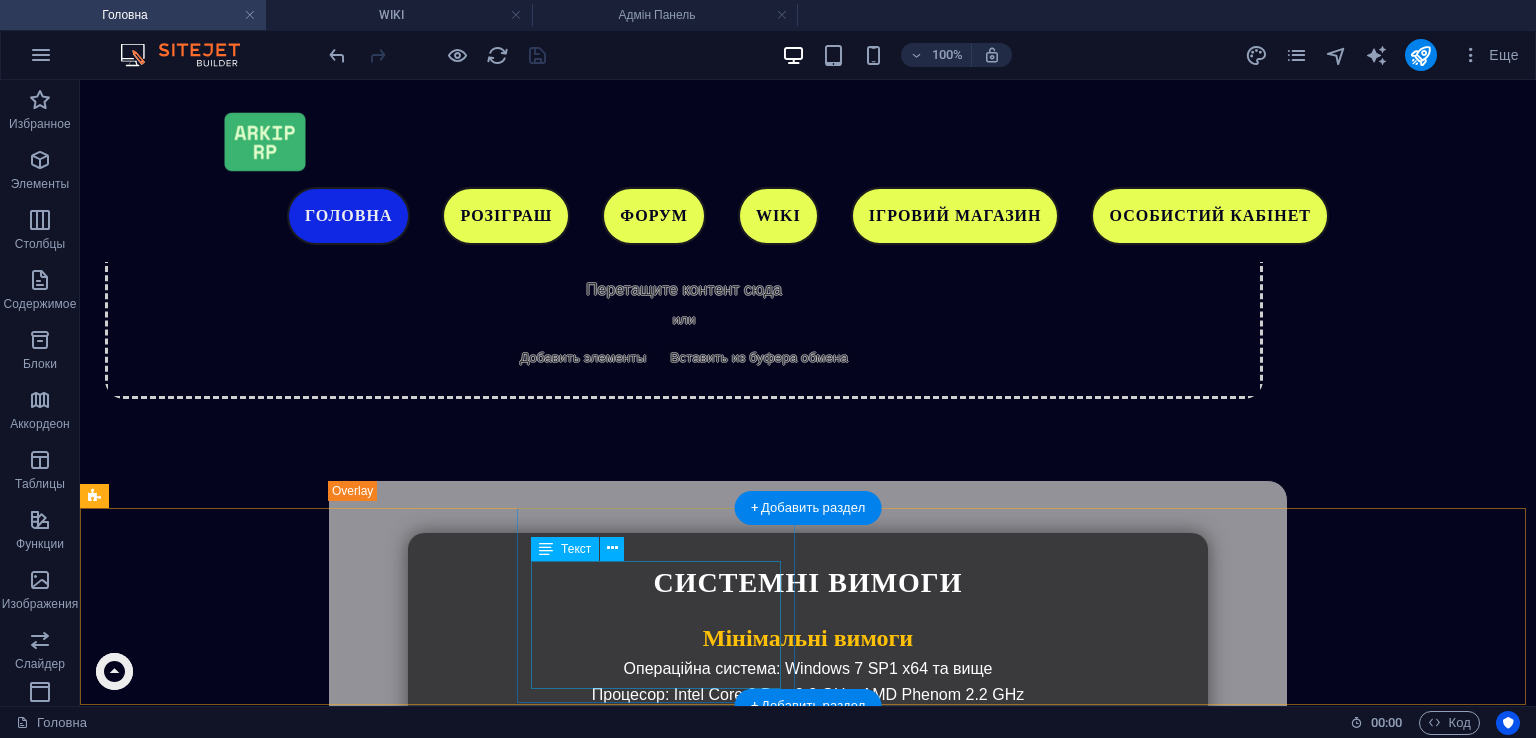 scroll, scrollTop: 5559, scrollLeft: 0, axis: vertical 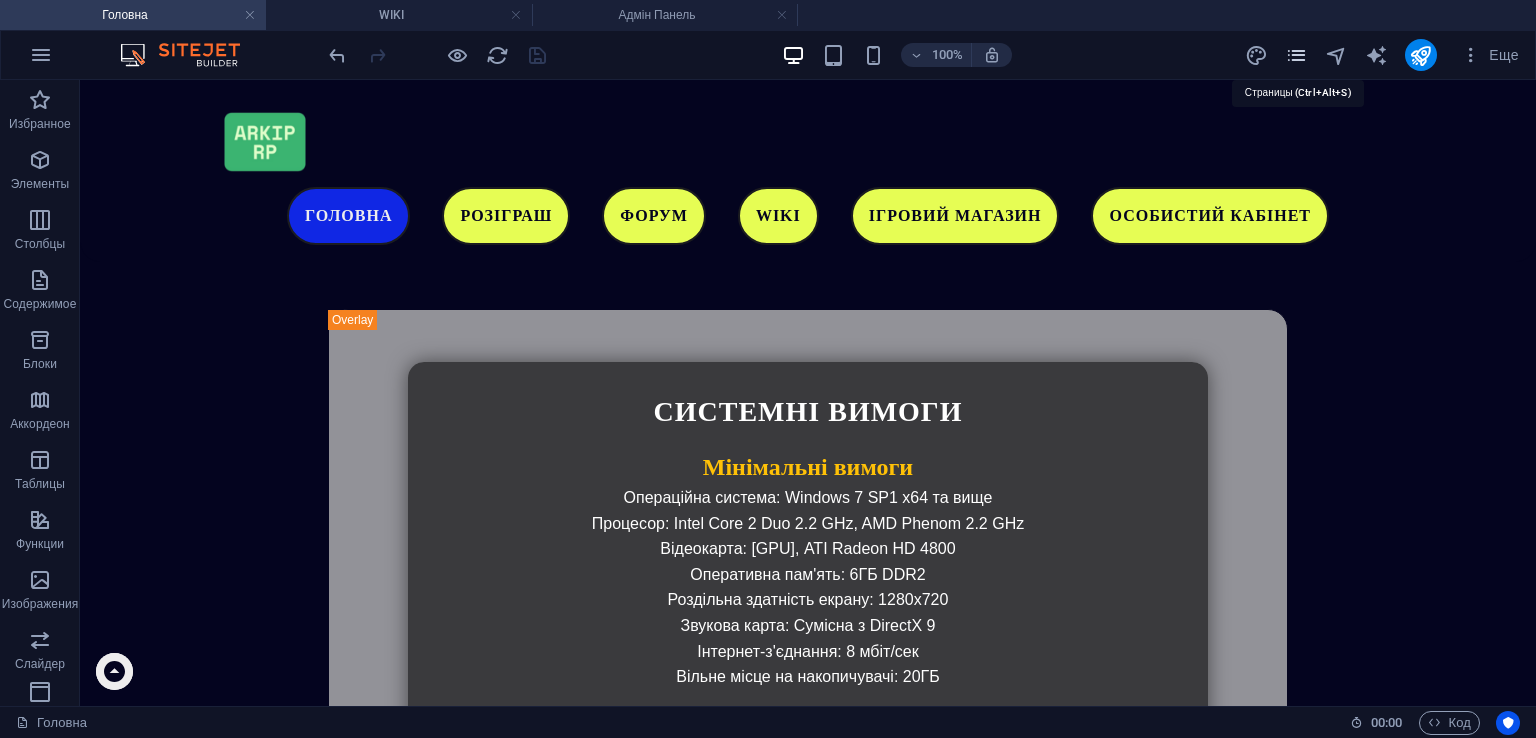 click at bounding box center (1296, 55) 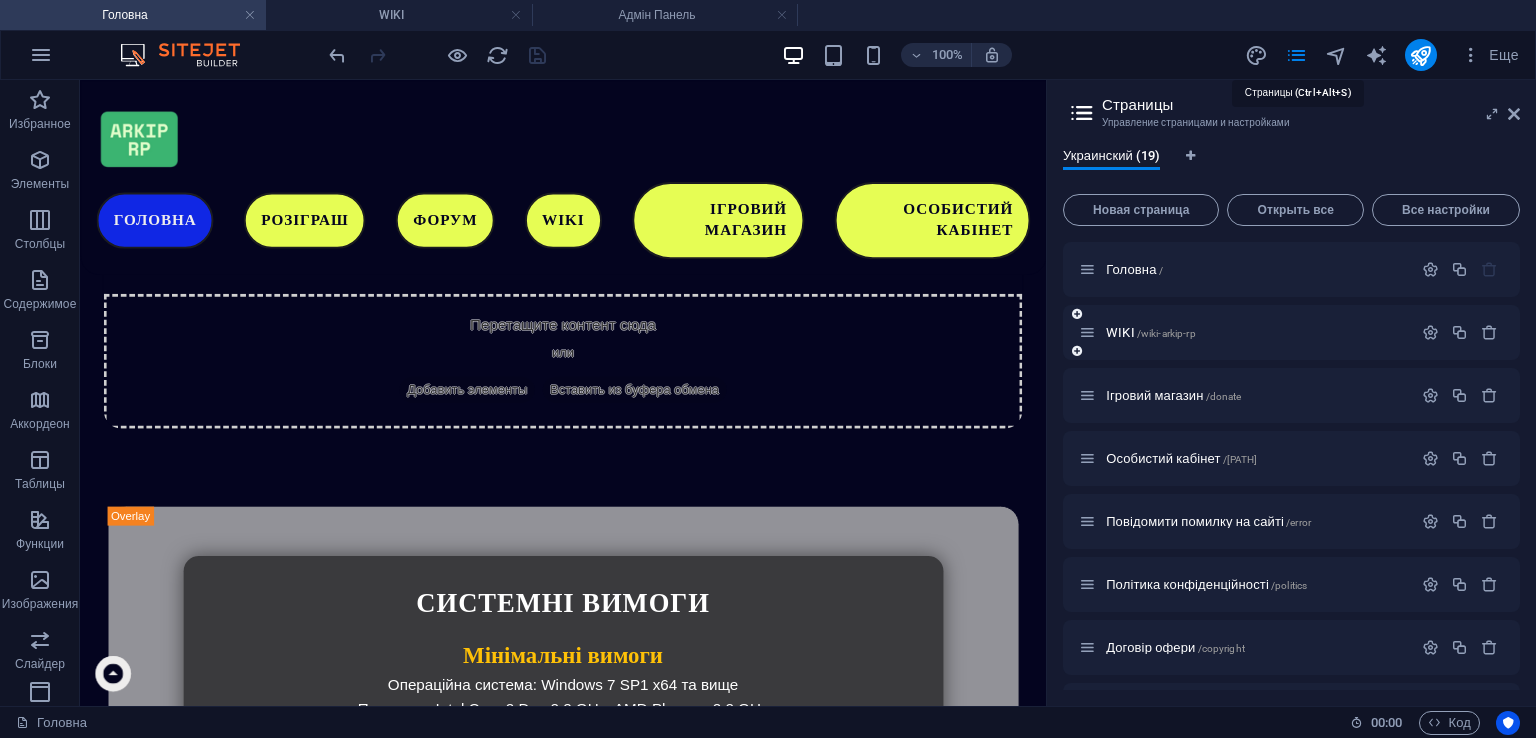 scroll, scrollTop: 5616, scrollLeft: 0, axis: vertical 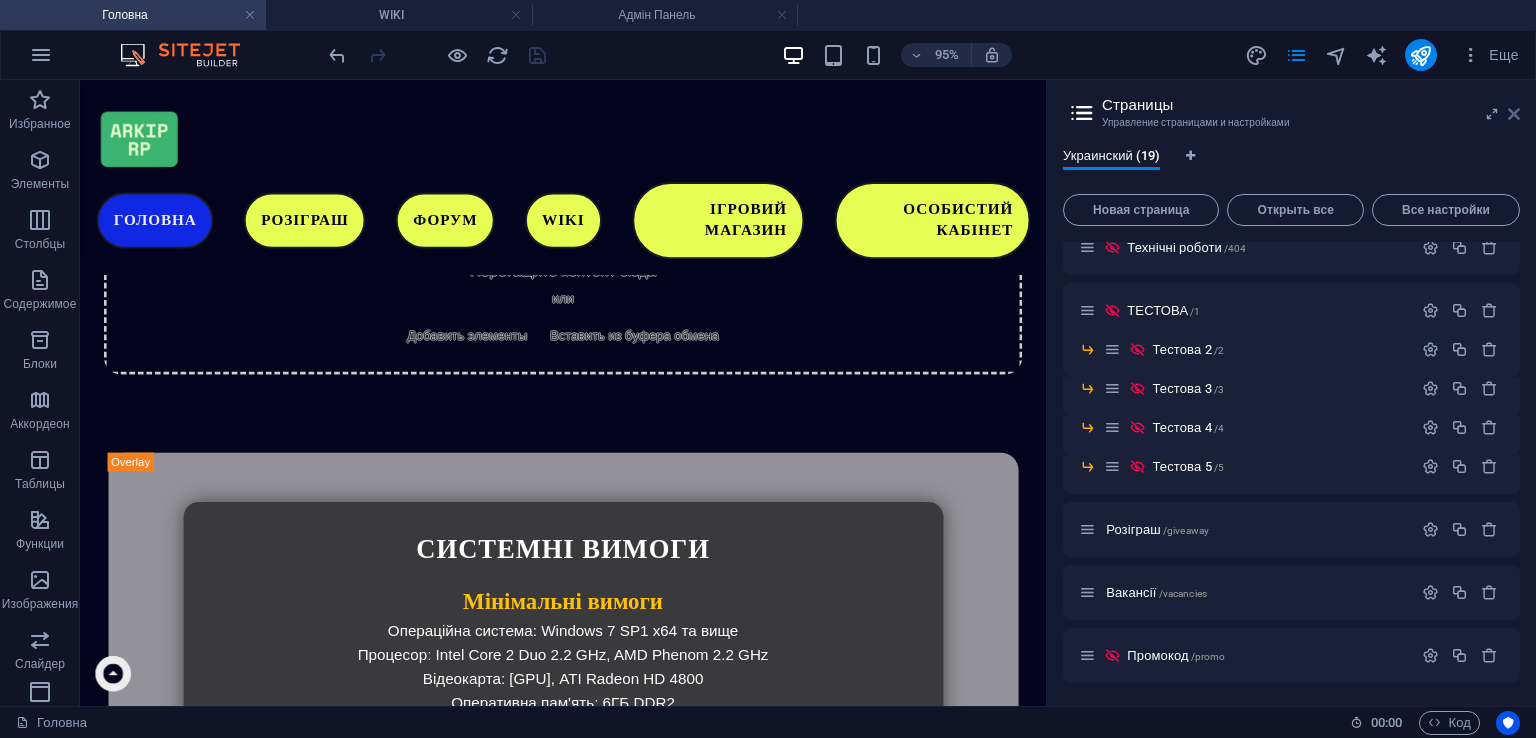 click at bounding box center [1514, 114] 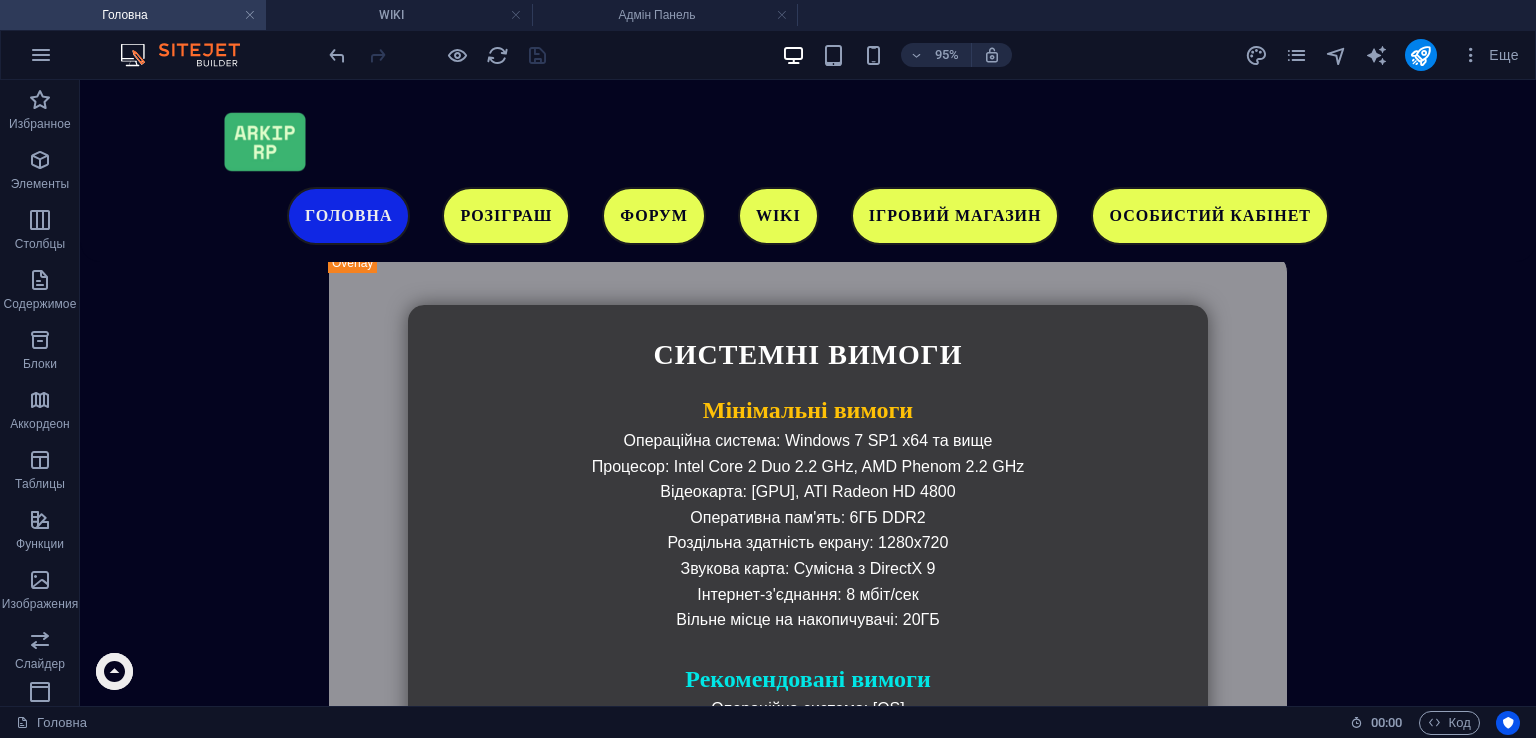 scroll, scrollTop: 5559, scrollLeft: 0, axis: vertical 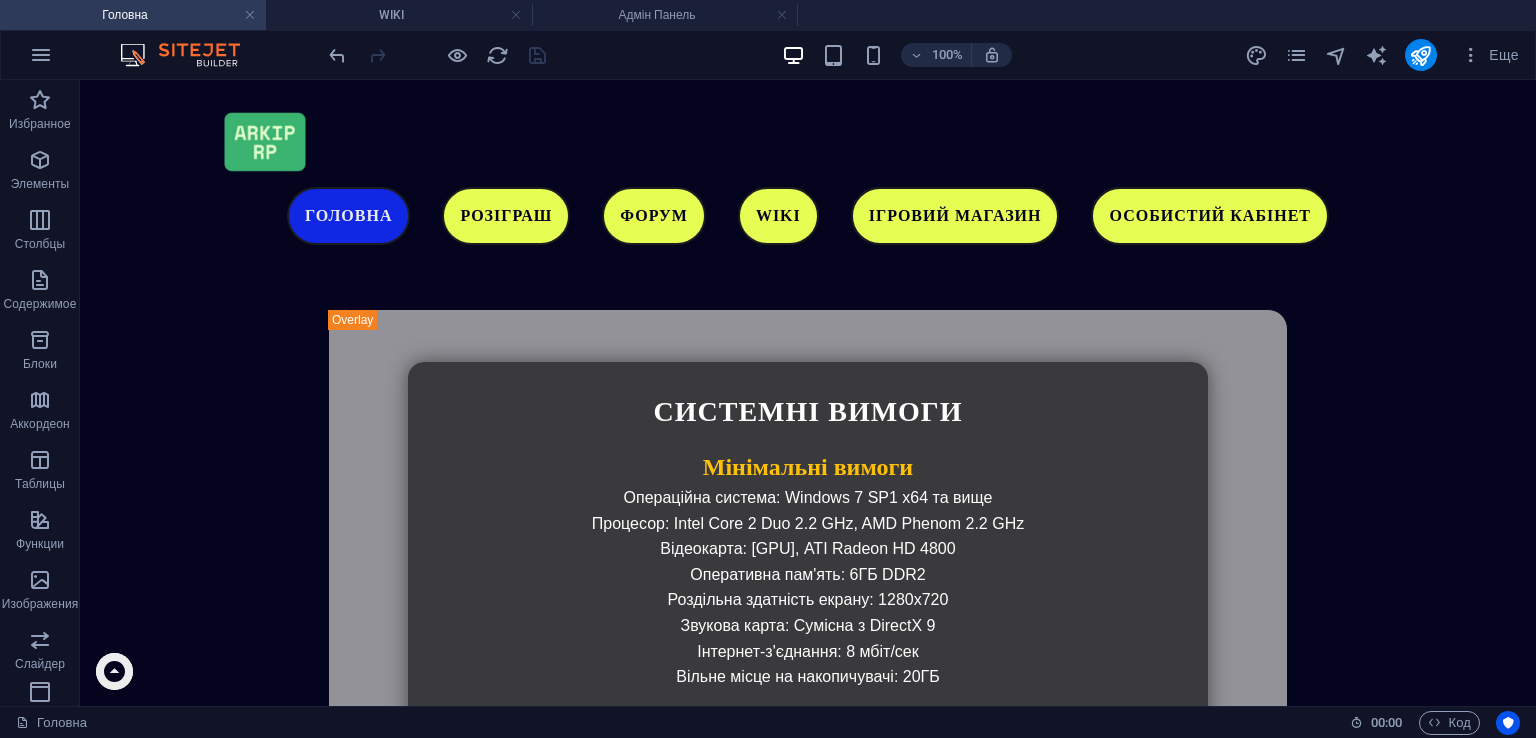 click on "Головна" at bounding box center [133, 15] 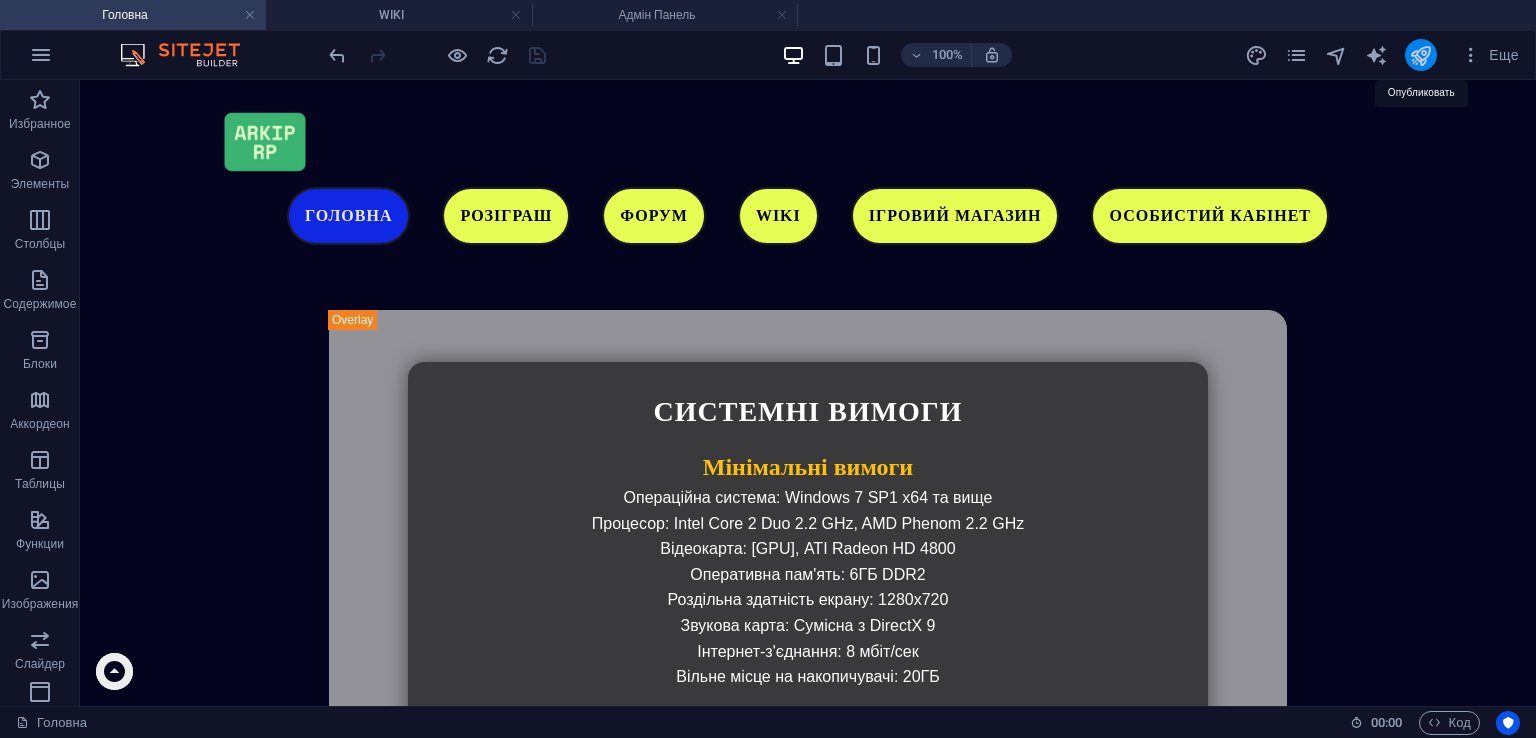 click at bounding box center (1420, 55) 